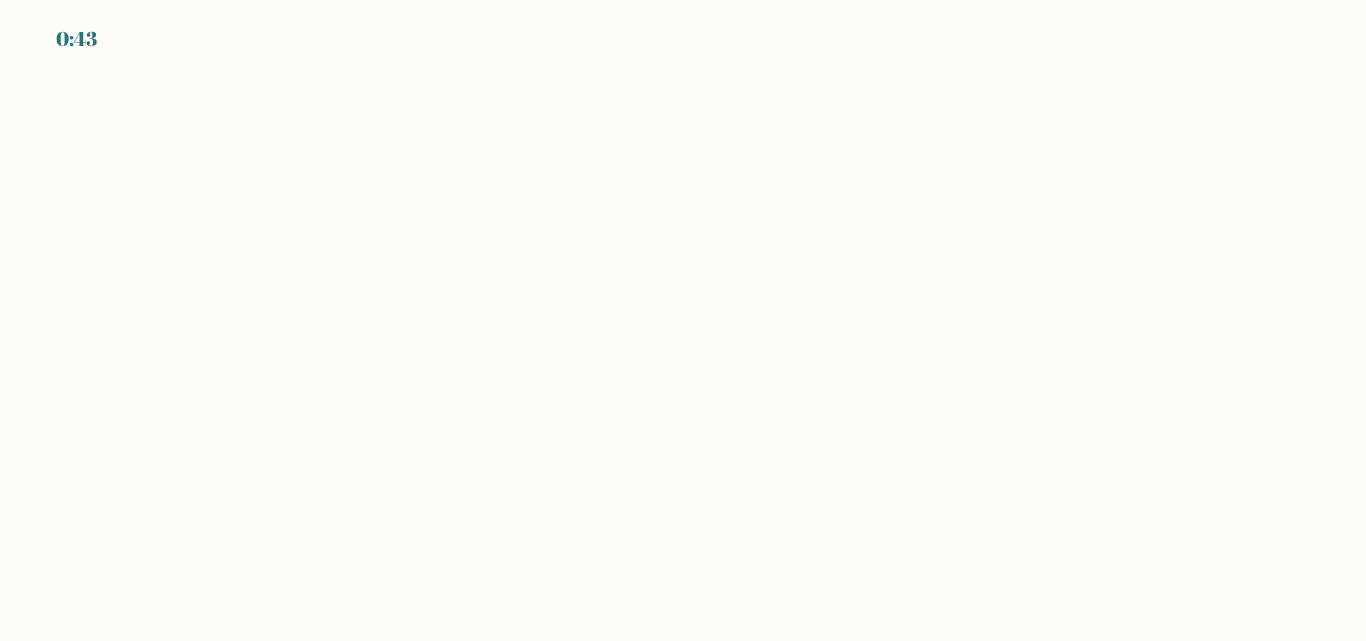 scroll, scrollTop: 0, scrollLeft: 0, axis: both 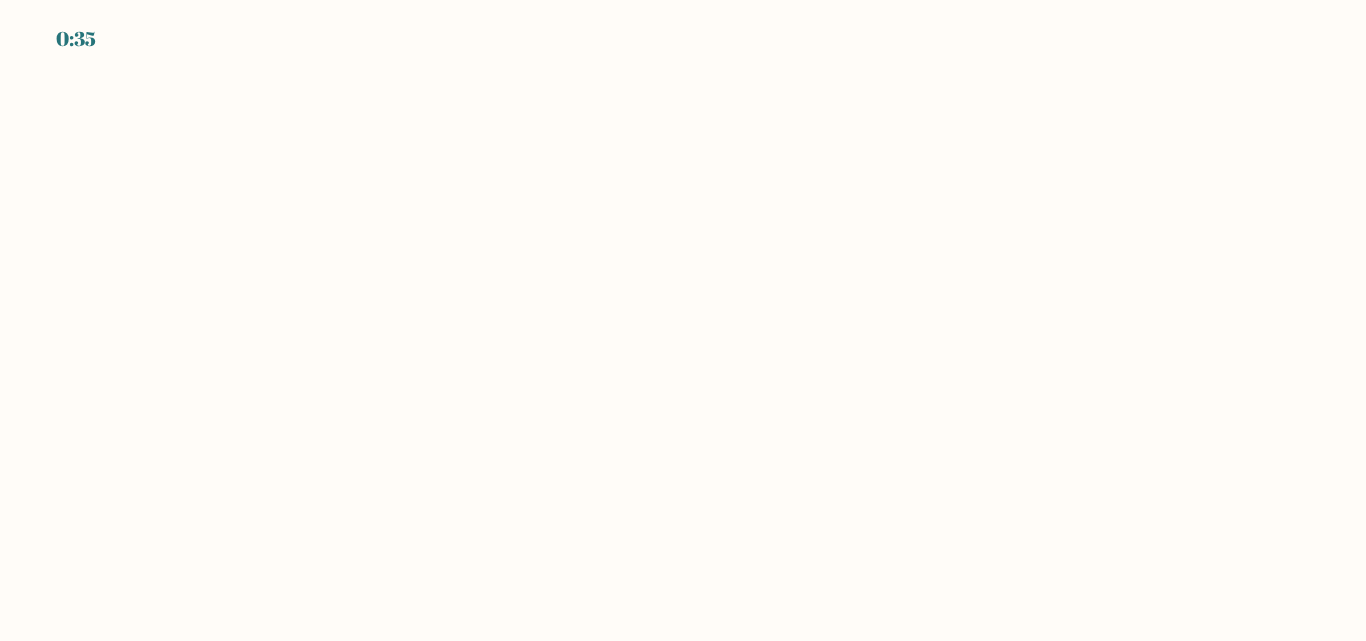 drag, startPoint x: 100, startPoint y: 36, endPoint x: 65, endPoint y: 32, distance: 35.22783 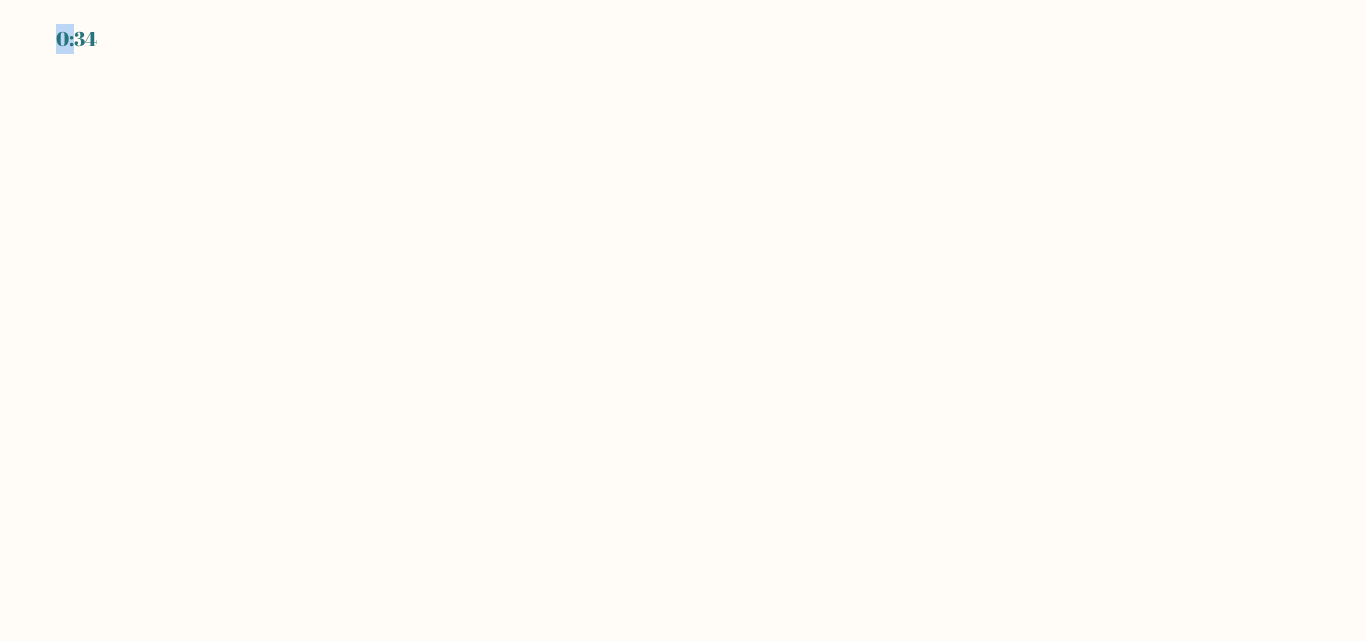 drag, startPoint x: 73, startPoint y: 40, endPoint x: 122, endPoint y: 32, distance: 49.648766 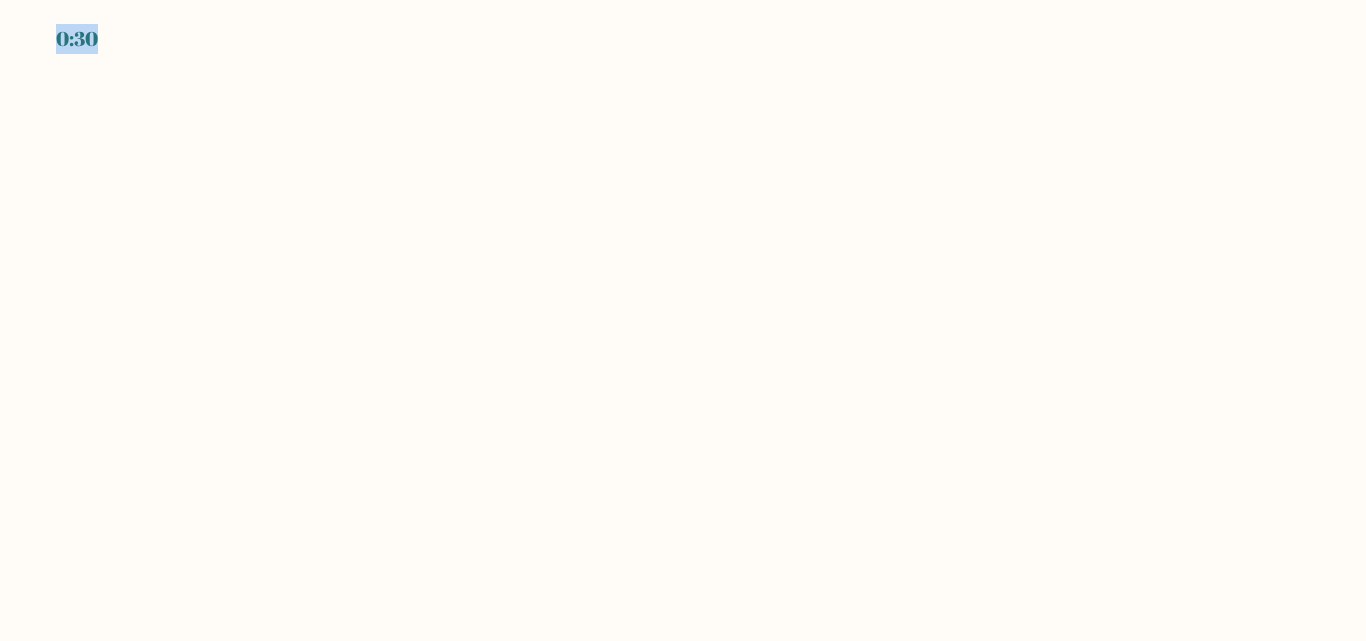 drag, startPoint x: 117, startPoint y: 32, endPoint x: 93, endPoint y: 34, distance: 24.083189 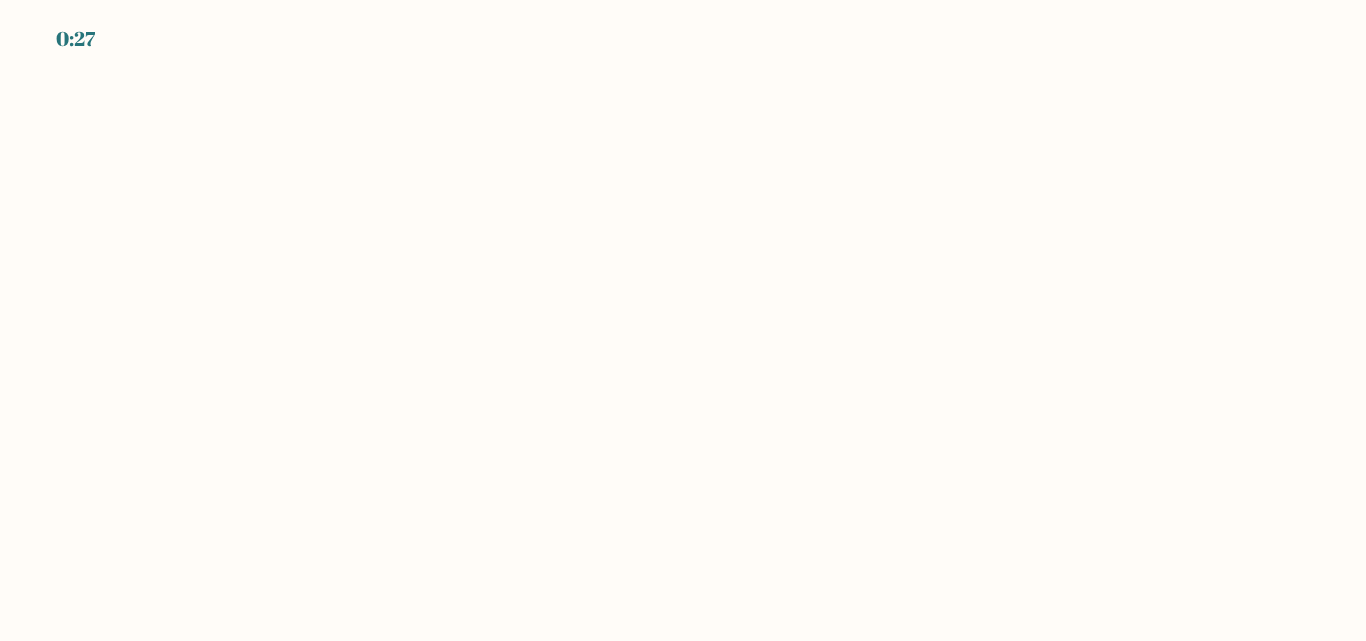 drag, startPoint x: 90, startPoint y: 42, endPoint x: 733, endPoint y: 234, distance: 671.05365 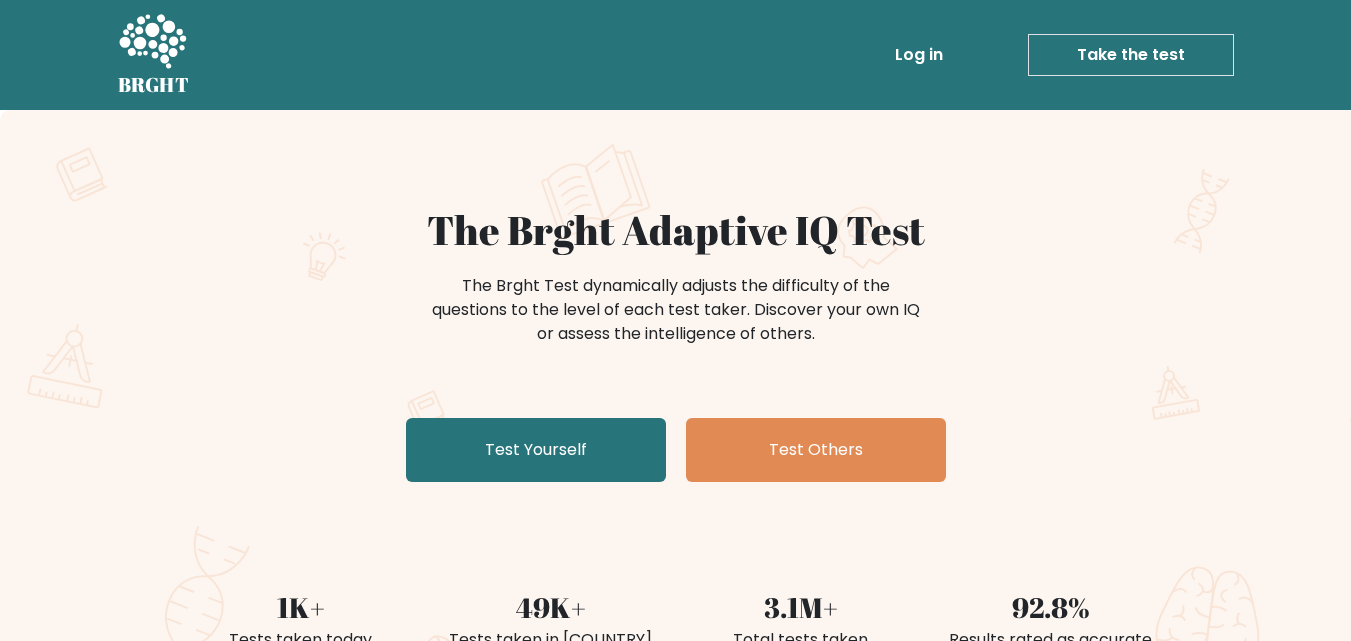 scroll, scrollTop: 0, scrollLeft: 0, axis: both 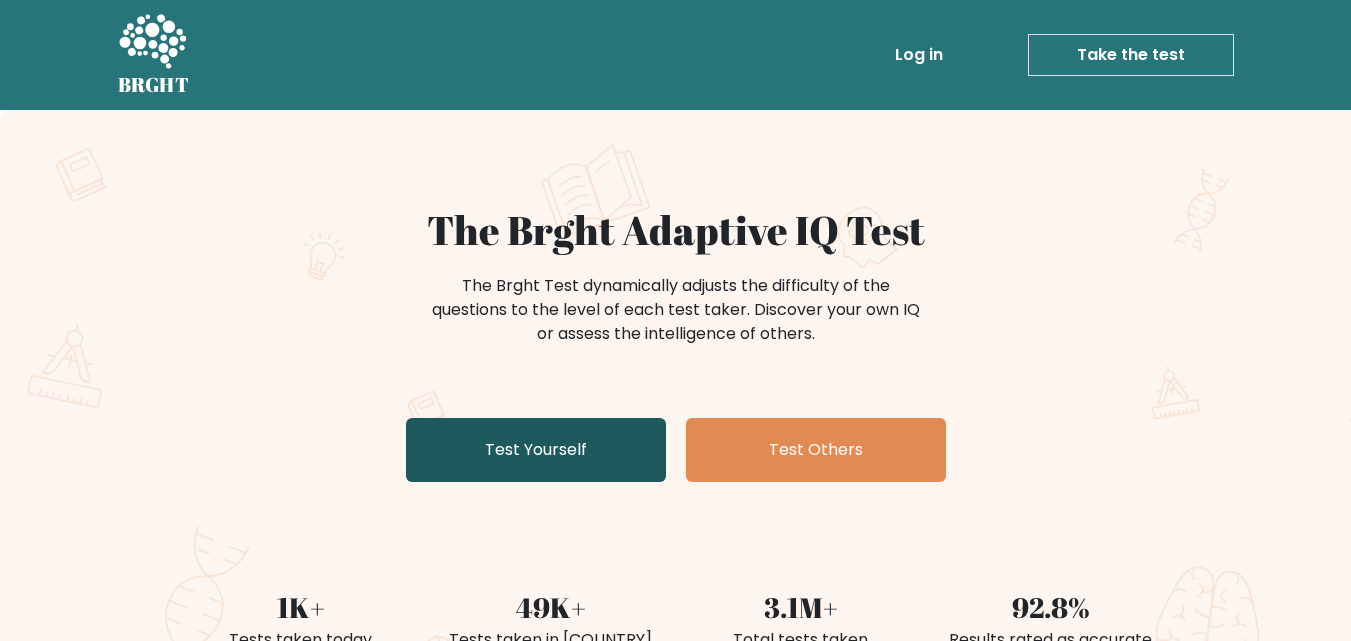 click on "Test Yourself" at bounding box center [536, 450] 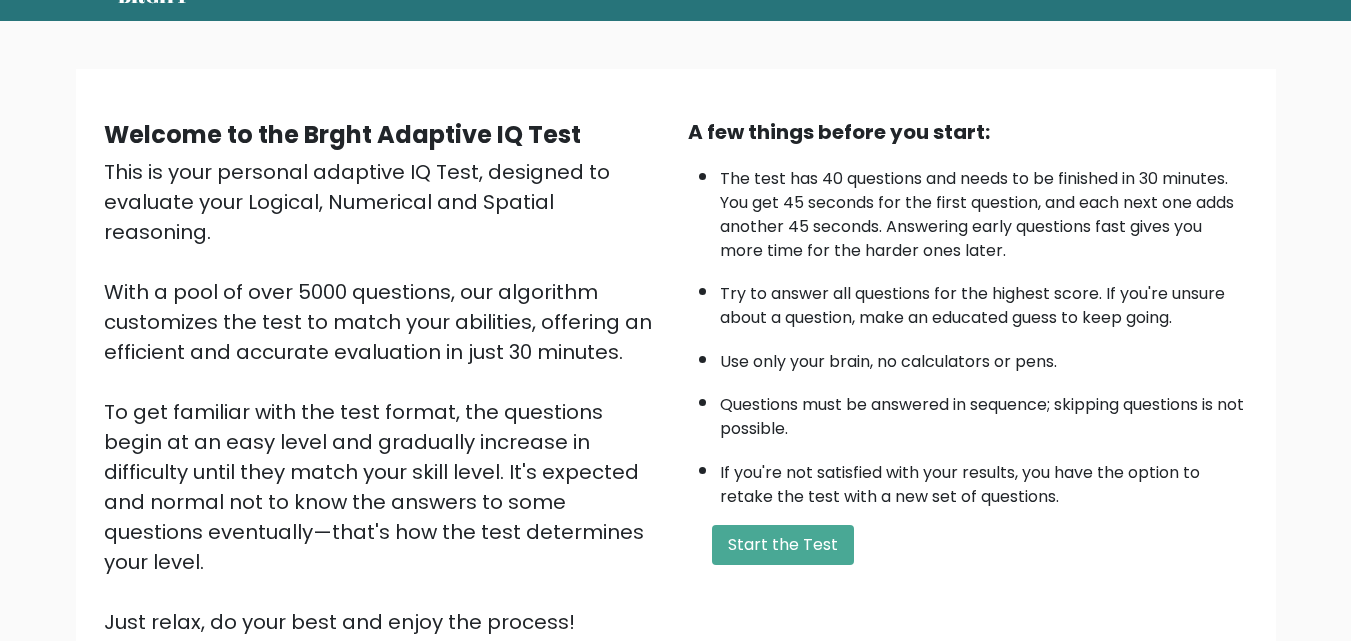 scroll, scrollTop: 275, scrollLeft: 0, axis: vertical 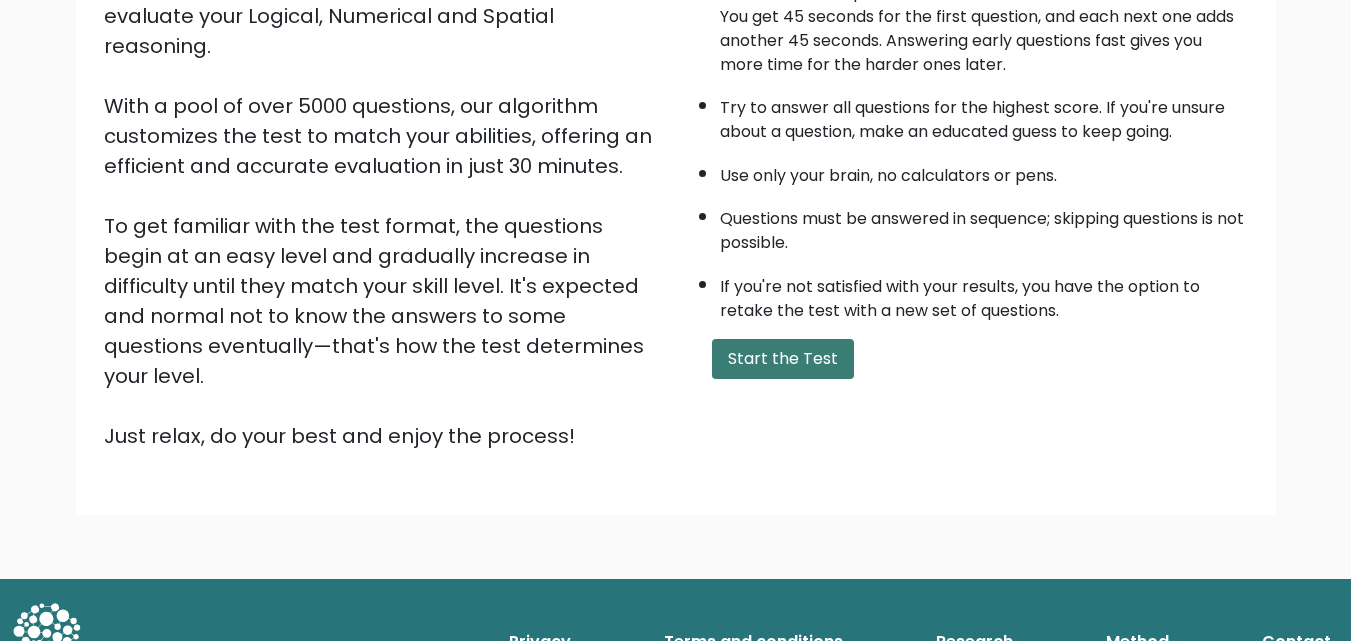 click on "Start the Test" at bounding box center (783, 359) 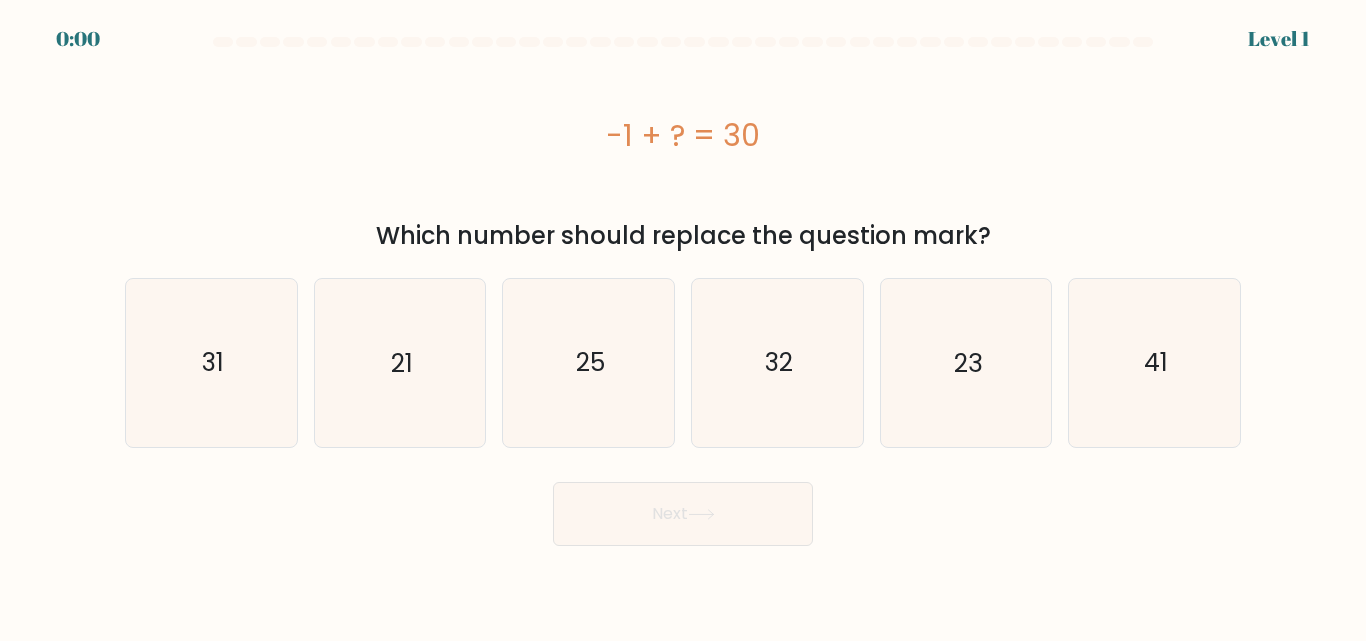 scroll, scrollTop: 0, scrollLeft: 0, axis: both 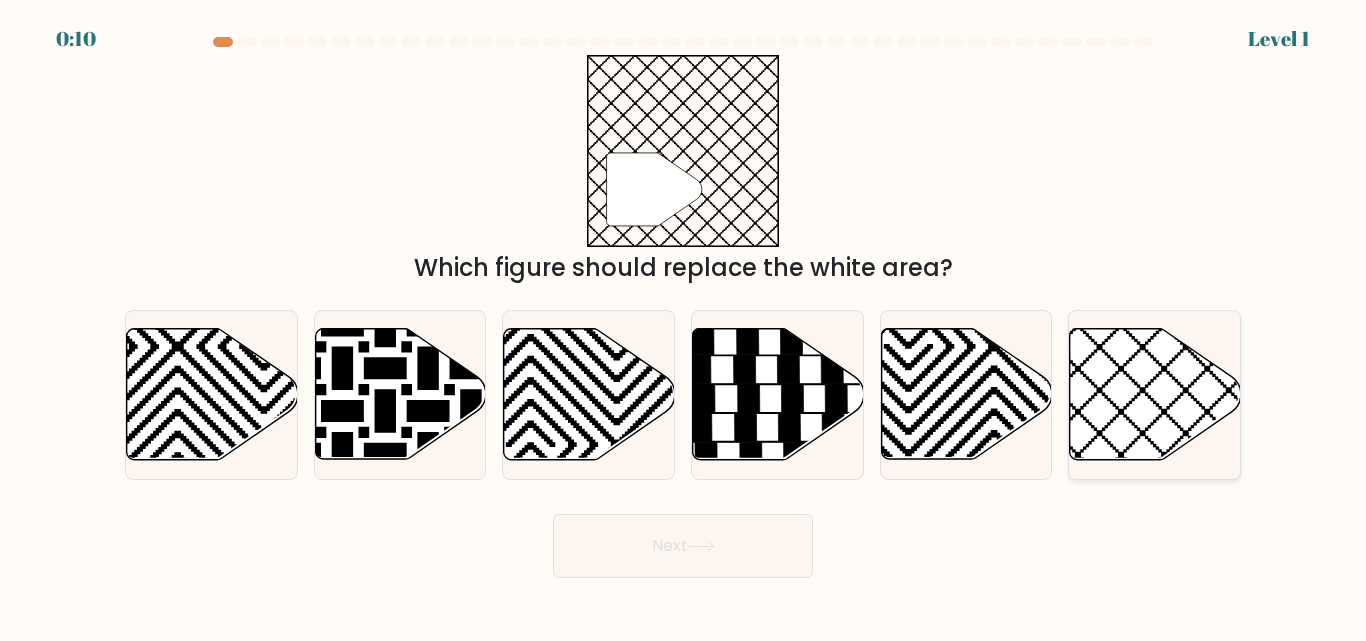 click at bounding box center [1155, 394] 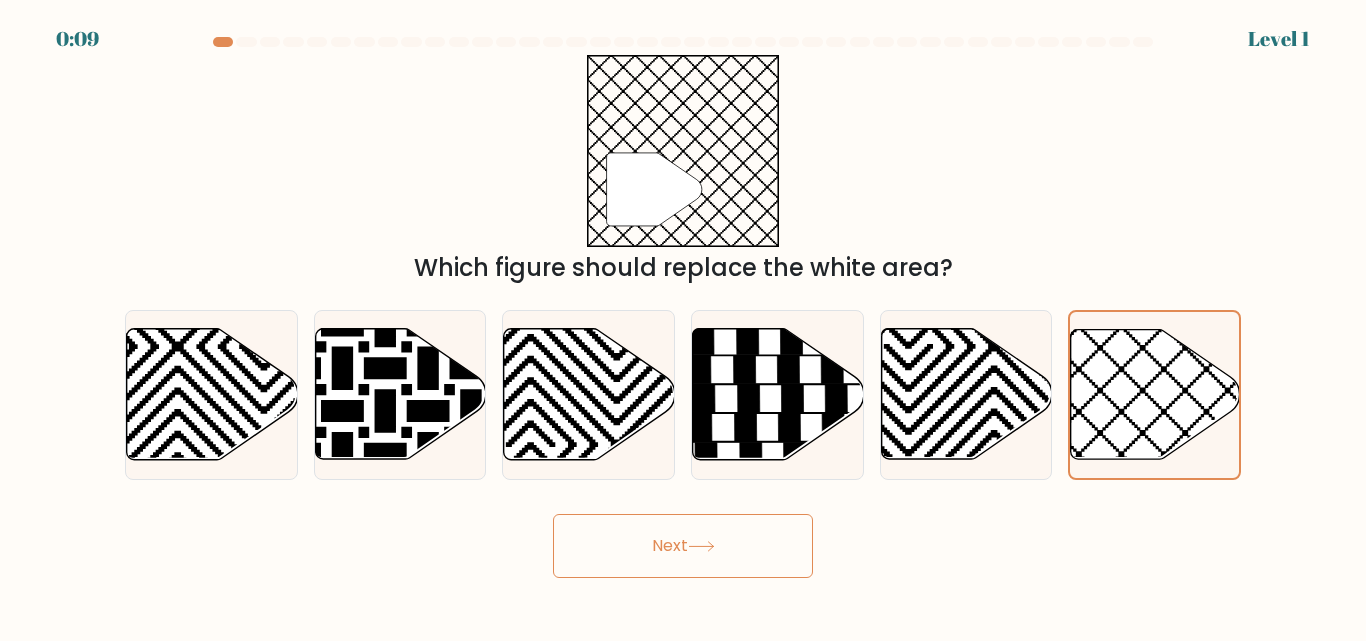 click on "Next" at bounding box center [683, 546] 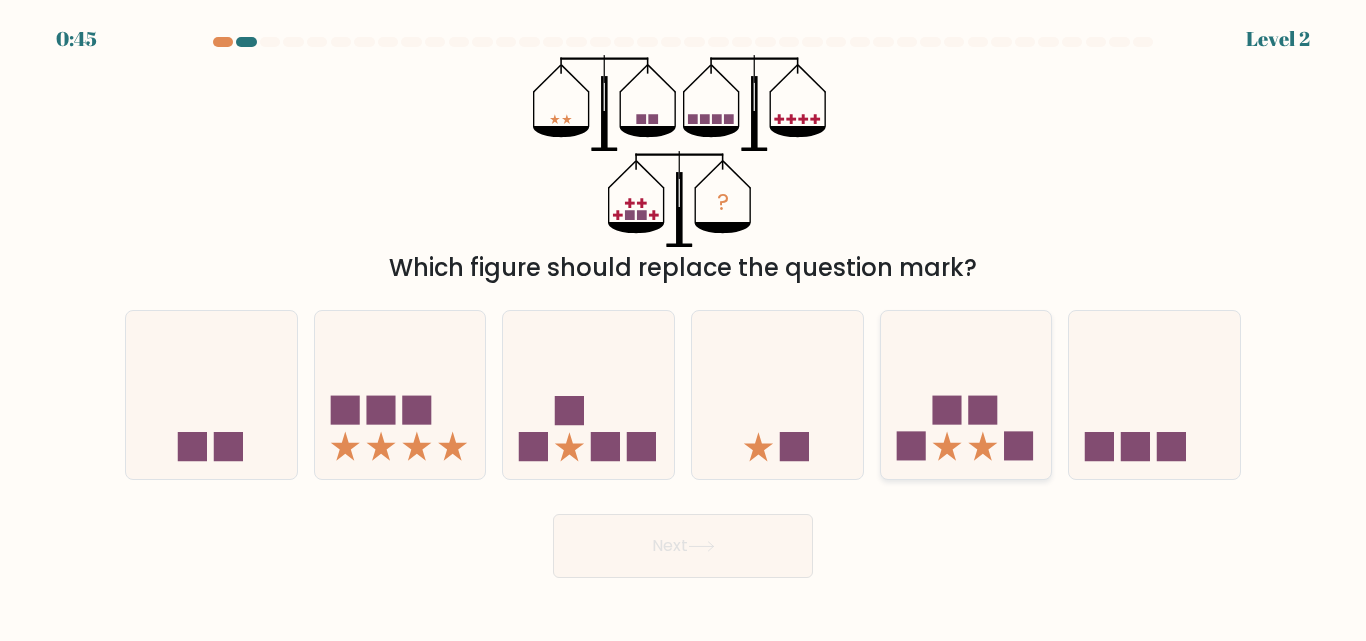 click at bounding box center [966, 394] 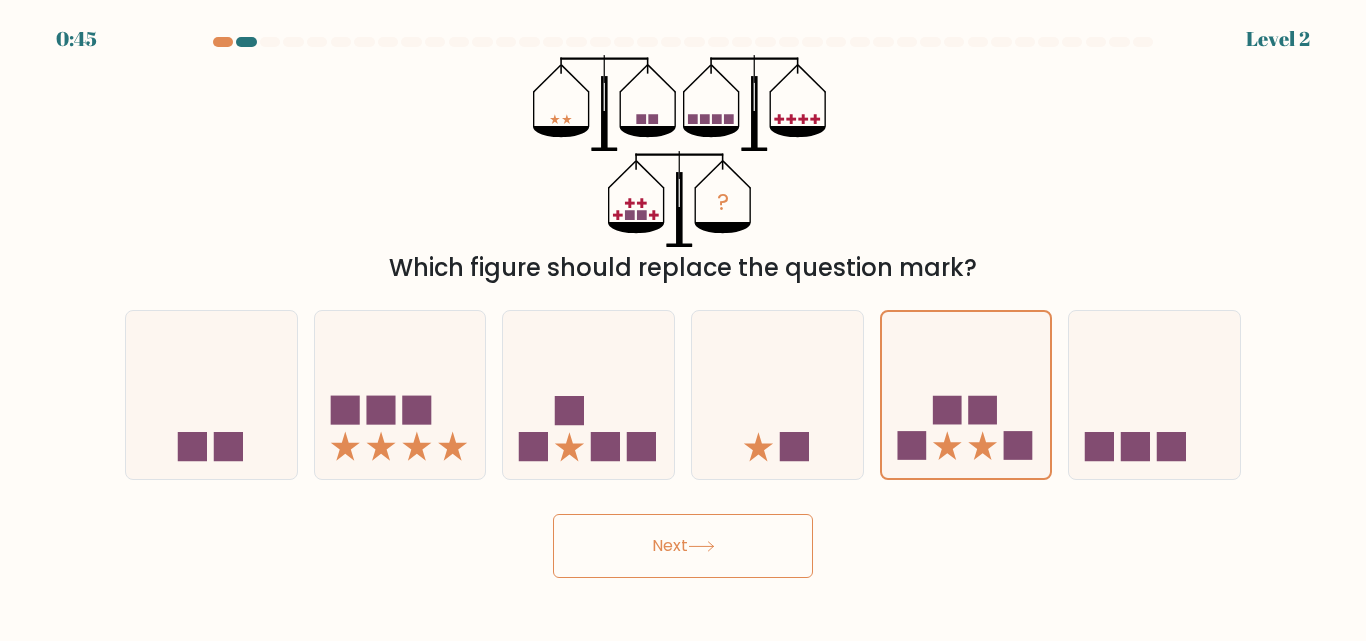 click on "Next" at bounding box center [683, 546] 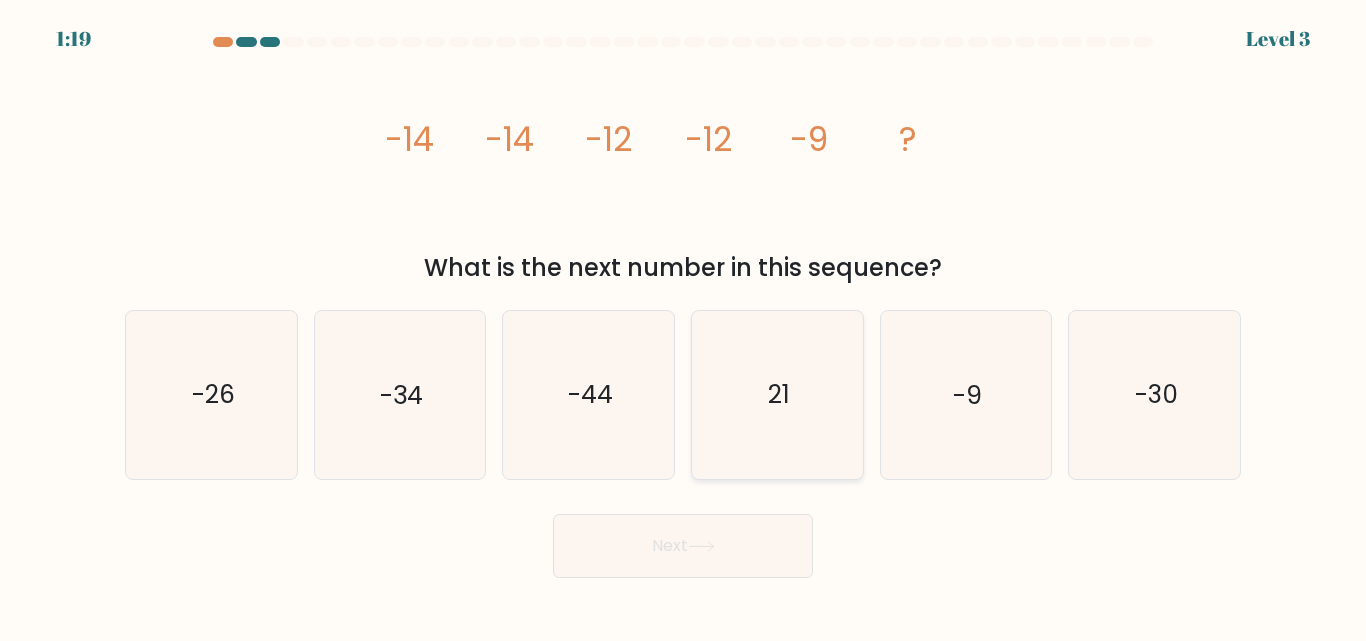 click on "21" at bounding box center (777, 394) 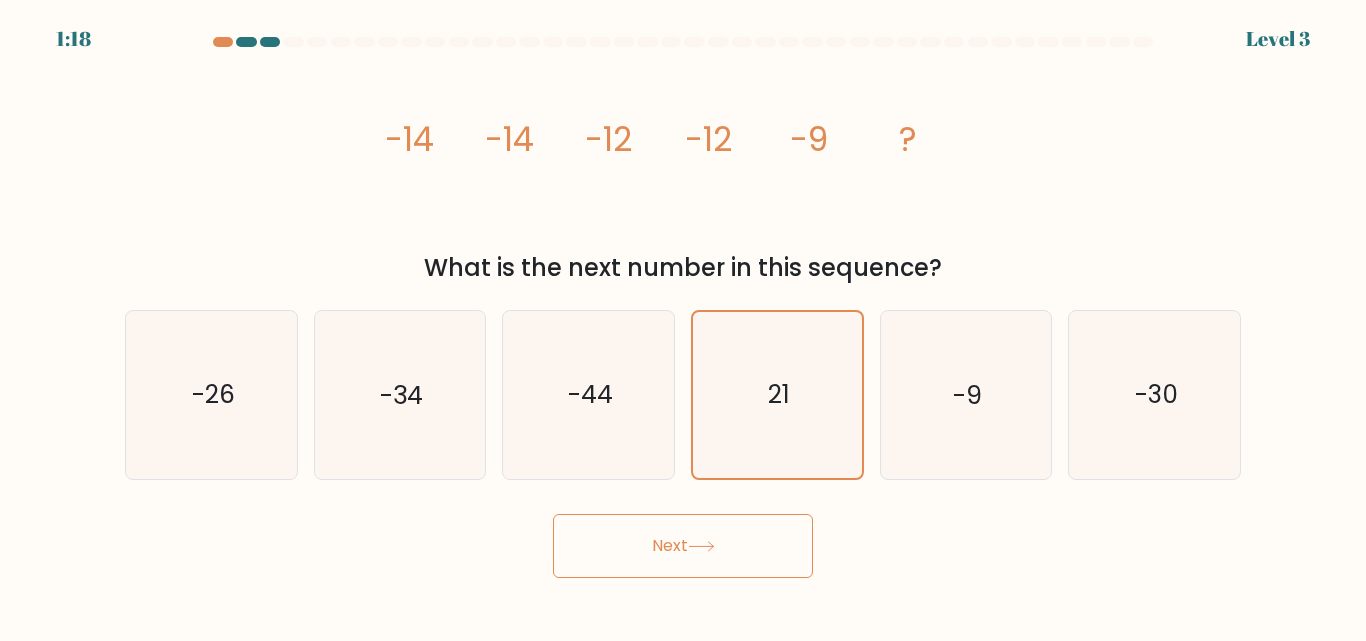 click on "Next" at bounding box center (683, 546) 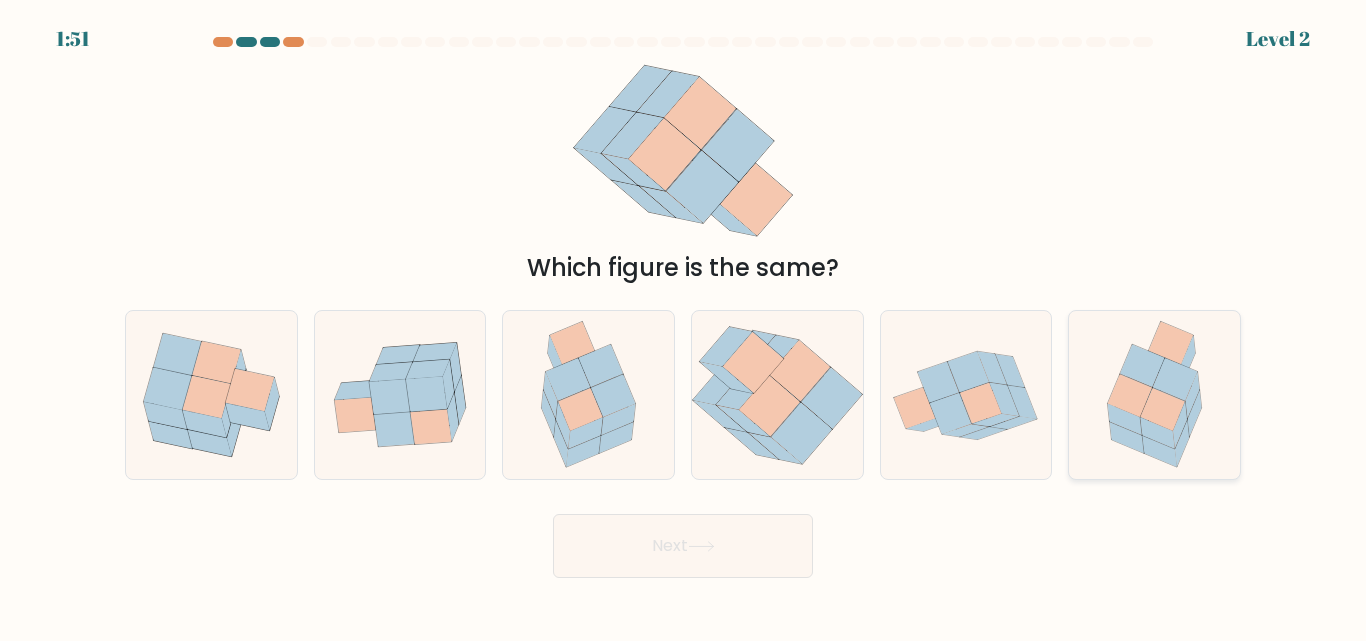 click at bounding box center [1162, 410] 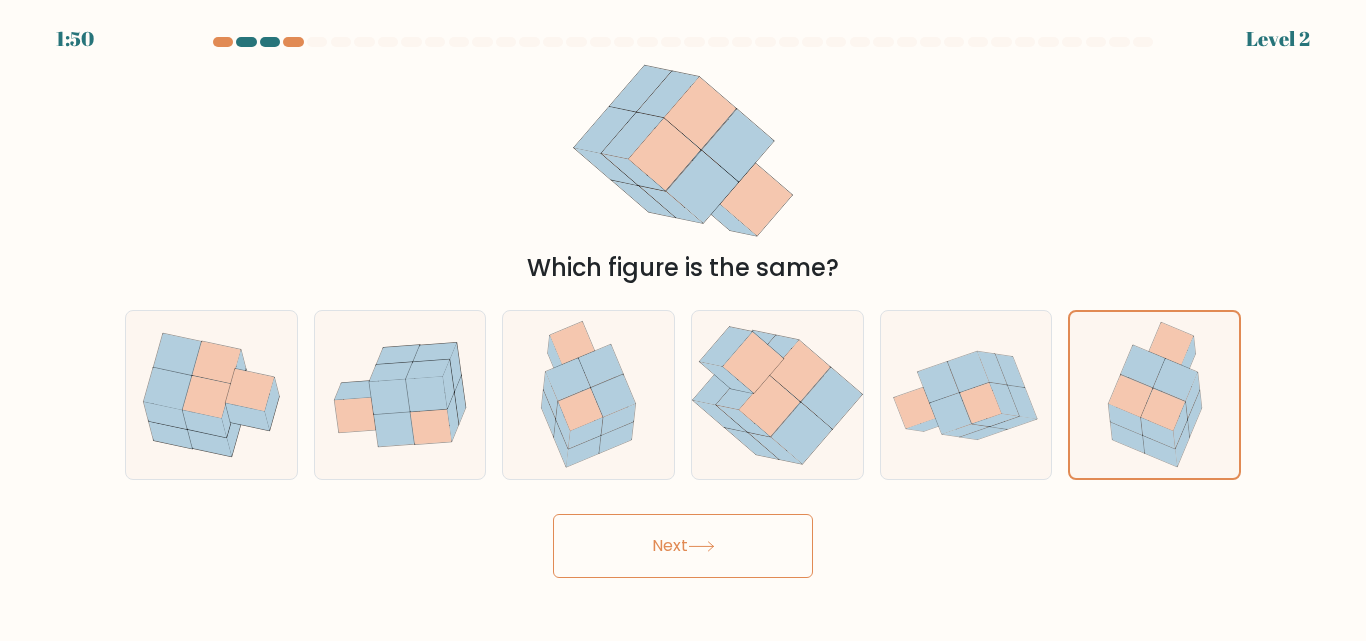 click on "Next" at bounding box center (683, 546) 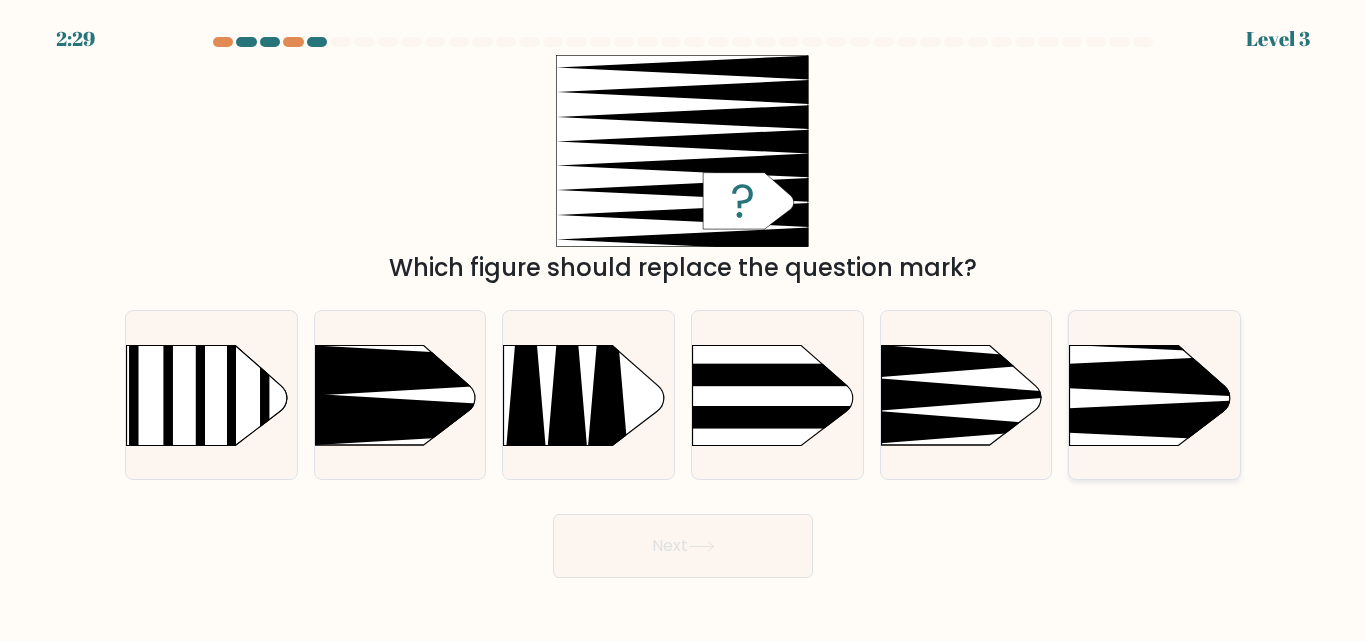 click at bounding box center (1033, 376) 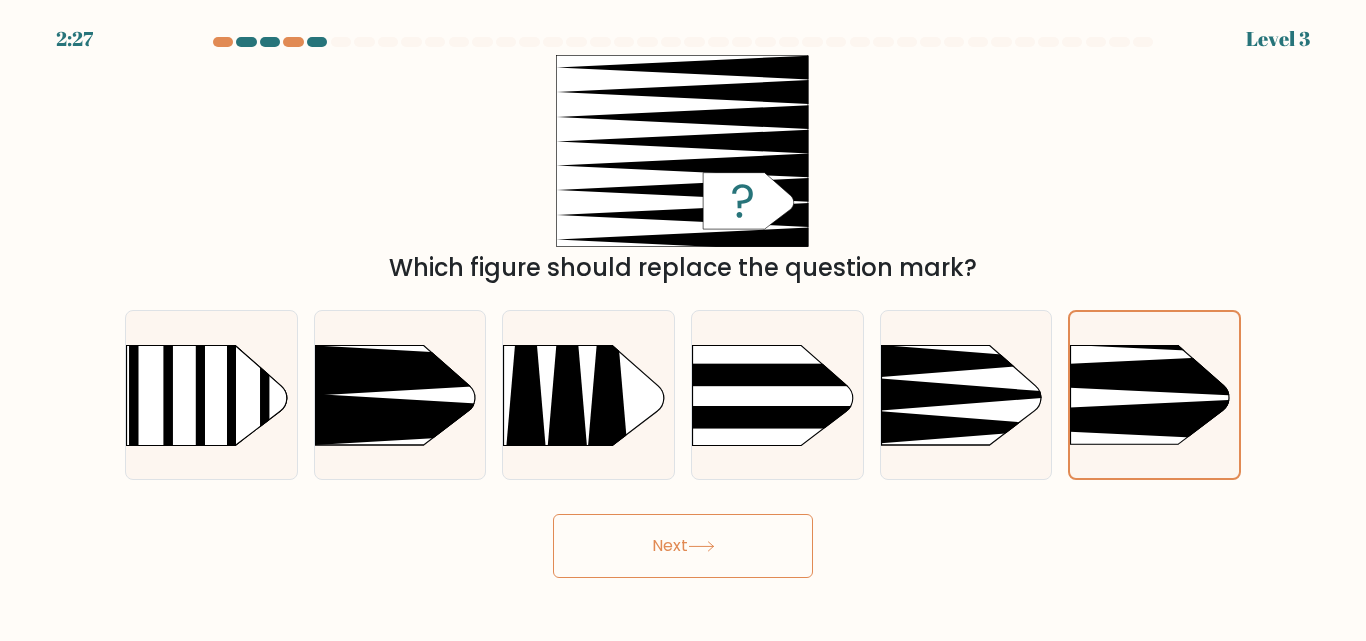 click on "Next" at bounding box center (683, 546) 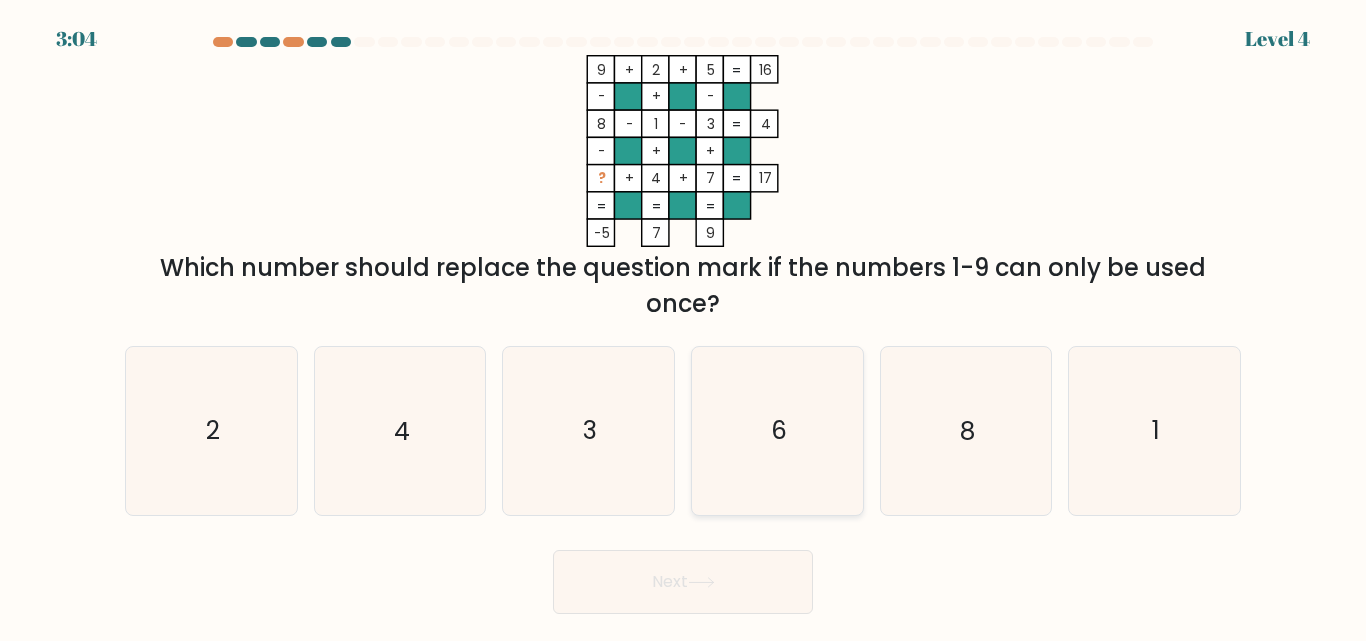 drag, startPoint x: 822, startPoint y: 426, endPoint x: 791, endPoint y: 572, distance: 149.25482 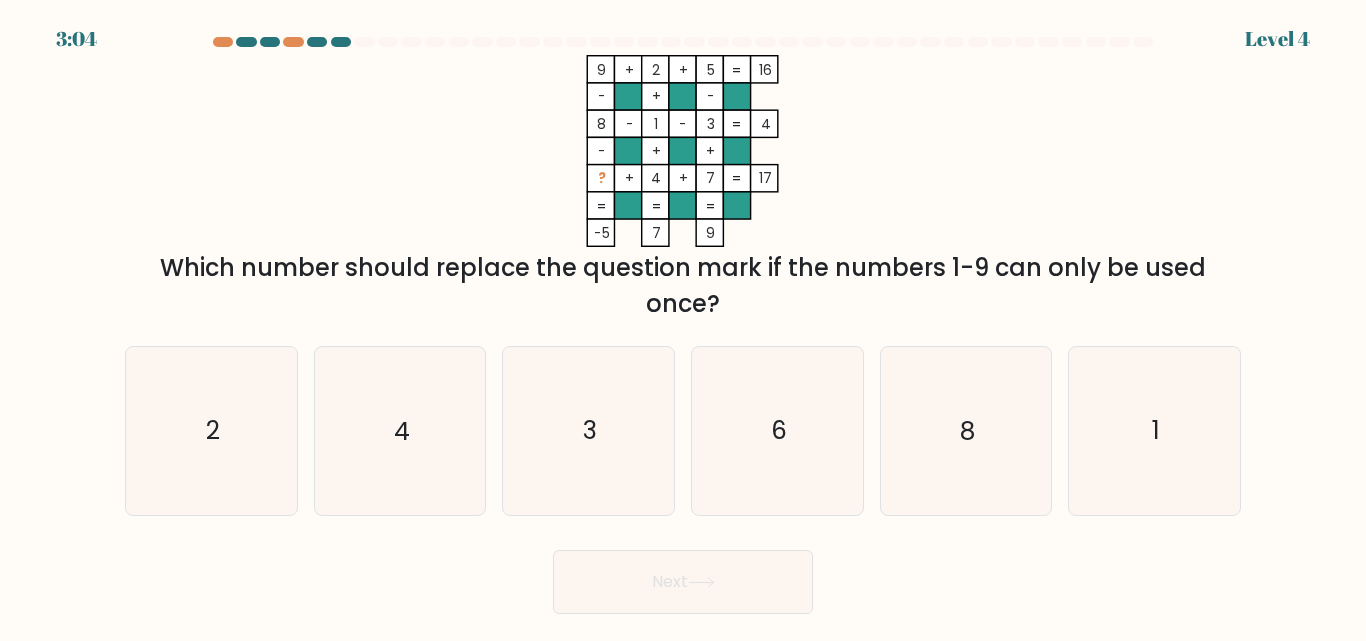 click on "6" at bounding box center (777, 430) 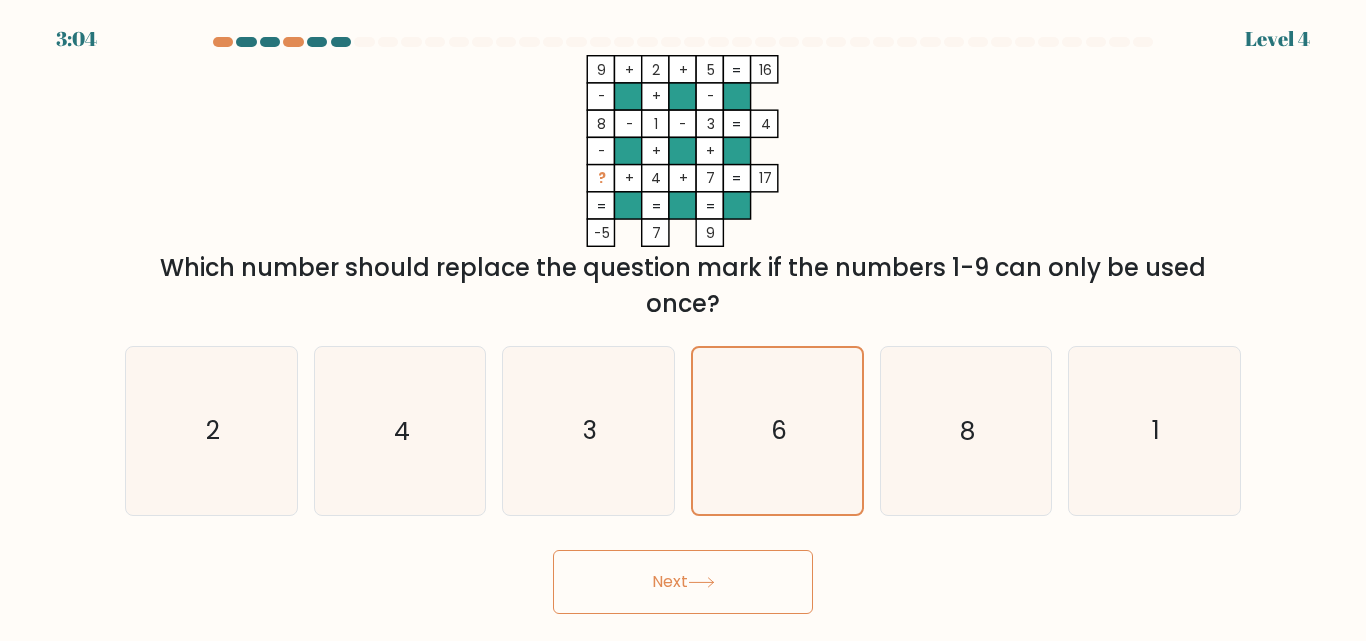 click on "Next" at bounding box center (683, 582) 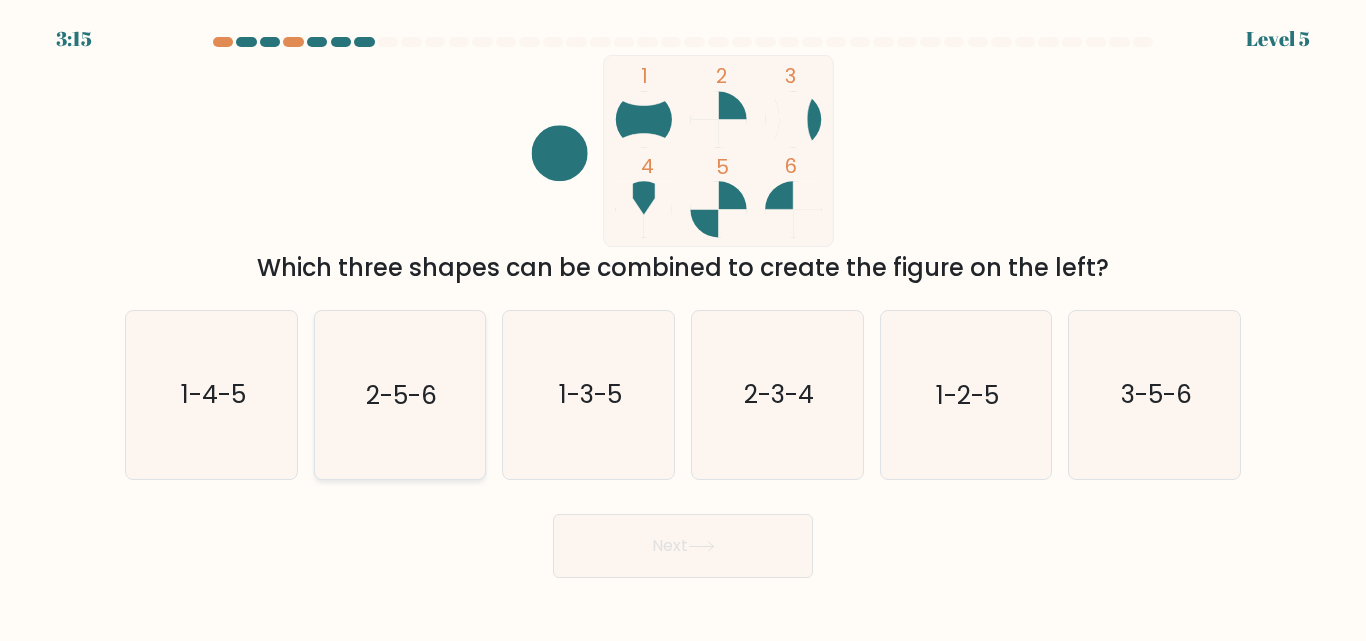 click on "2-5-6" at bounding box center [399, 394] 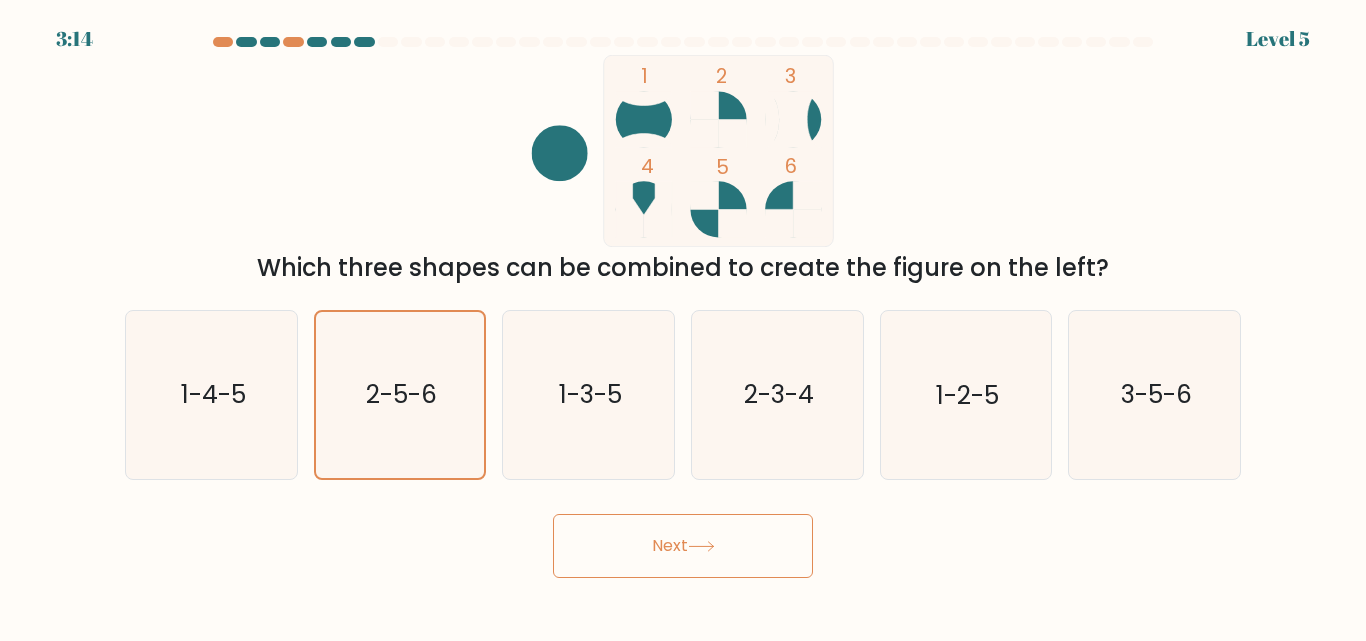 click on "Next" at bounding box center (683, 546) 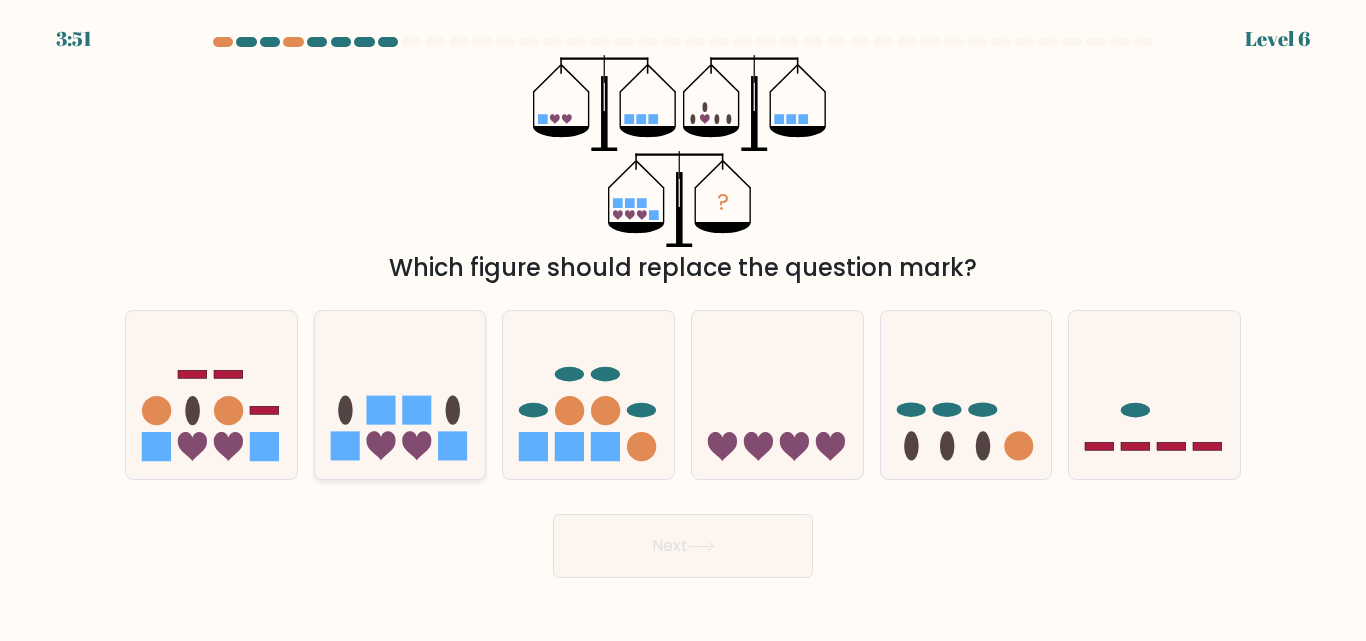 click at bounding box center (400, 394) 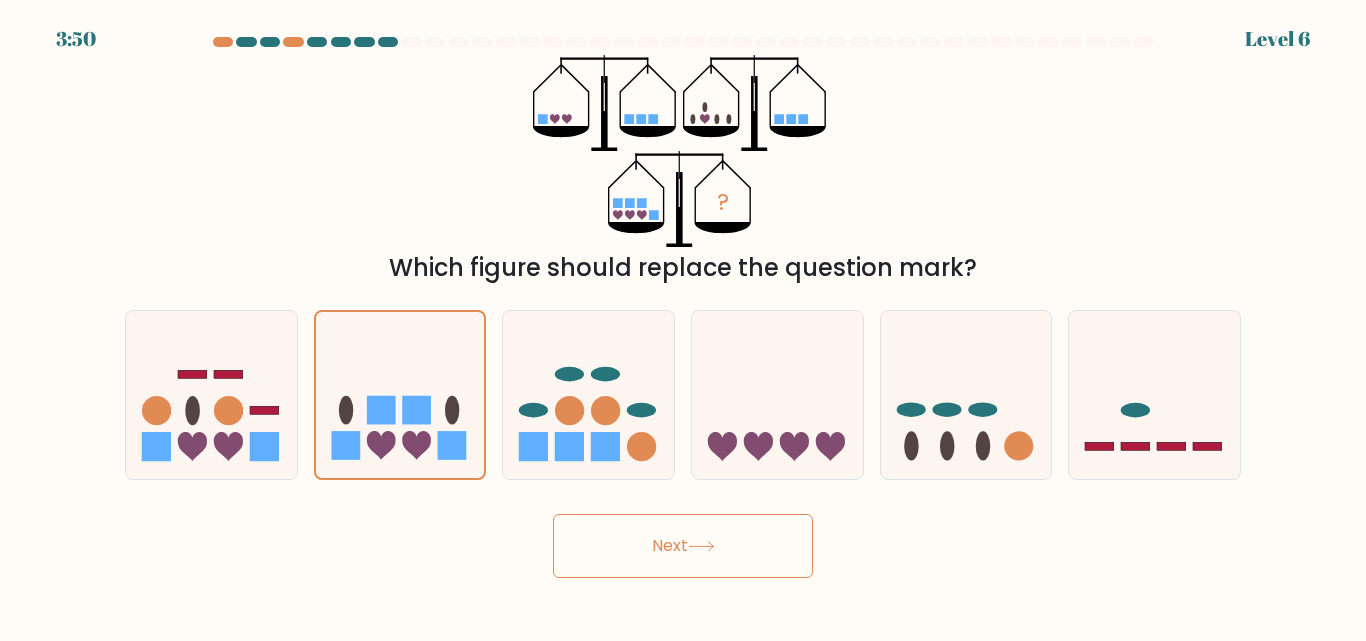 click on "Next" at bounding box center [683, 546] 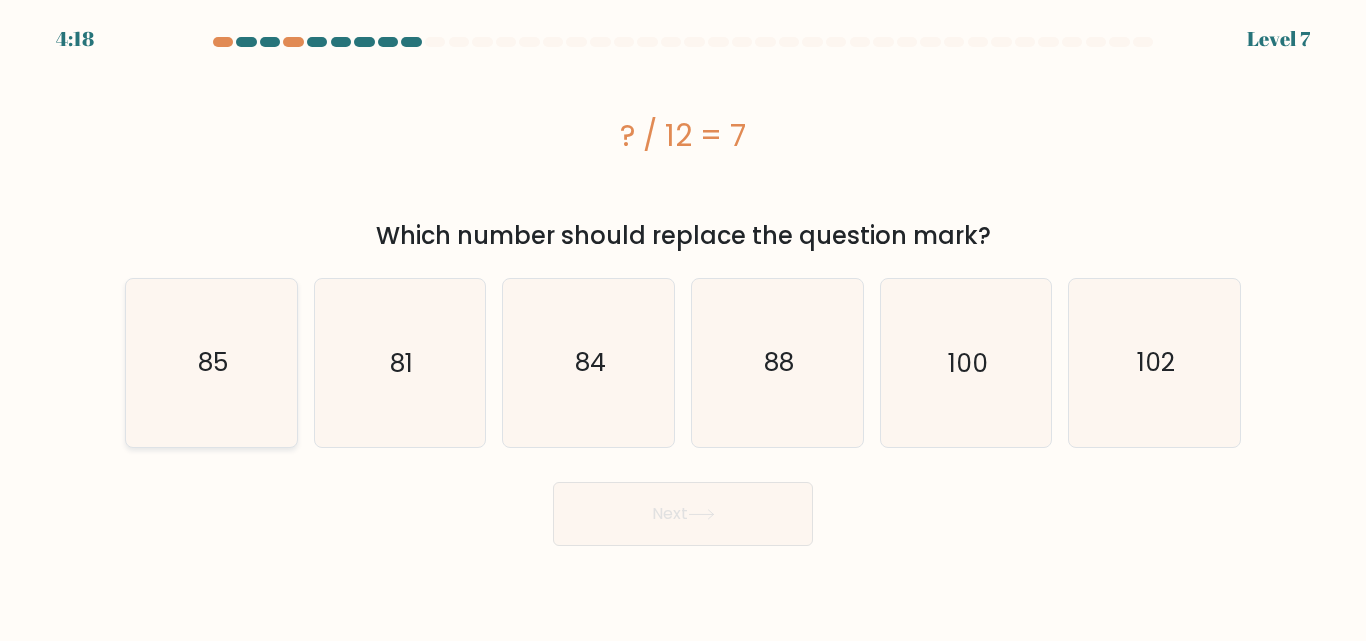 click on "85" at bounding box center [211, 362] 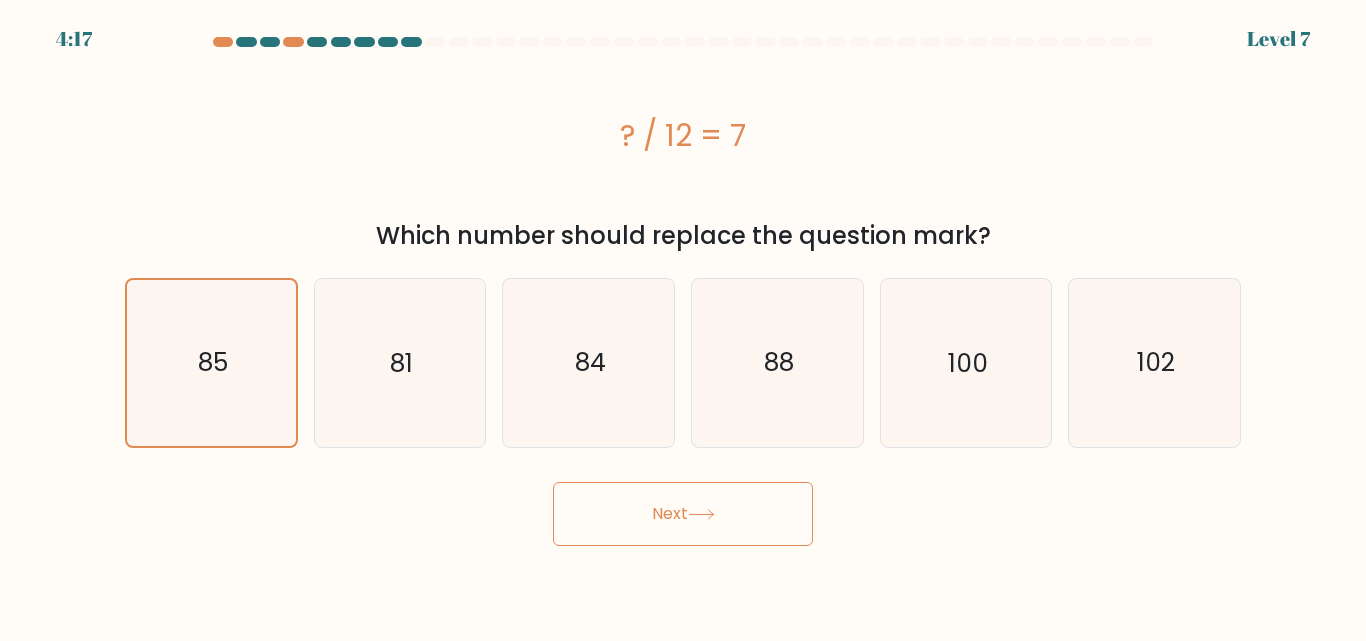 click on "Next" at bounding box center [683, 514] 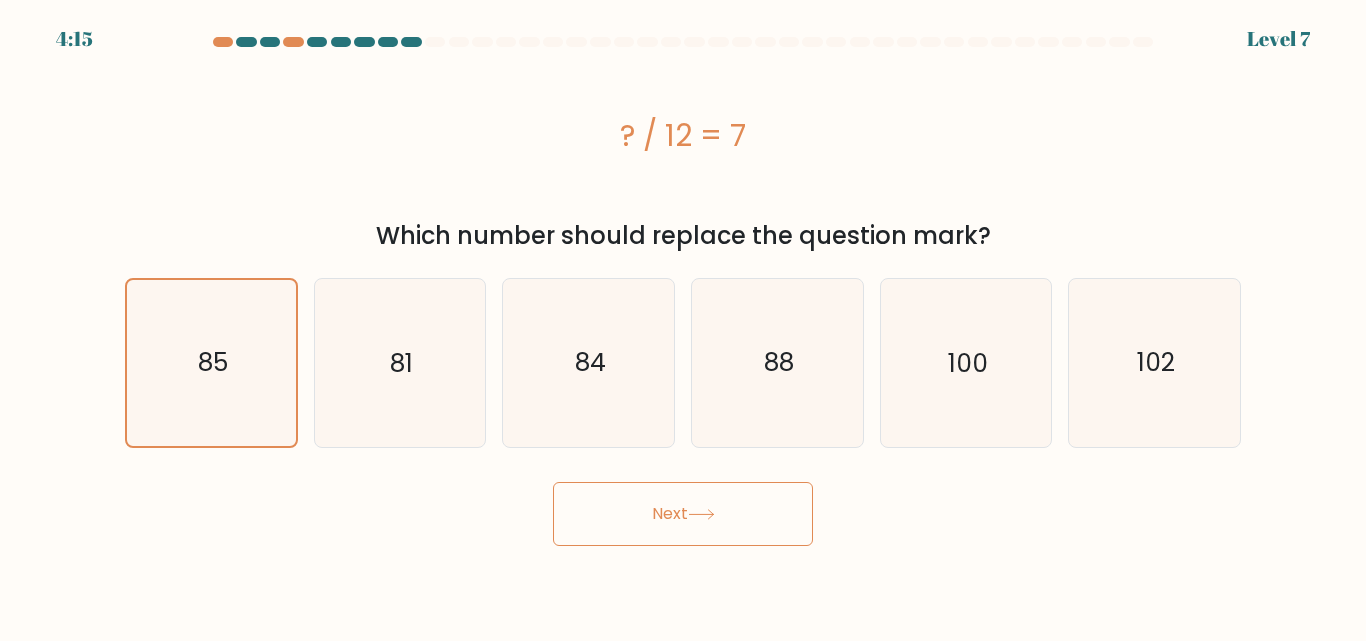 click on "Next" at bounding box center (683, 514) 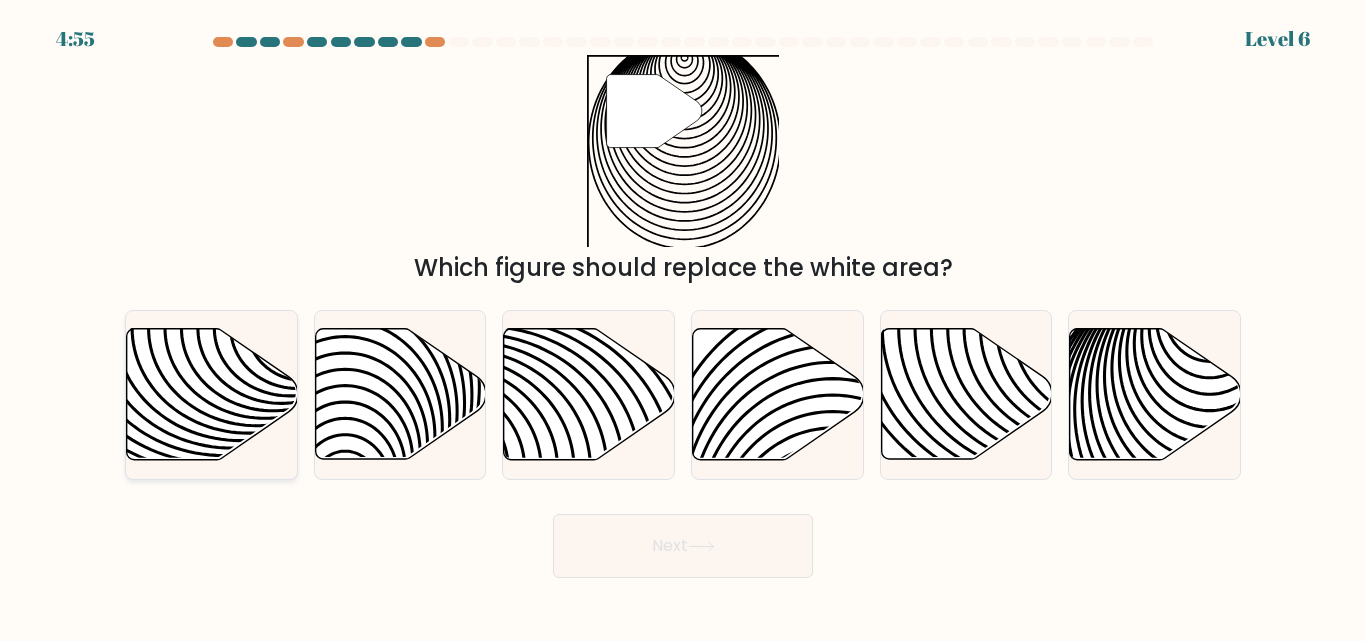 click at bounding box center [212, 394] 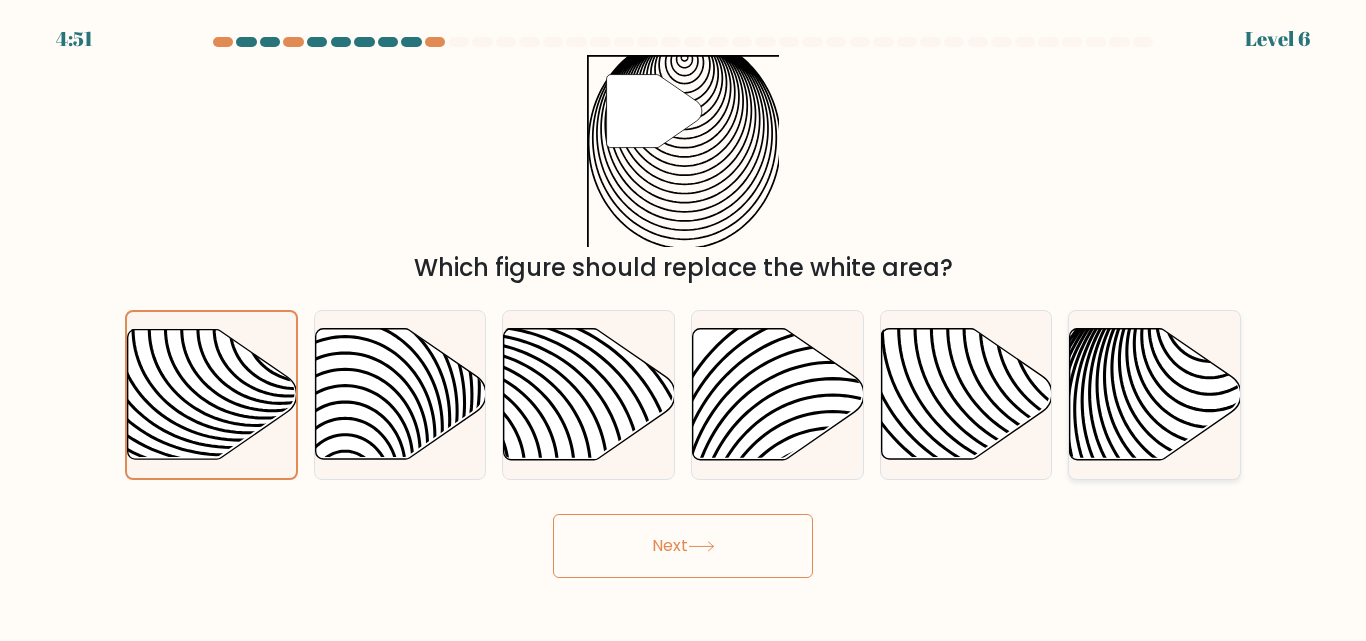 click at bounding box center (1210, 469) 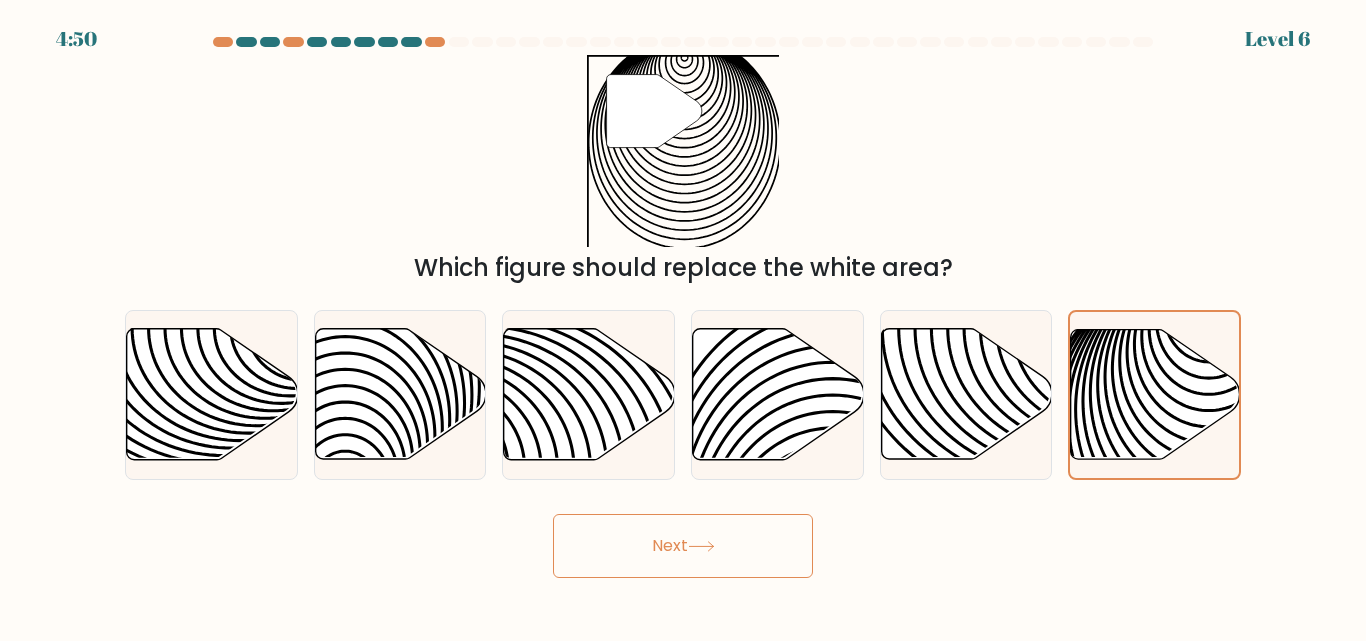 click on "Next" at bounding box center [683, 546] 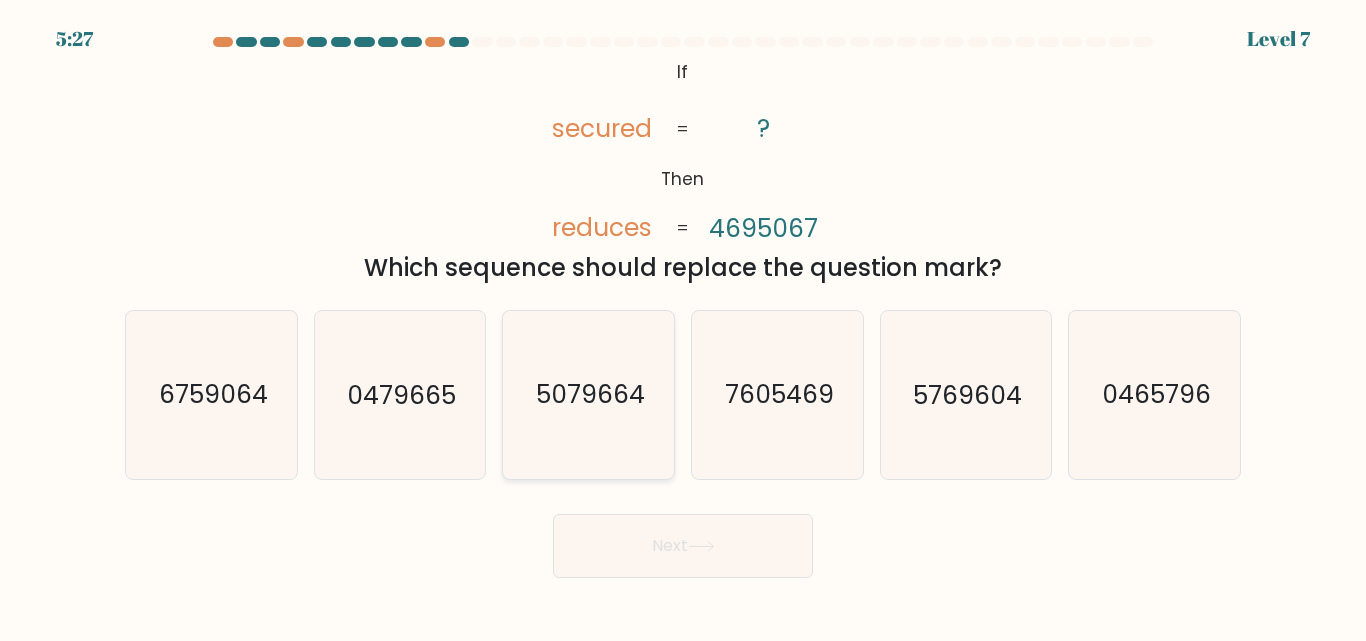 click on "5079664" at bounding box center [590, 395] 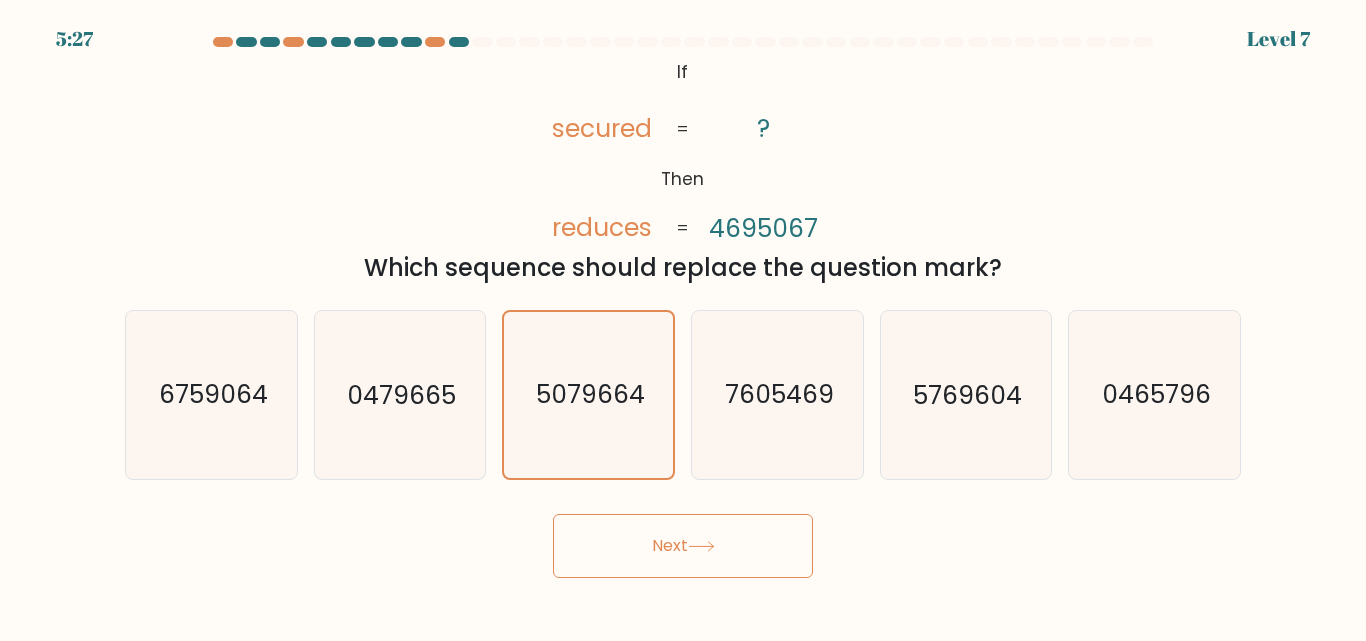 click on "Next" at bounding box center (683, 546) 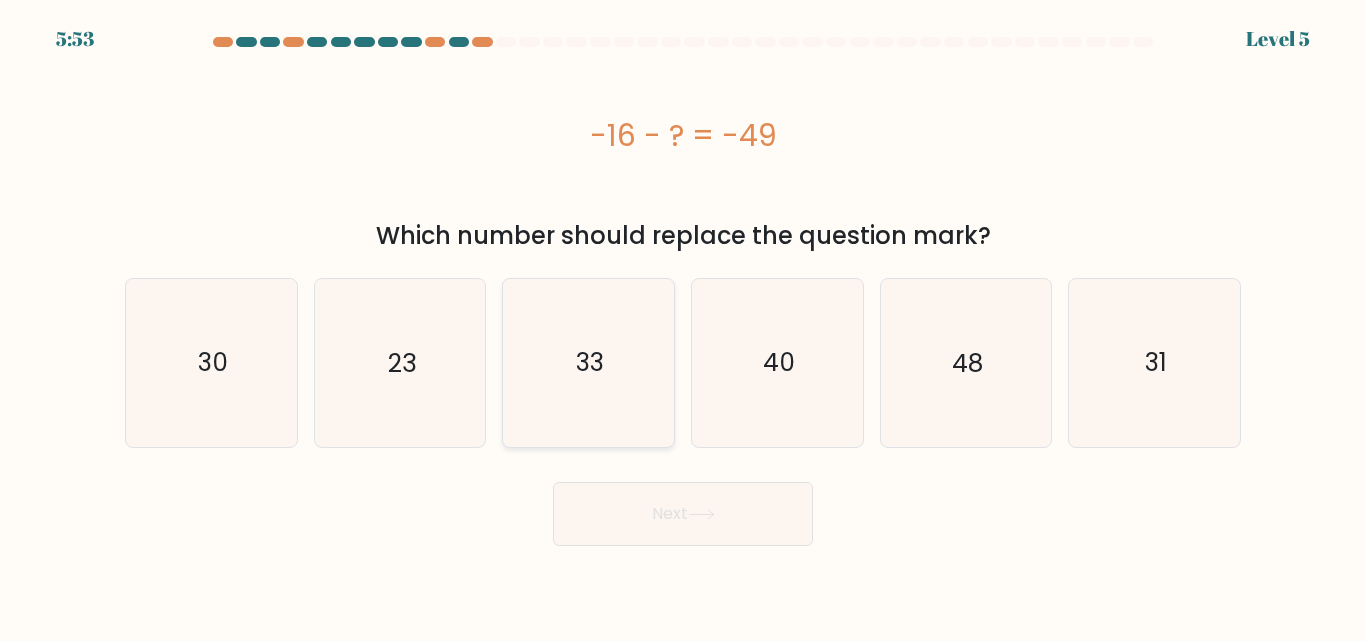 click on "33" at bounding box center [590, 362] 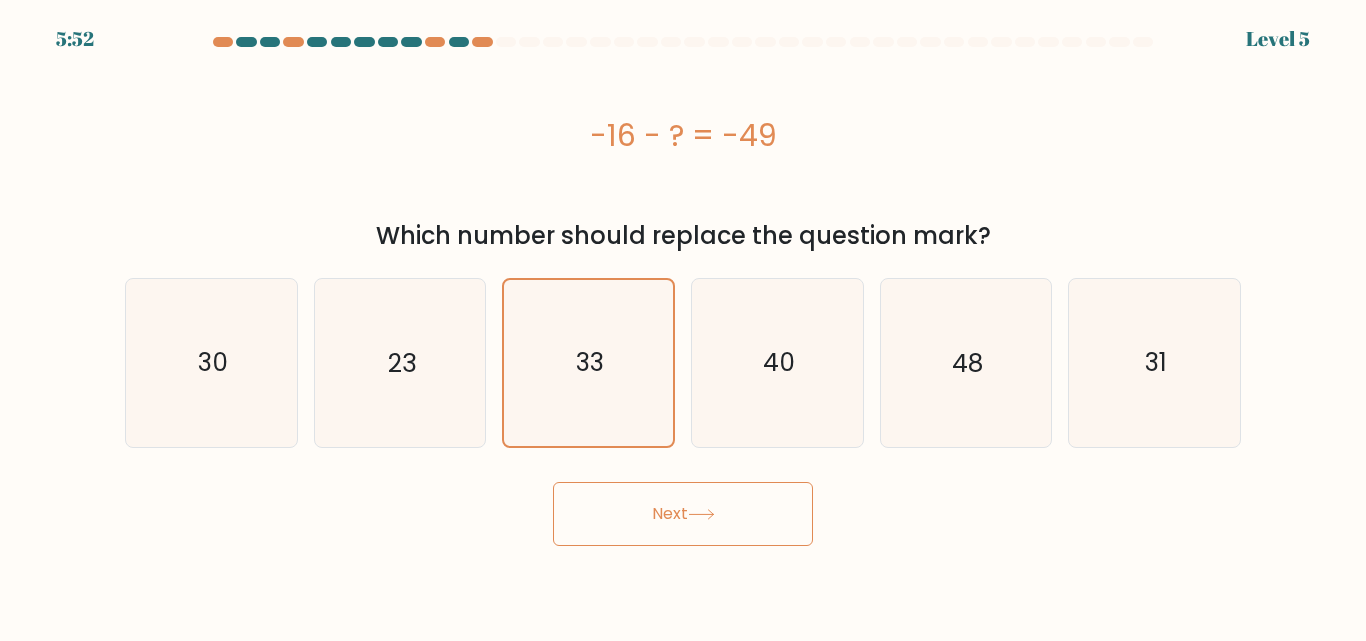 click on "Next" at bounding box center [683, 514] 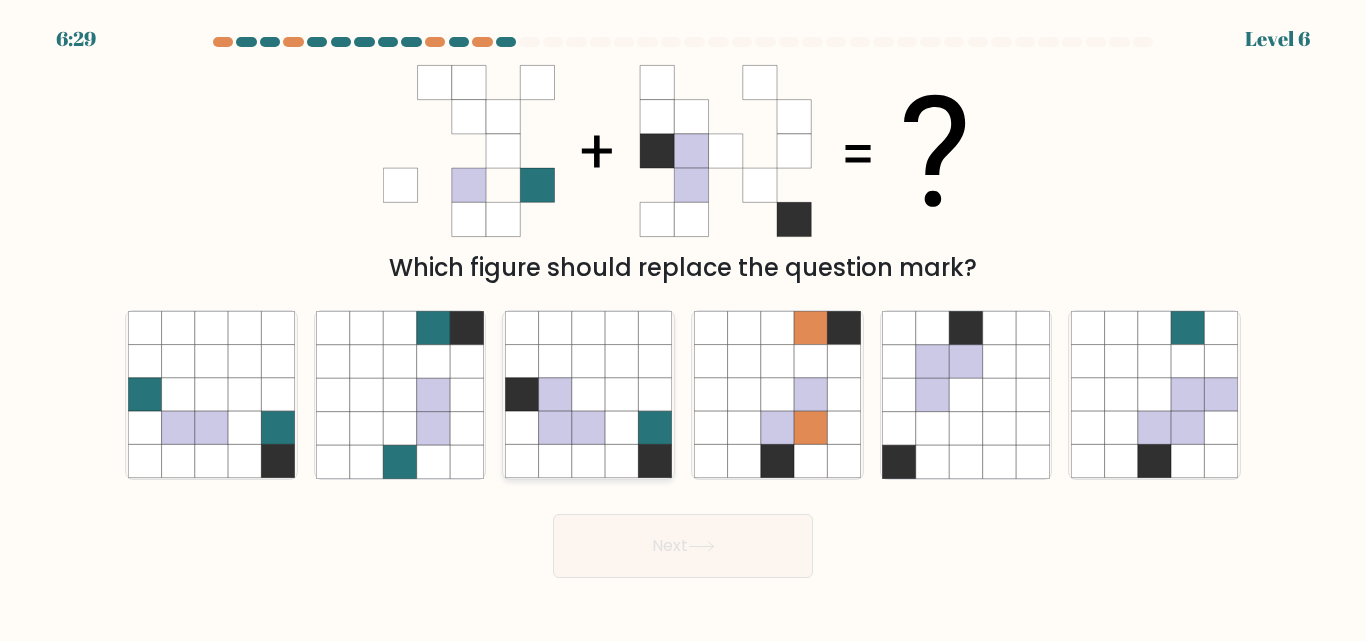 click at bounding box center [588, 428] 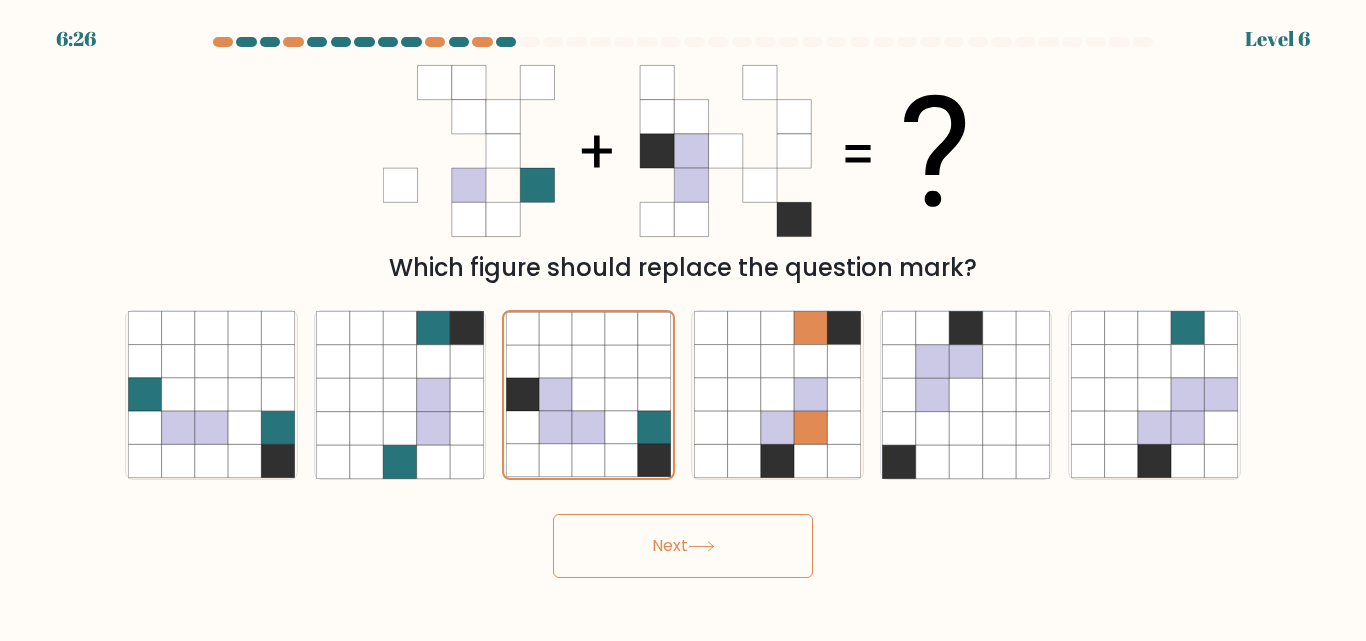 click on "Next" at bounding box center (683, 546) 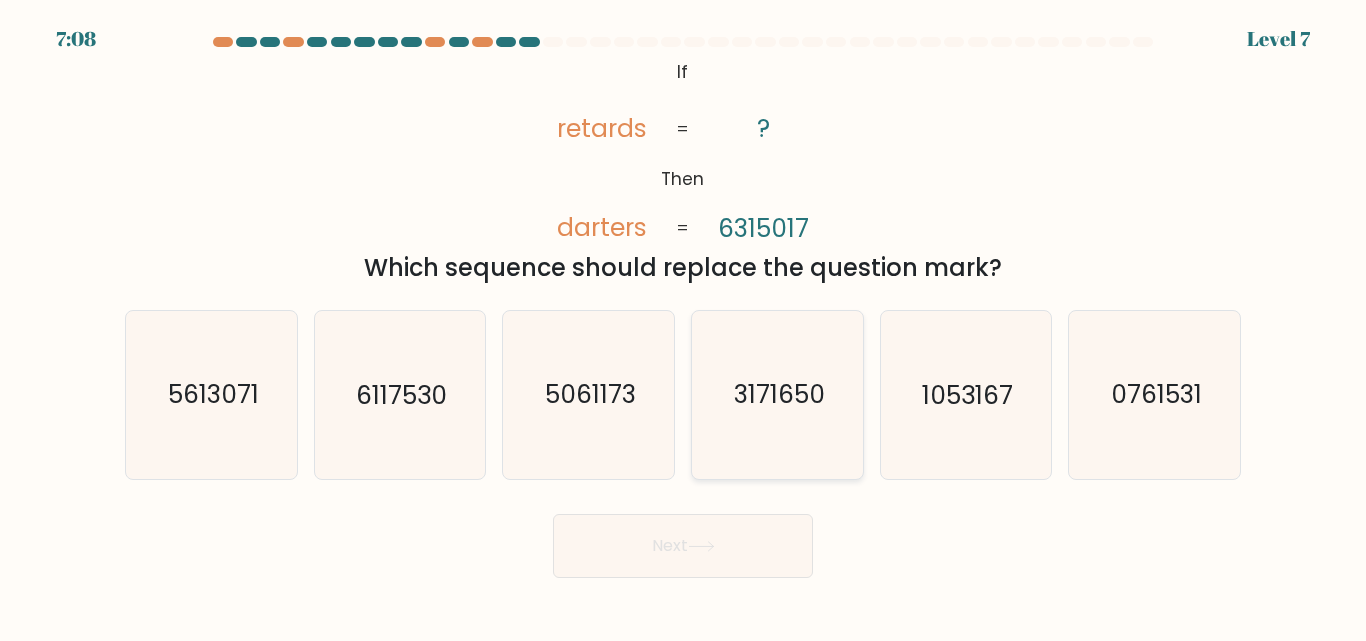 click on "3171650" at bounding box center [778, 395] 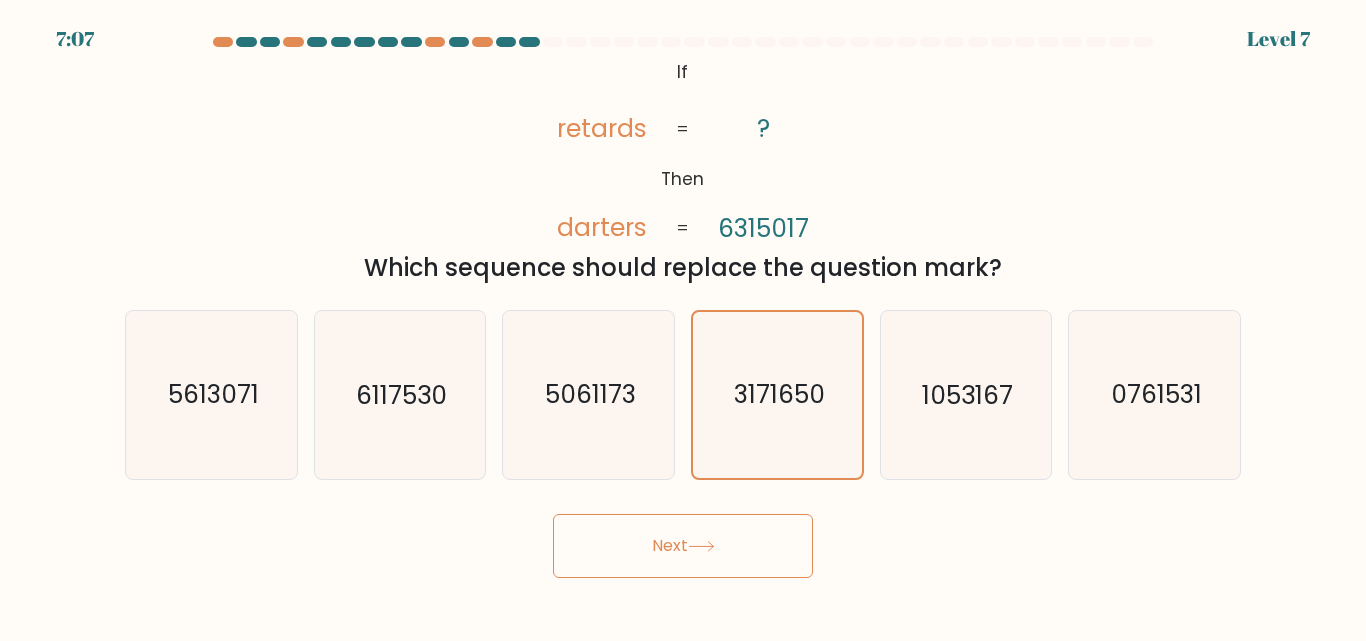 click on "Next" at bounding box center [683, 546] 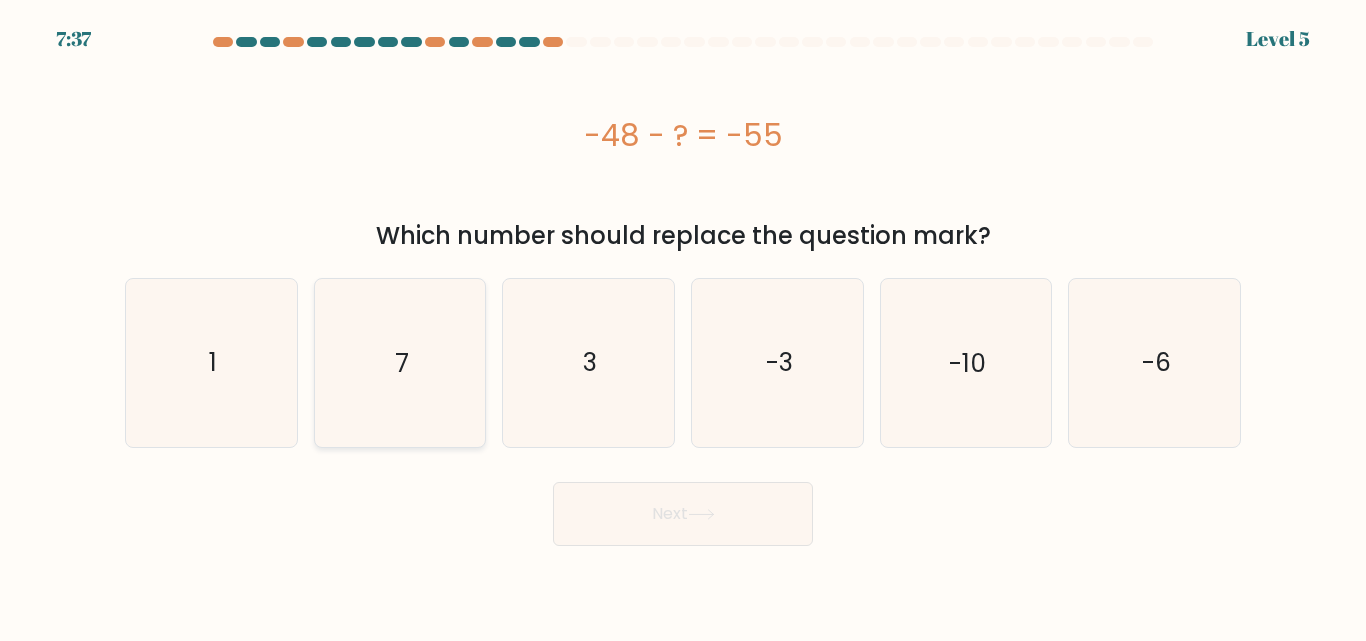 click on "7" at bounding box center [399, 362] 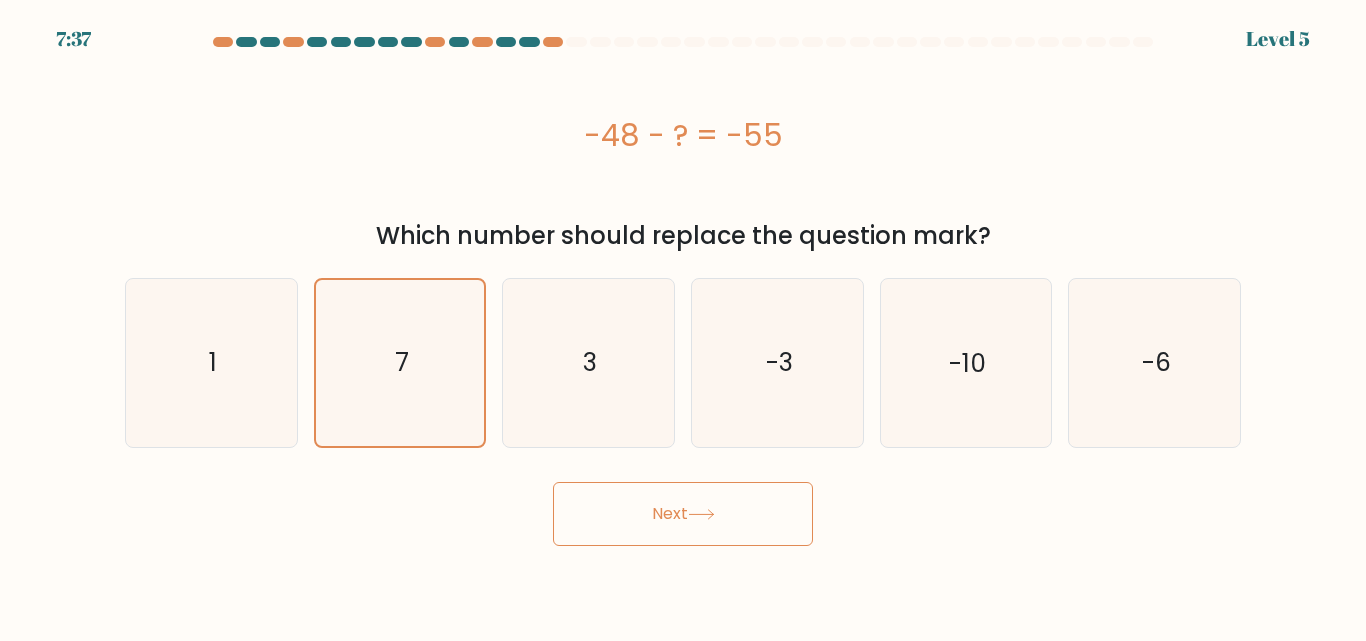 click on "Next" at bounding box center [683, 514] 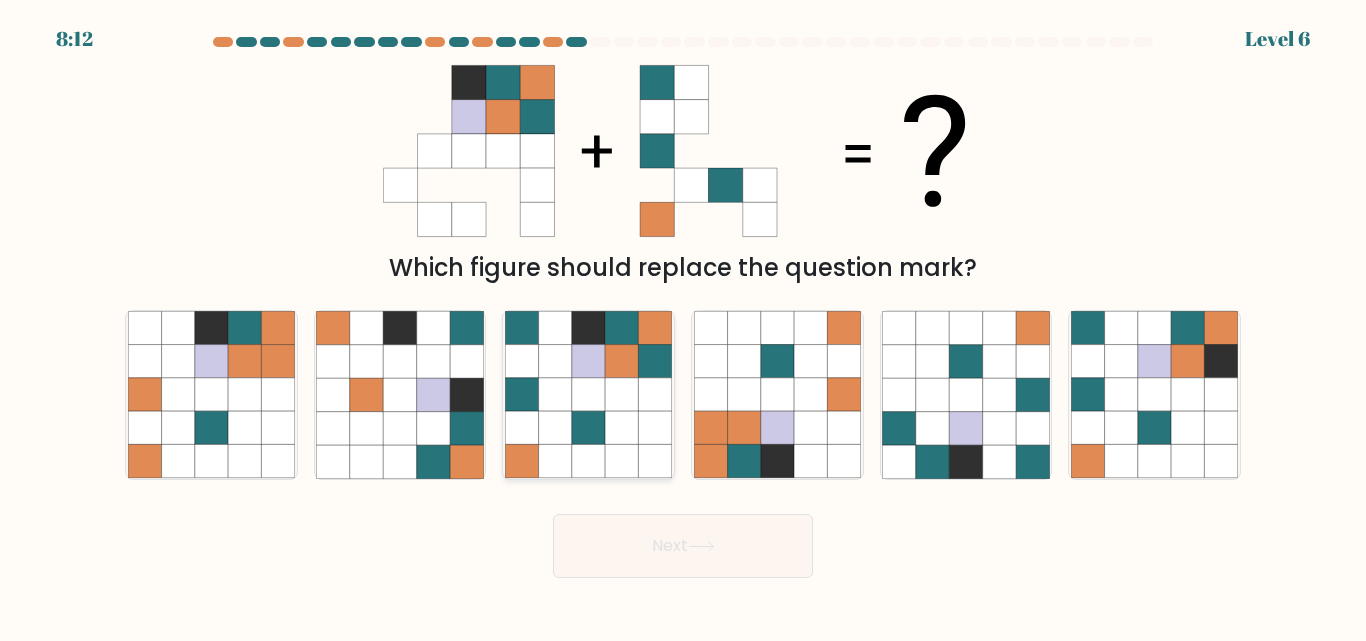 click at bounding box center (621, 361) 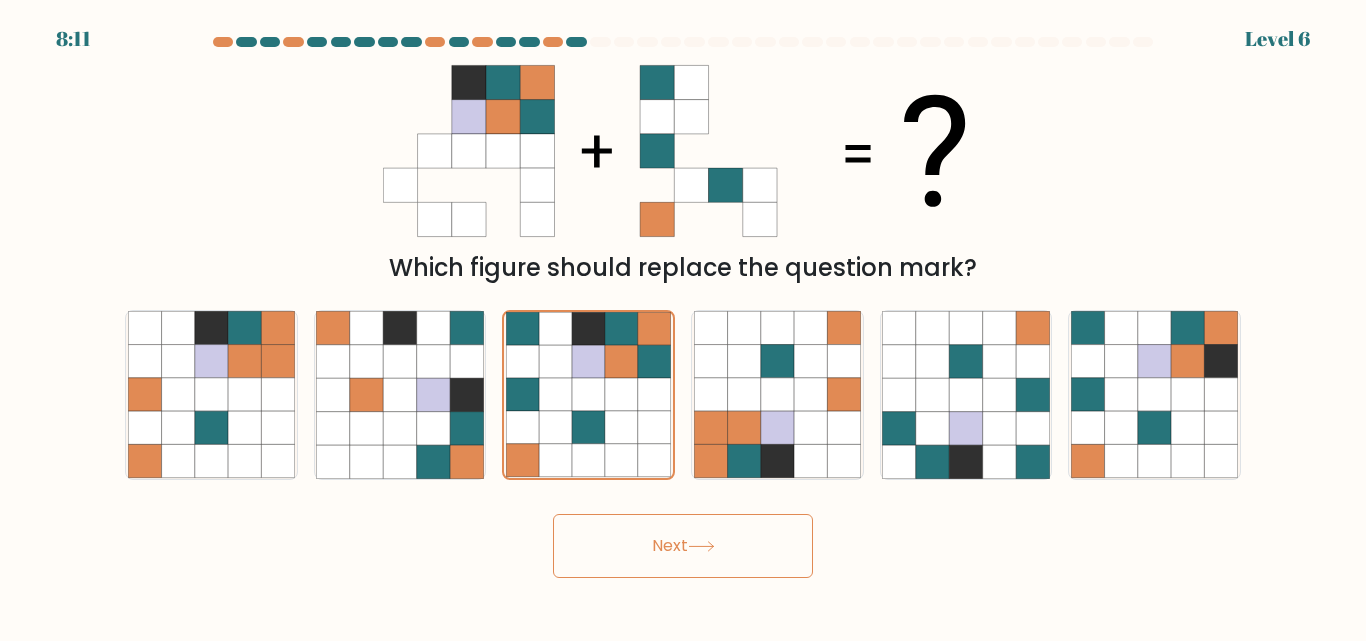 click on "Next" at bounding box center [683, 546] 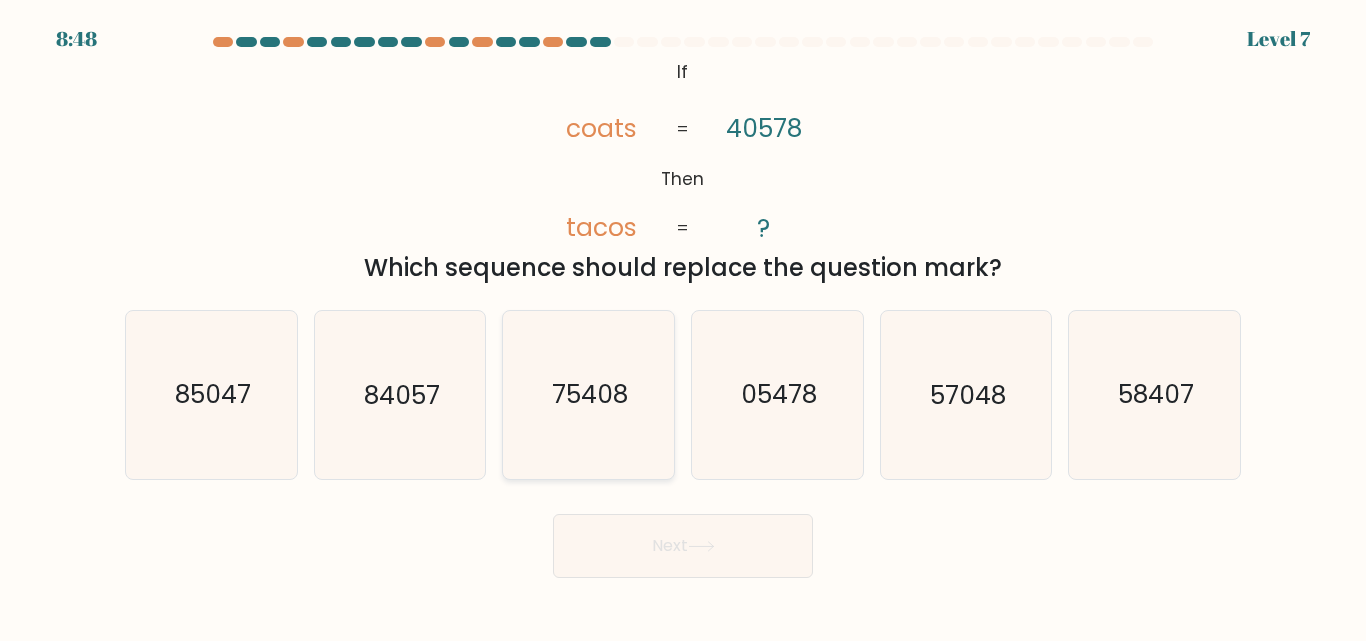 click on "75408" at bounding box center [588, 394] 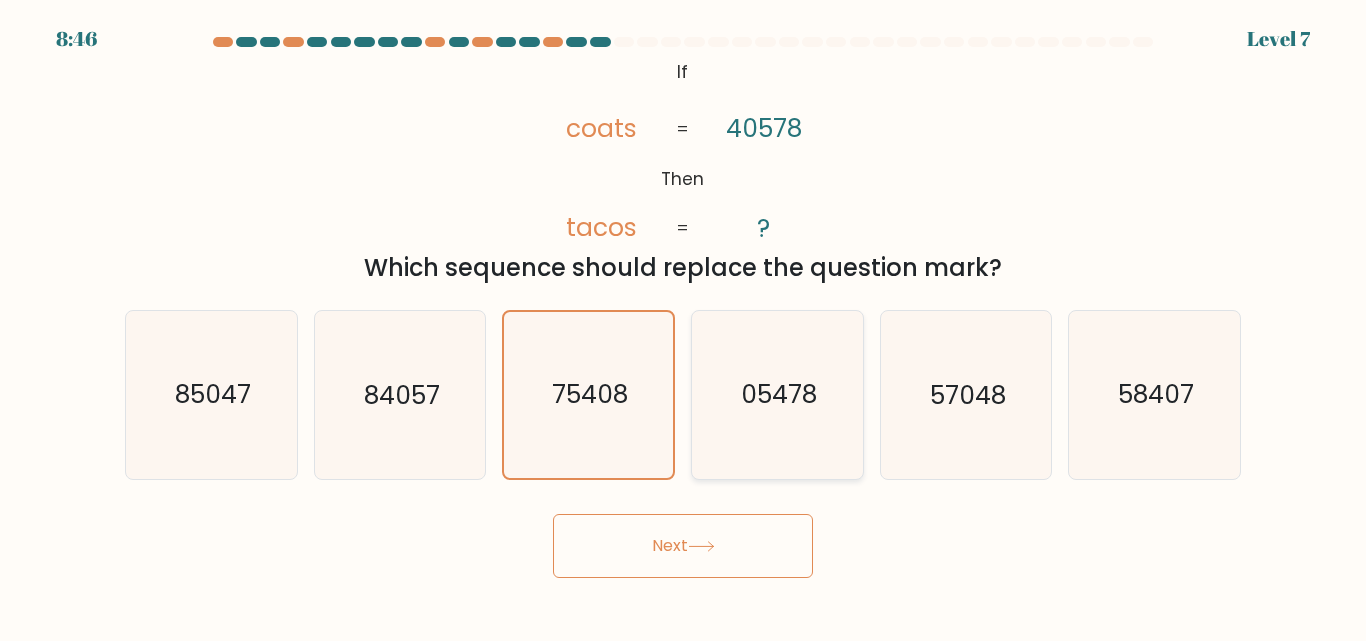 click on "05478" at bounding box center (779, 395) 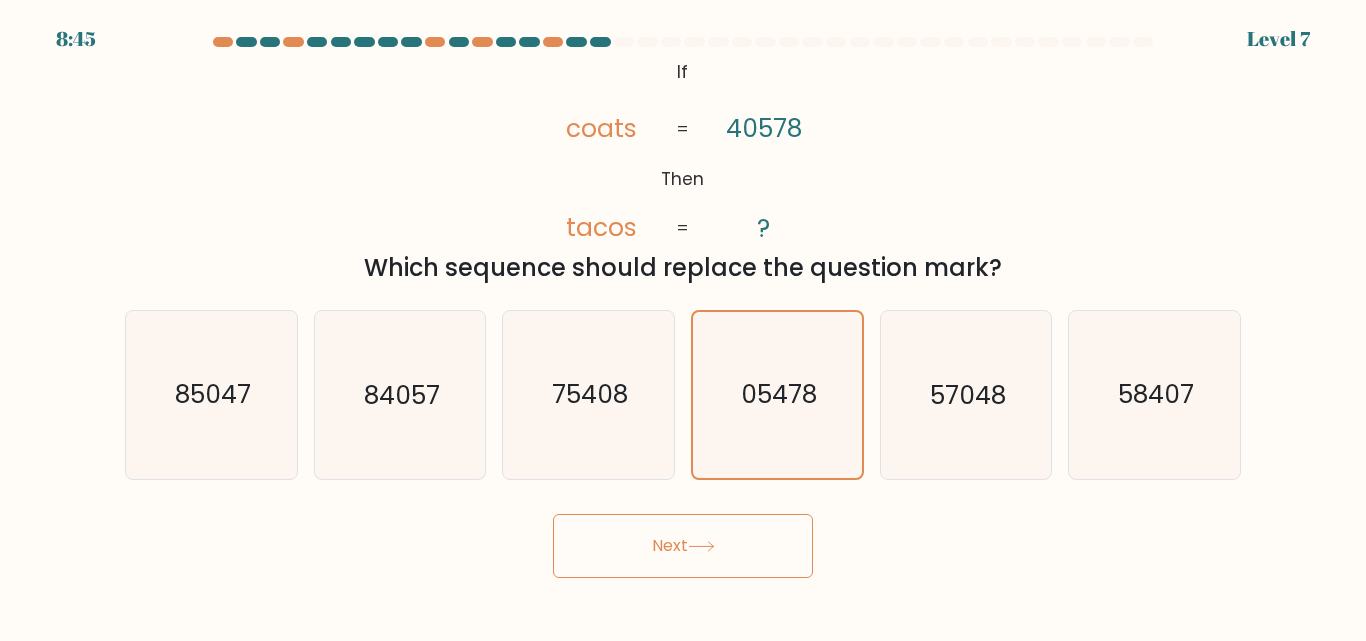 click on "Next" at bounding box center [683, 546] 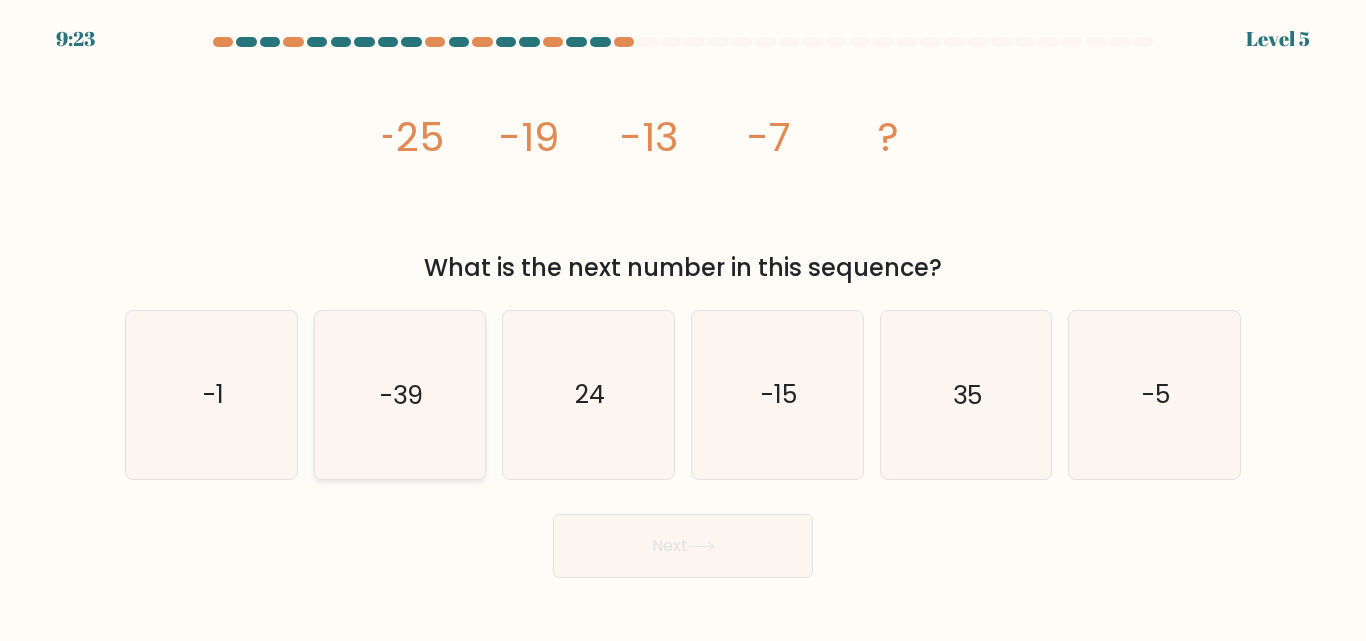 click on "-39" at bounding box center [399, 394] 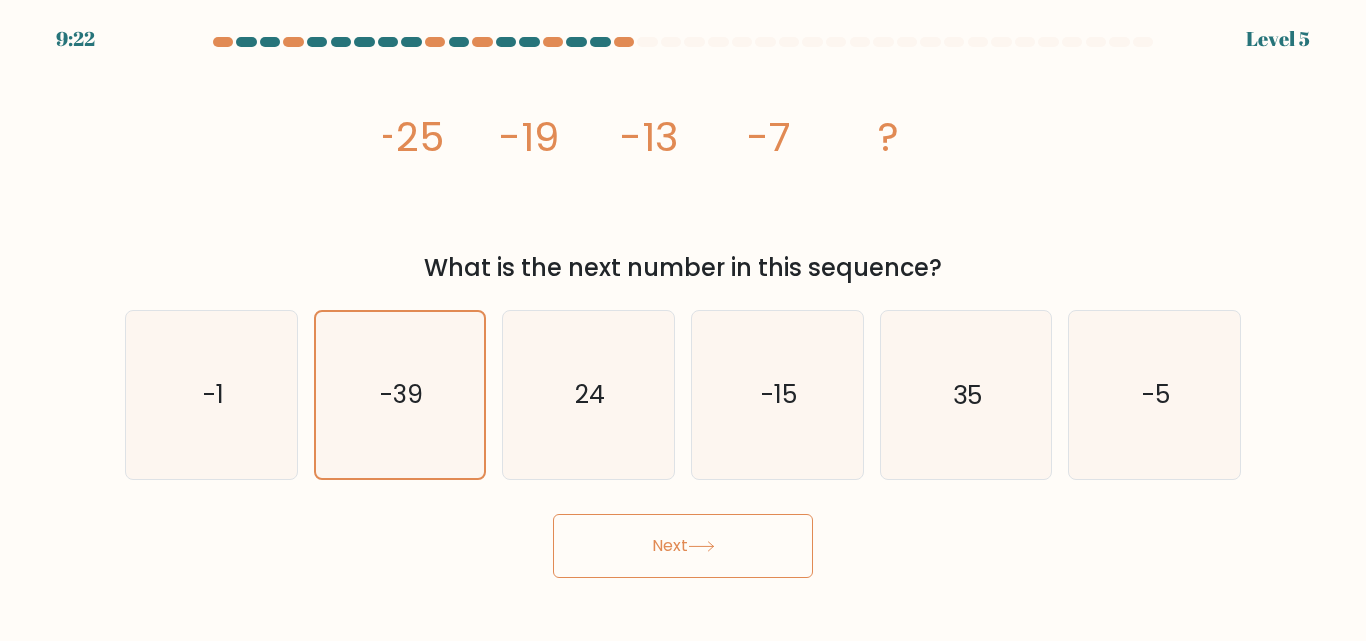 click on "Next" at bounding box center (683, 541) 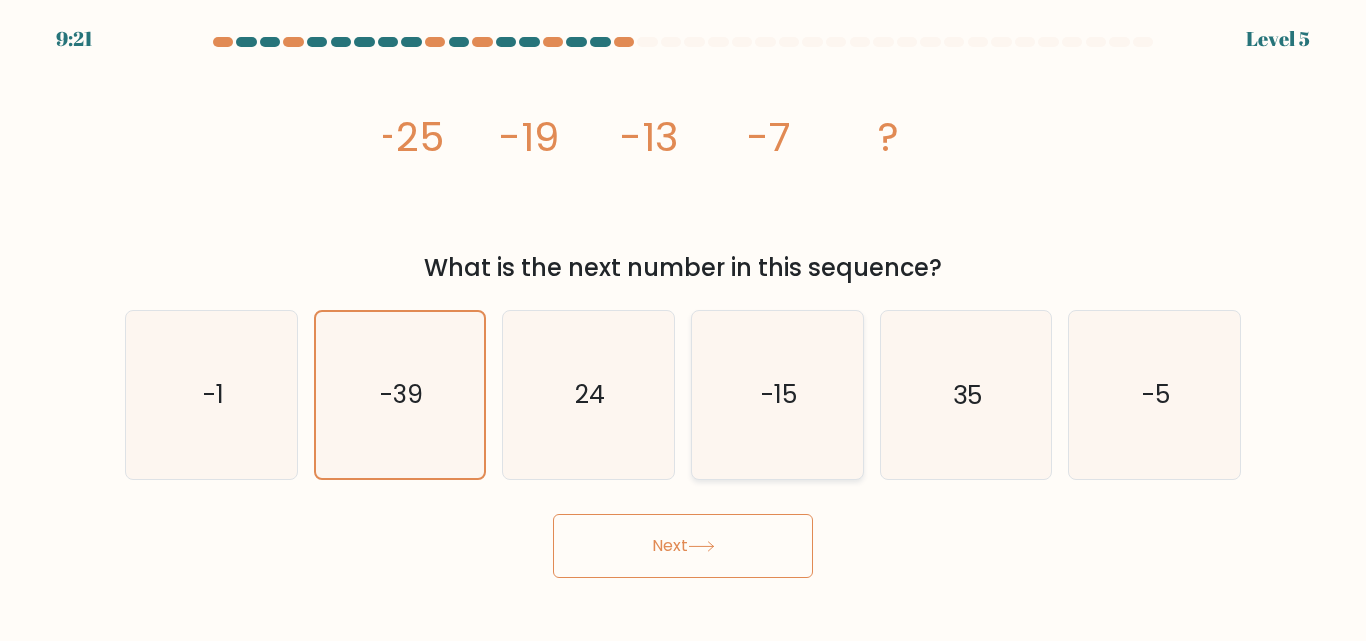 click on "-15" at bounding box center (777, 394) 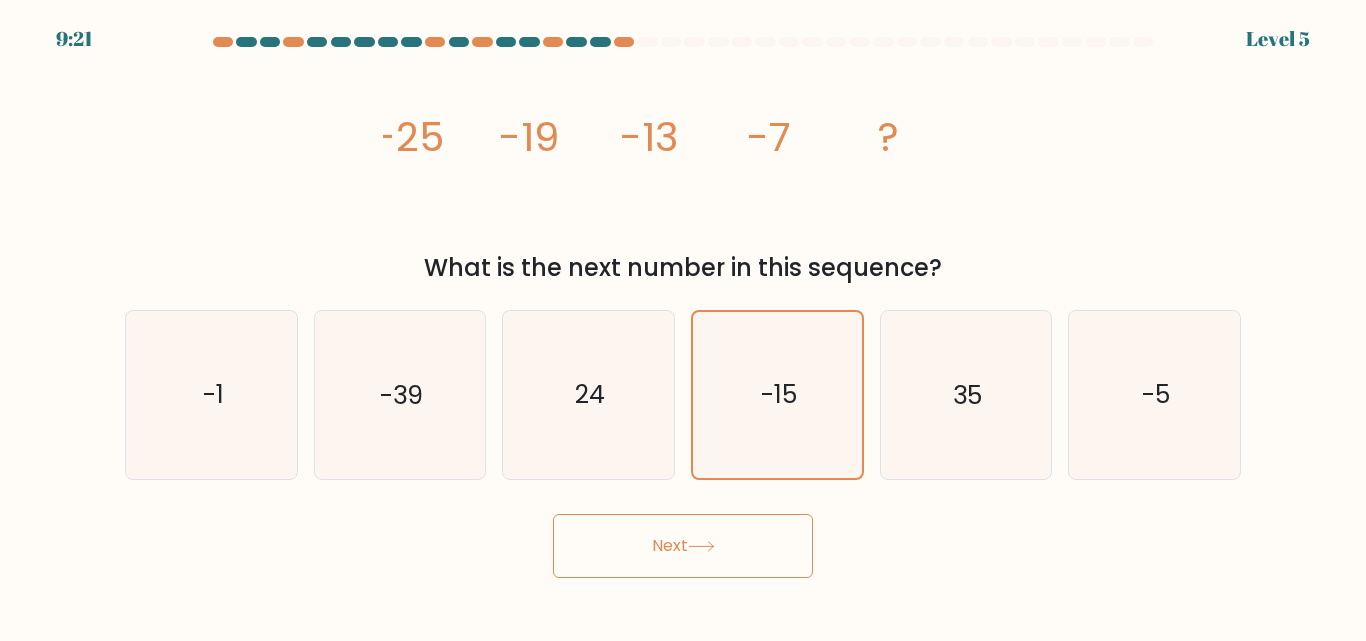 click on "Next" at bounding box center [683, 546] 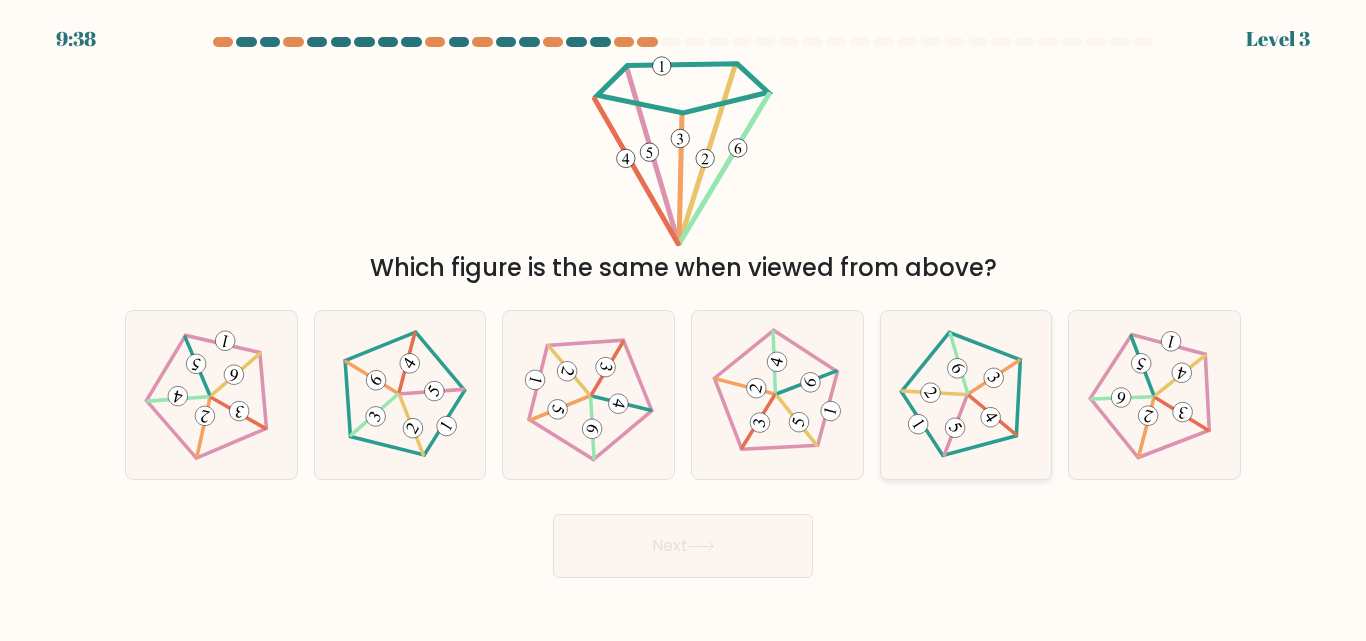 click at bounding box center [966, 395] 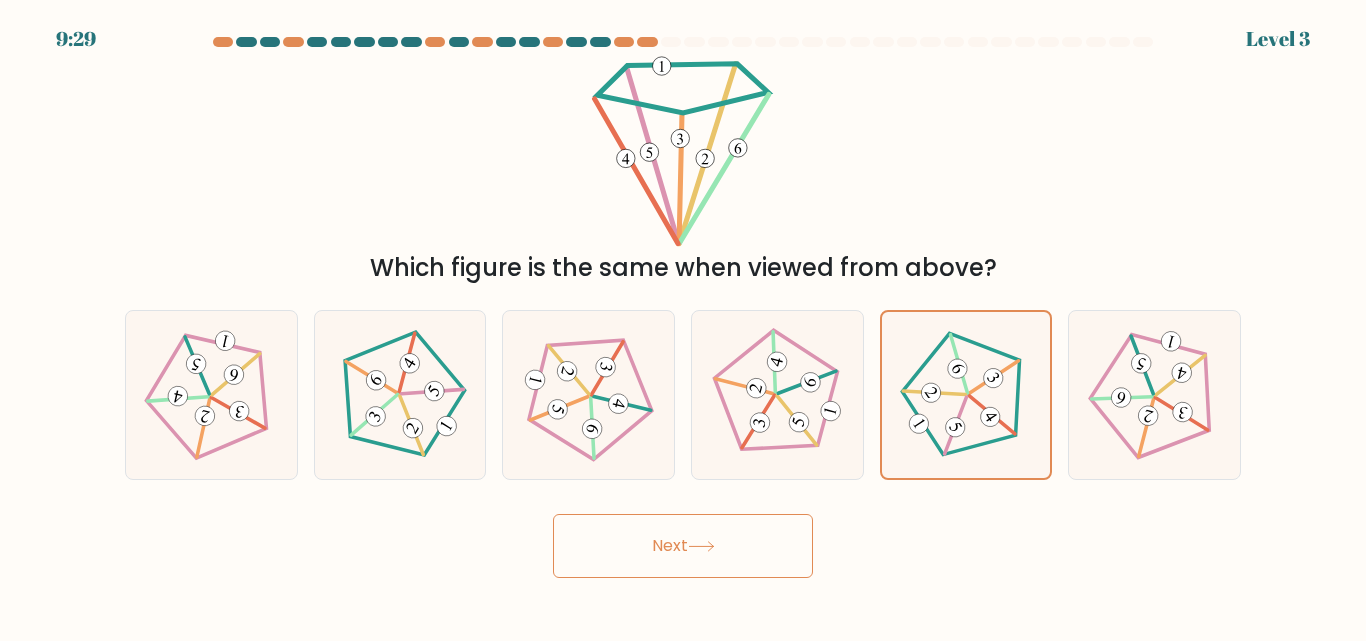 click on "Next" at bounding box center [683, 546] 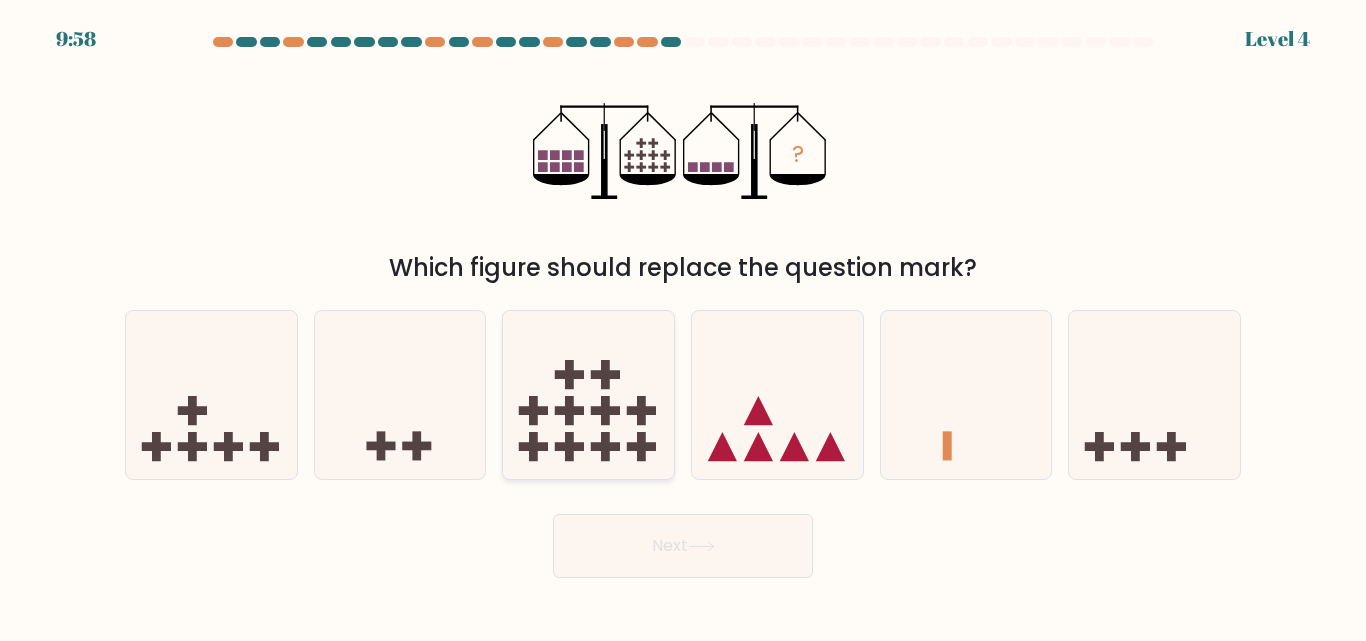 click at bounding box center [588, 394] 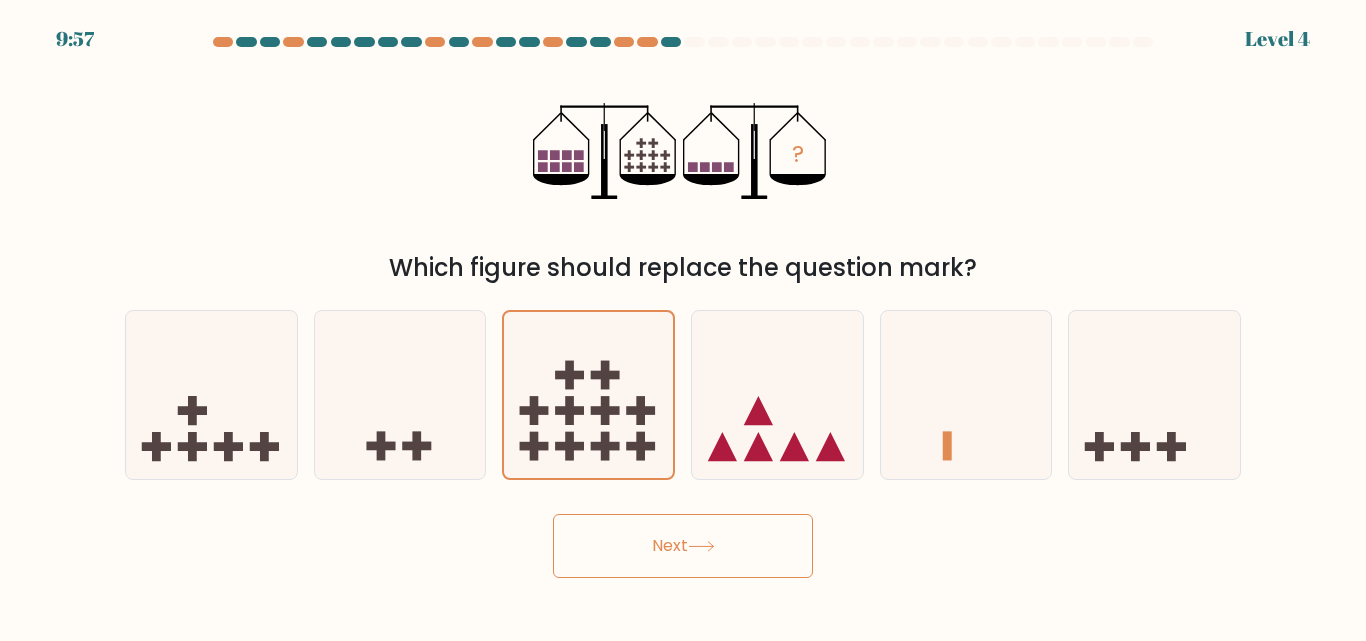 click on "Next" at bounding box center (683, 546) 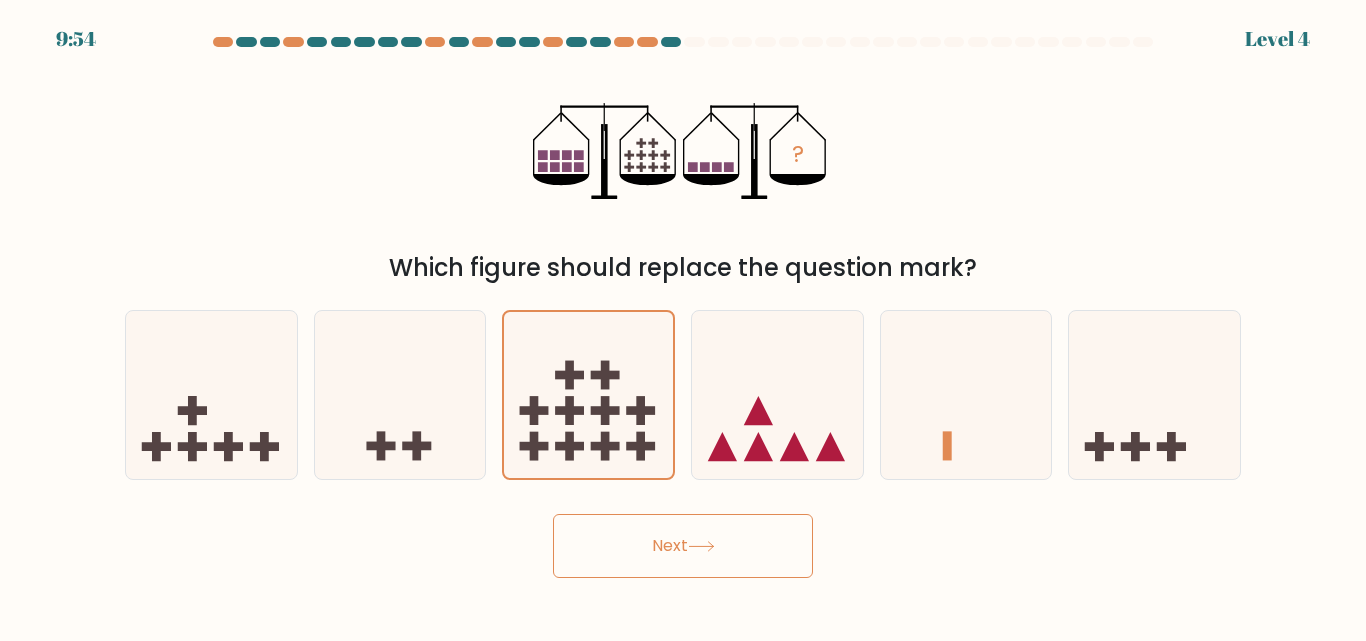 click on "Next" at bounding box center (683, 546) 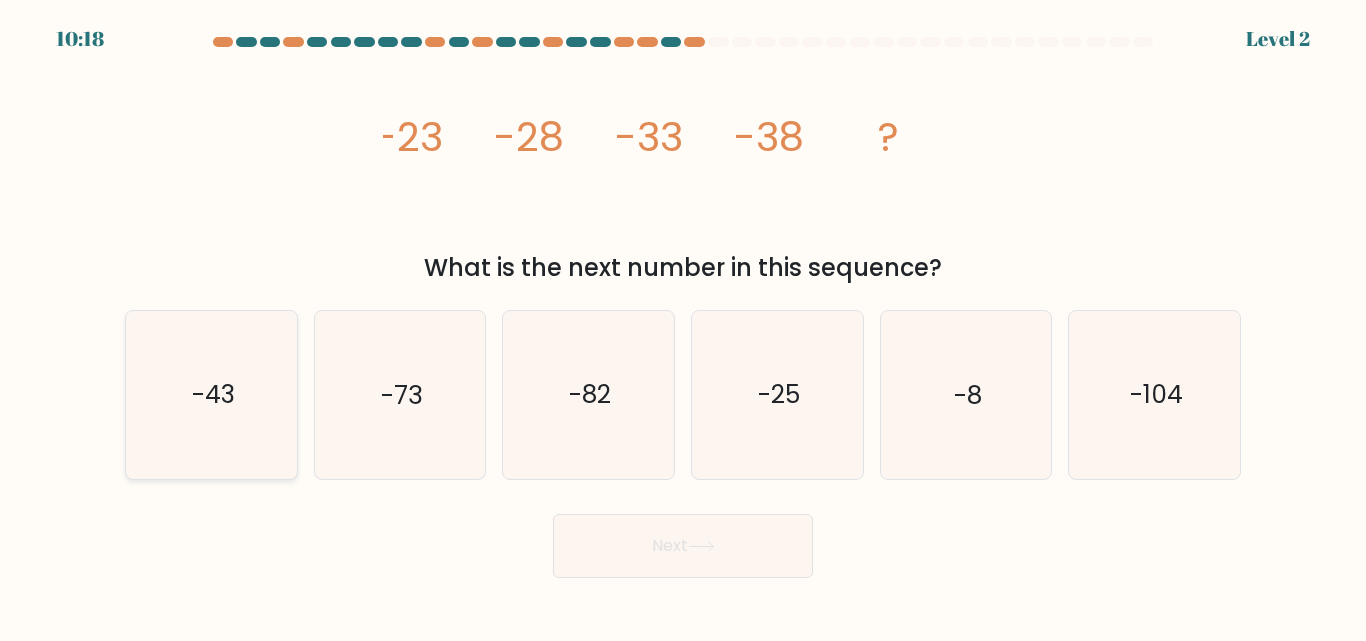 click on "-43" at bounding box center (211, 394) 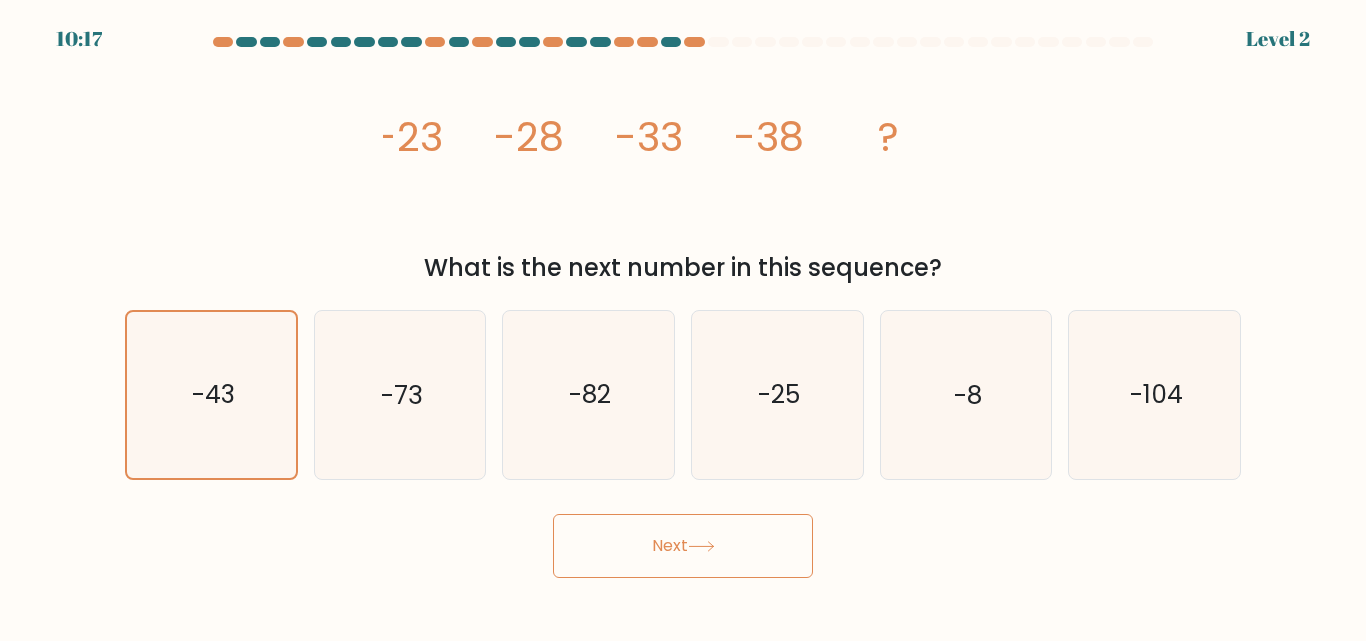 click on "Next" at bounding box center (683, 546) 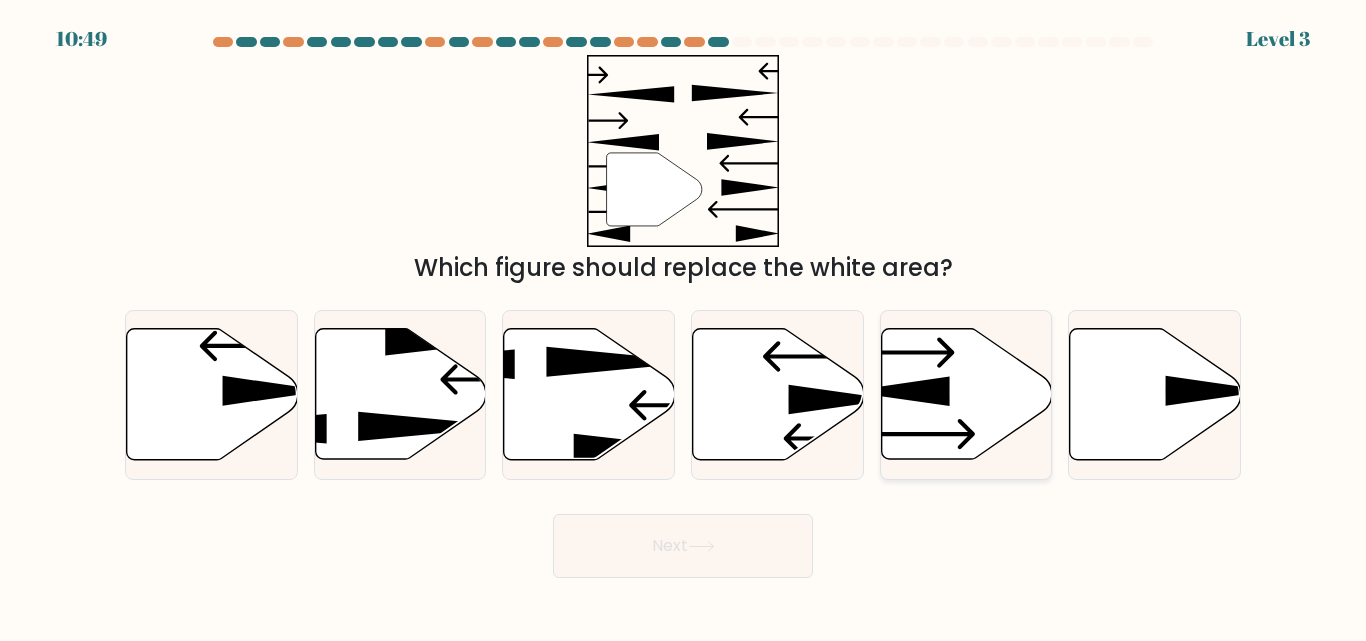 click at bounding box center [897, 392] 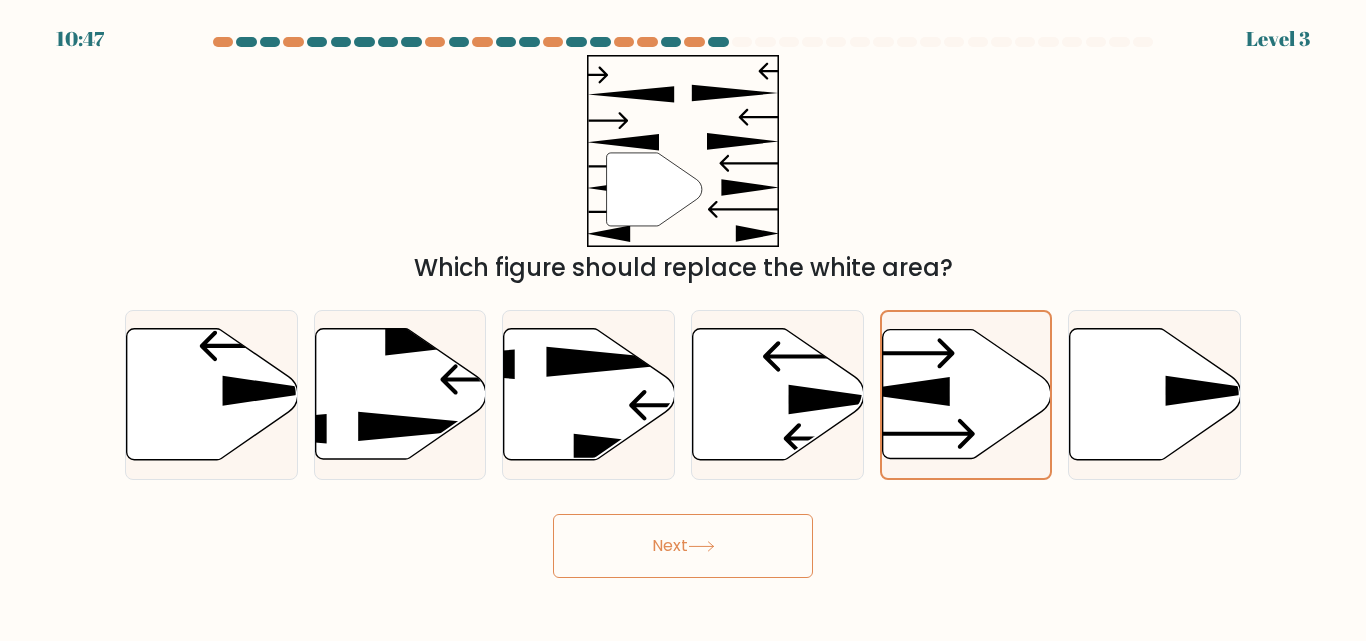 click on "Next" at bounding box center [683, 546] 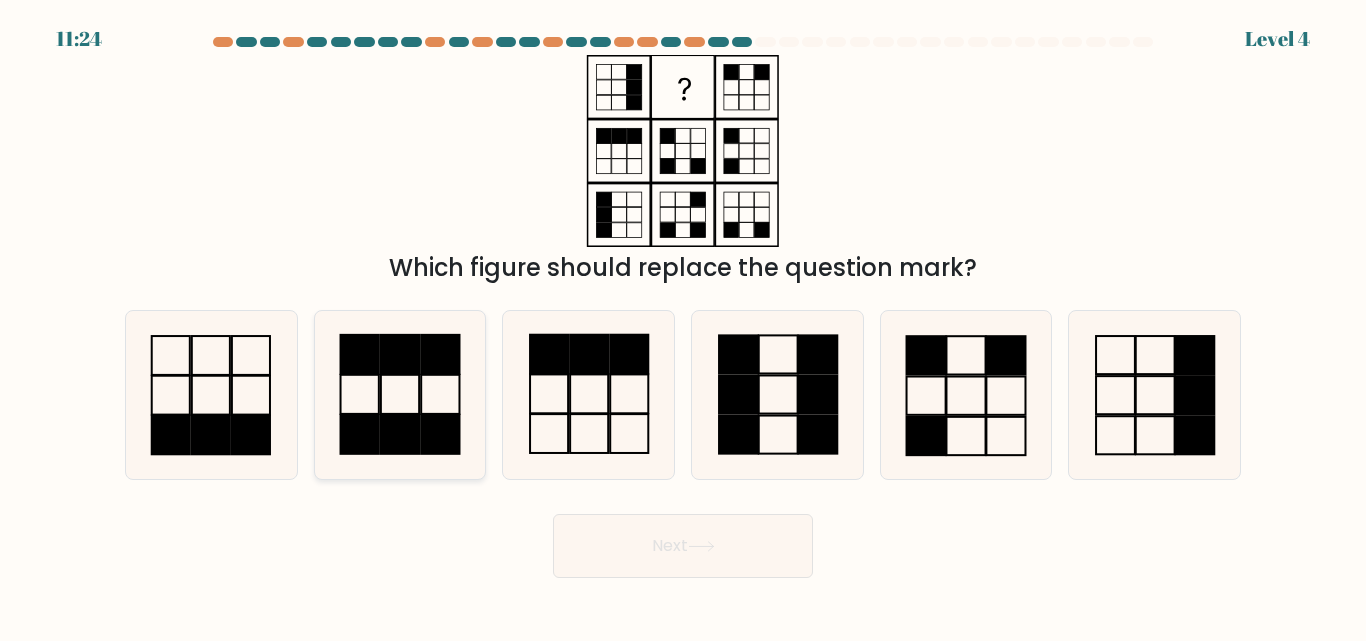 click at bounding box center (440, 434) 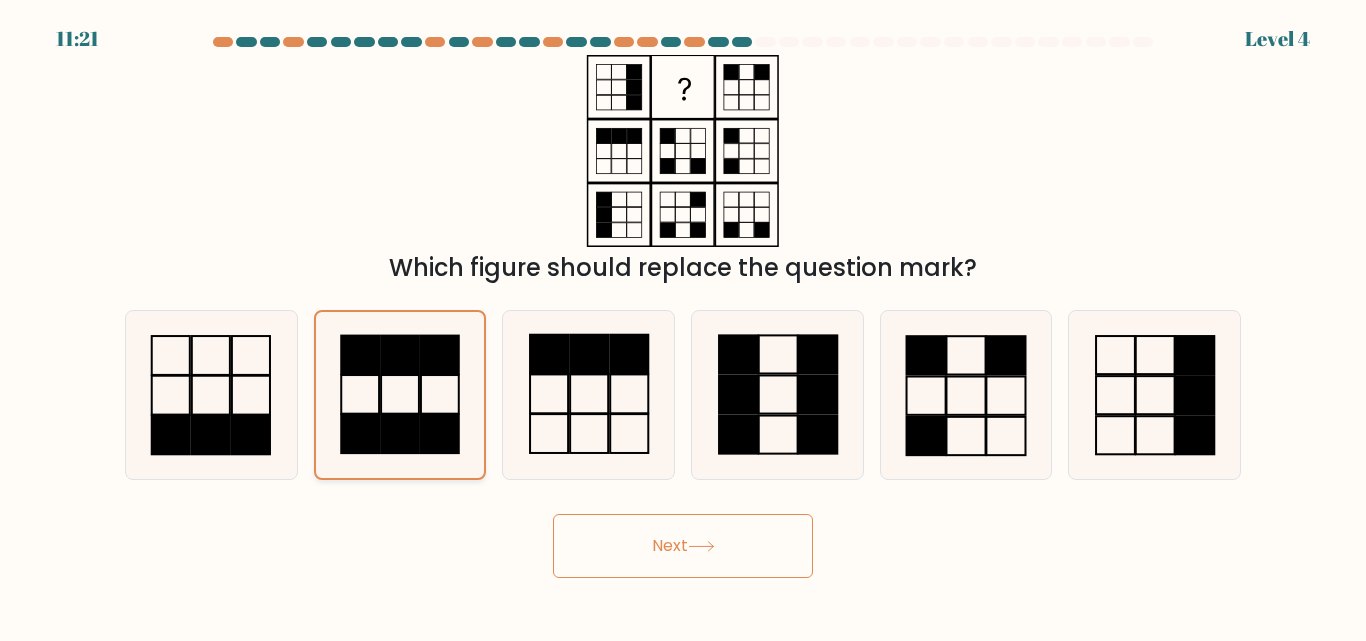 click at bounding box center [399, 394] 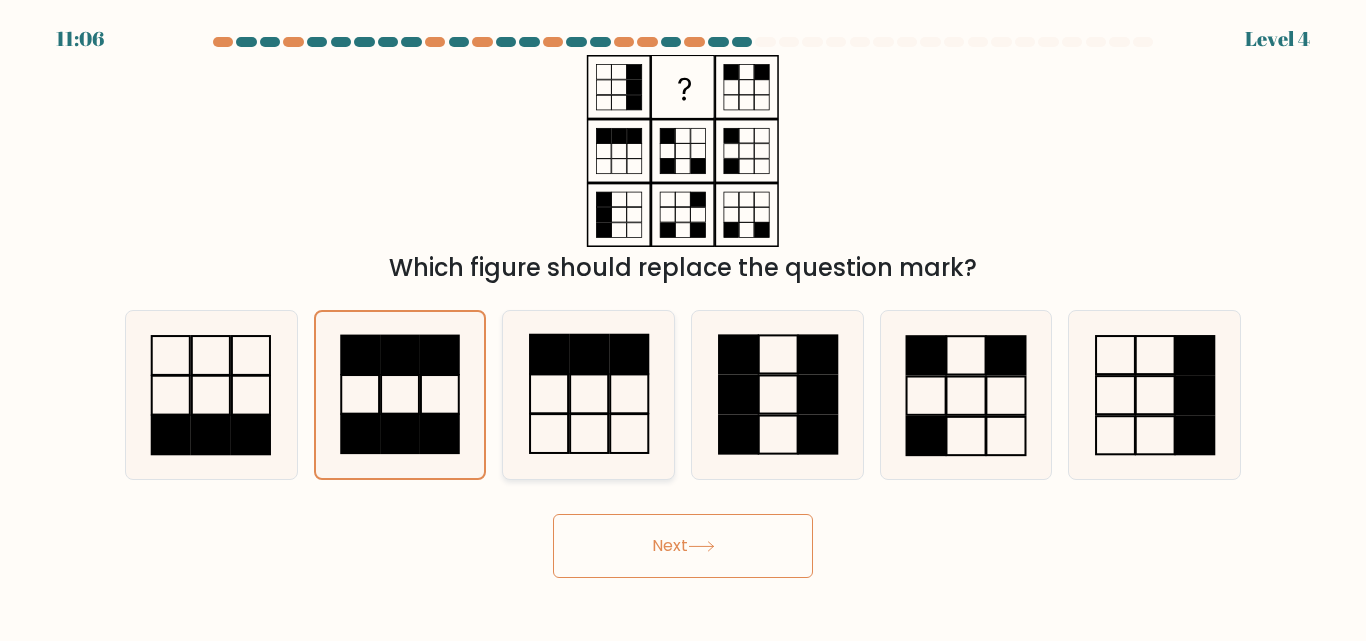 click at bounding box center (588, 394) 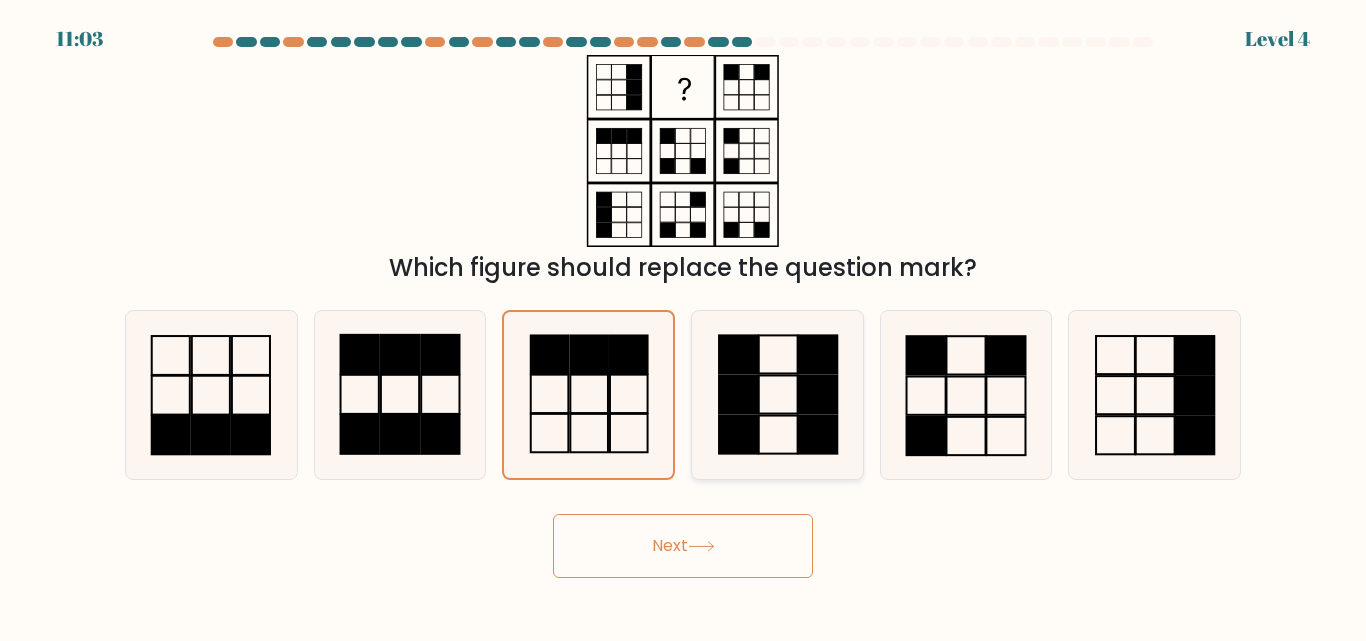 click at bounding box center (777, 394) 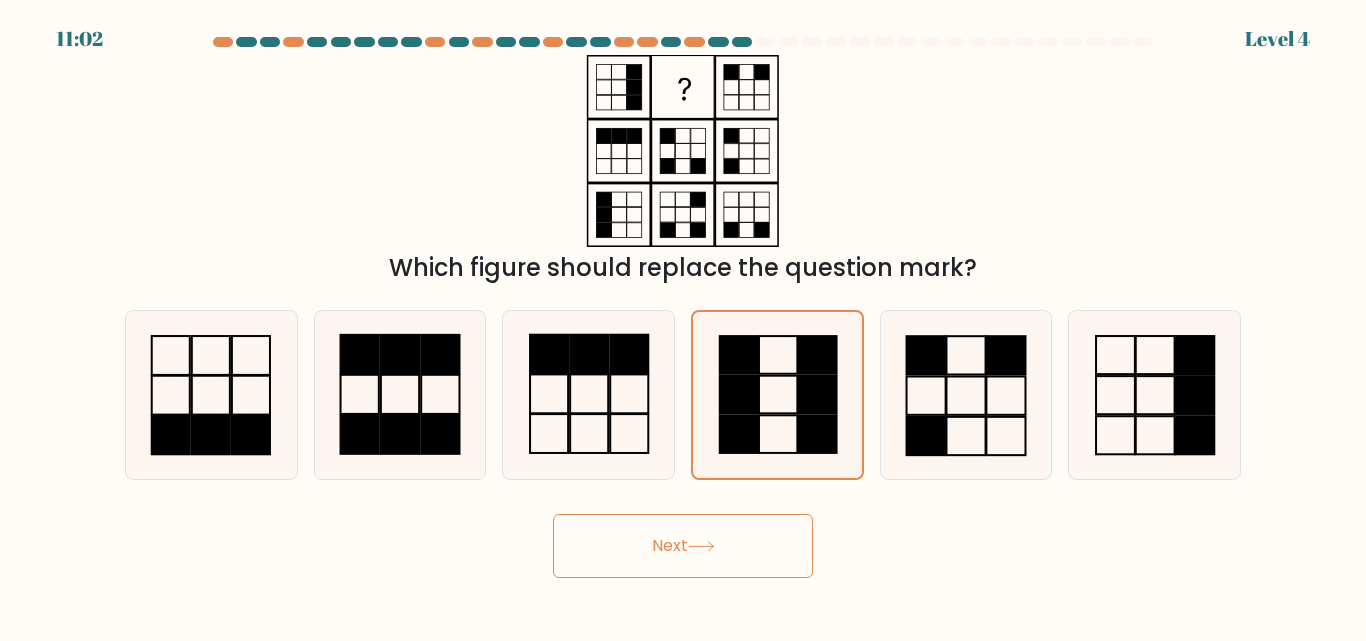 click on "Next" at bounding box center [683, 546] 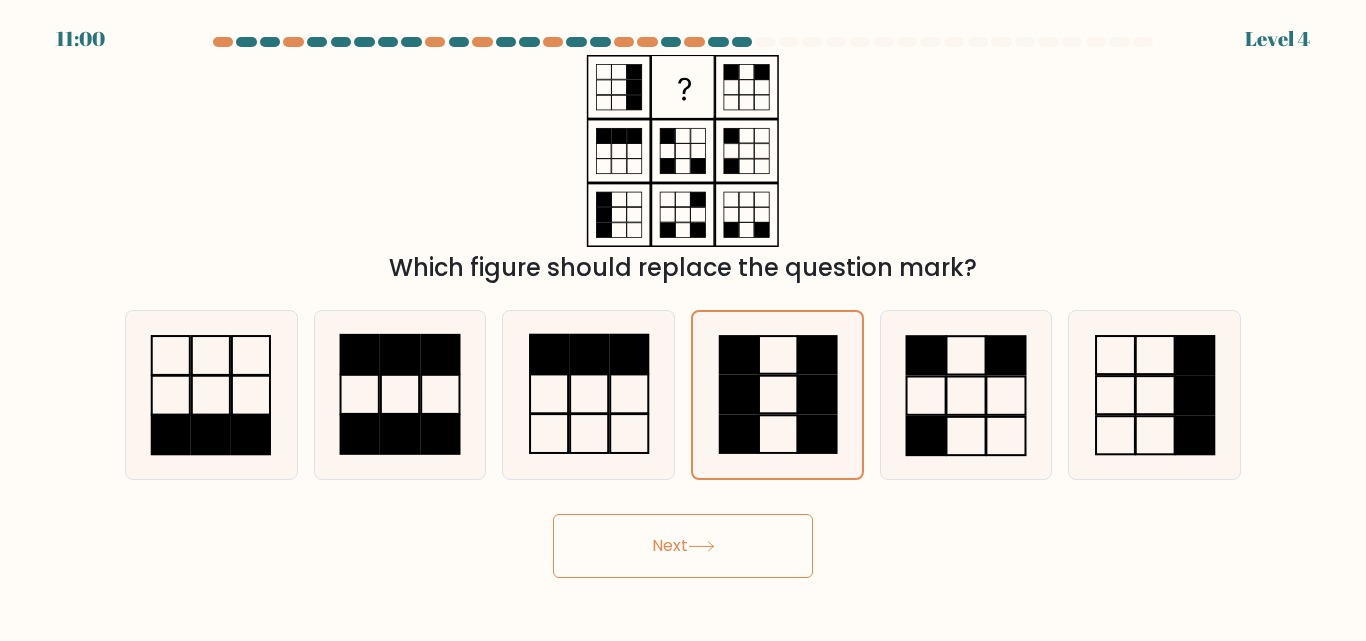 click at bounding box center [701, 546] 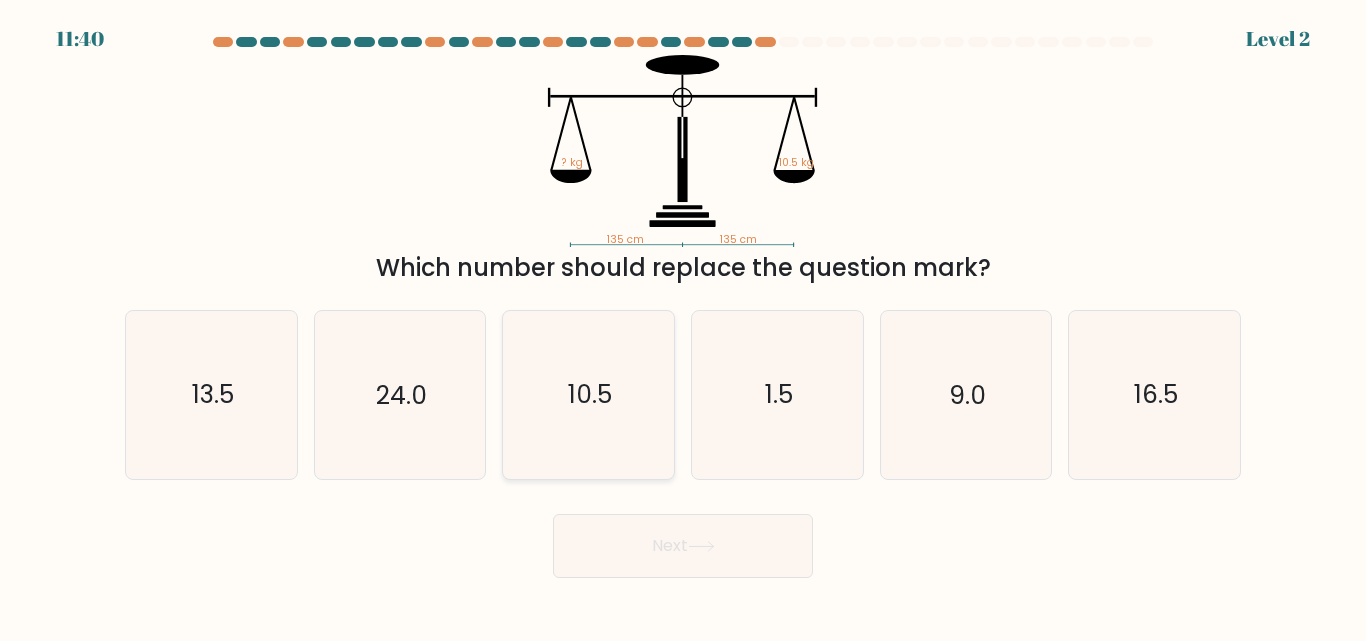 click on "10.5" at bounding box center [590, 395] 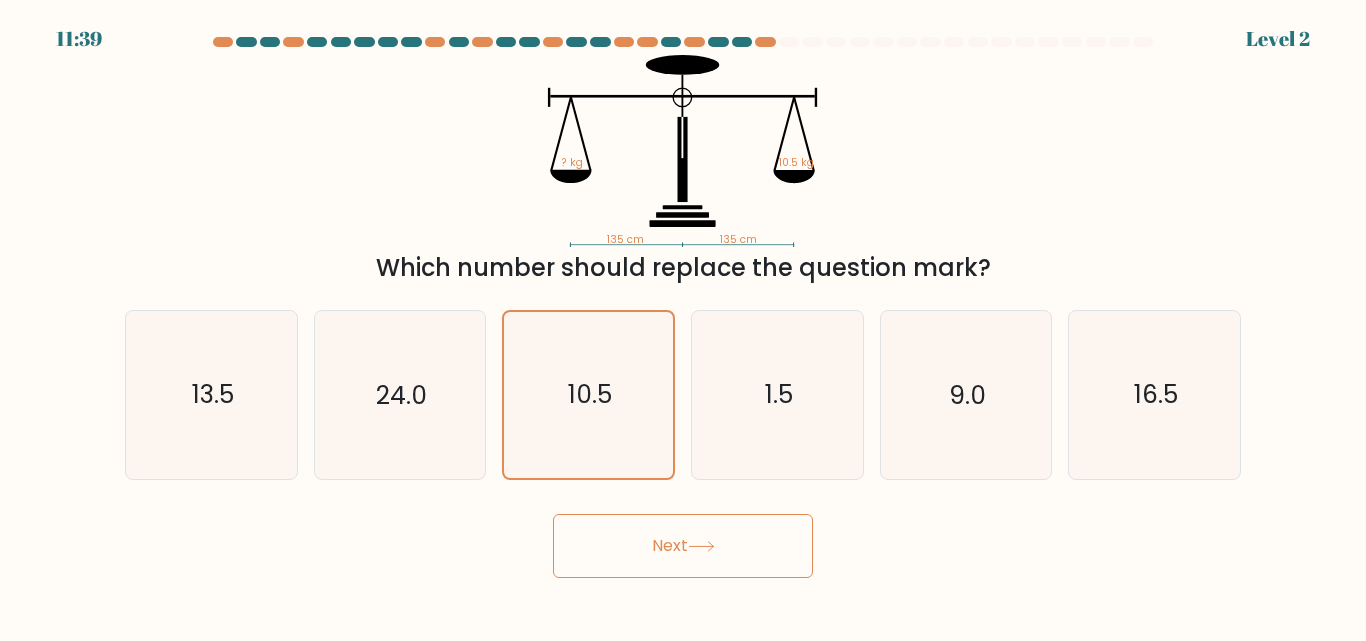 click on "Next" at bounding box center (683, 546) 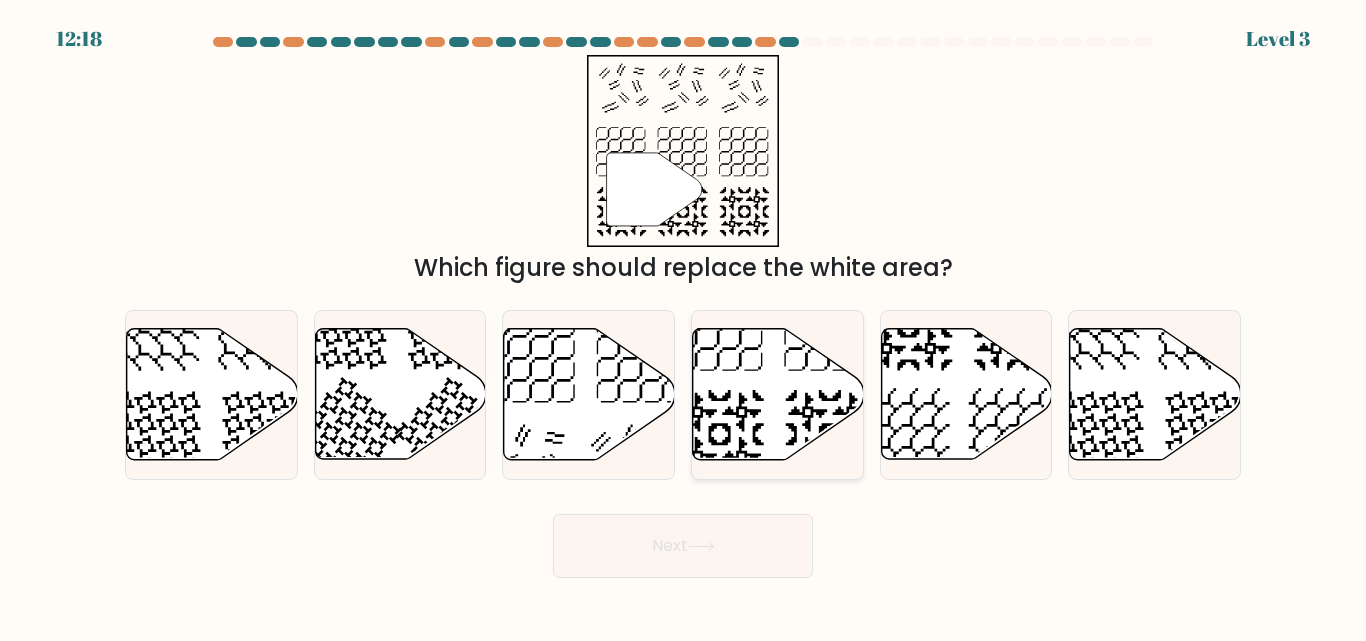 click at bounding box center (719, 434) 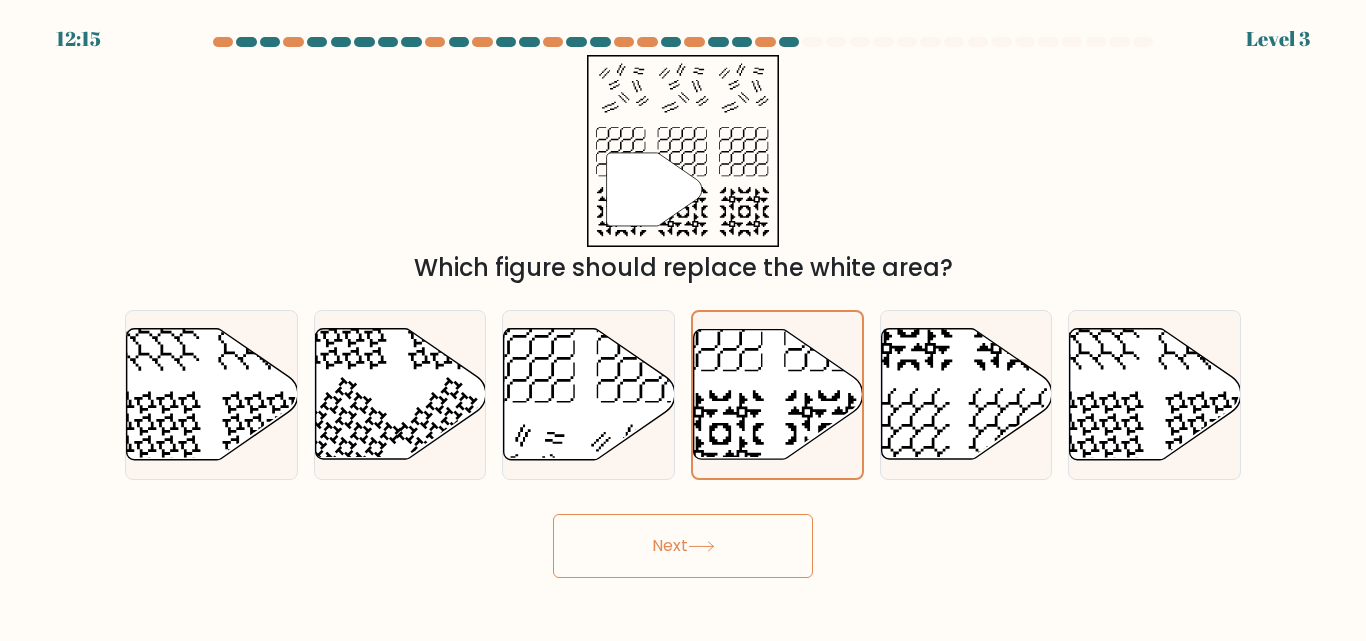 click on "Next" at bounding box center (683, 546) 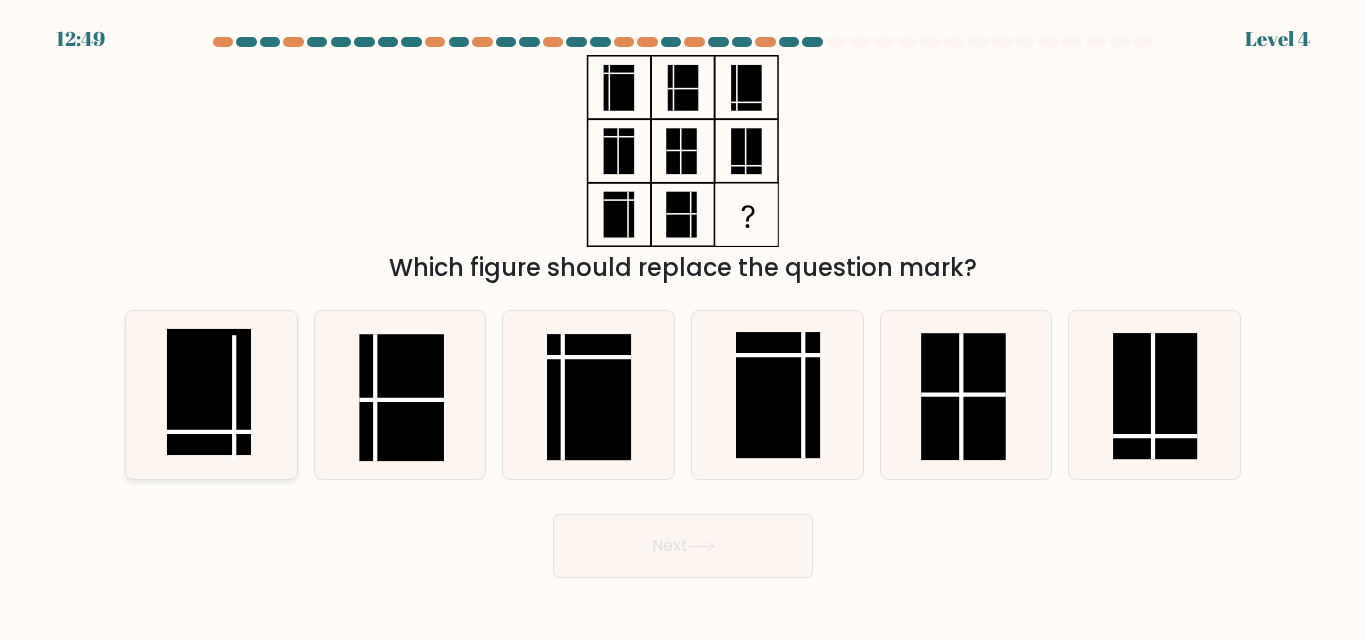 click at bounding box center (209, 392) 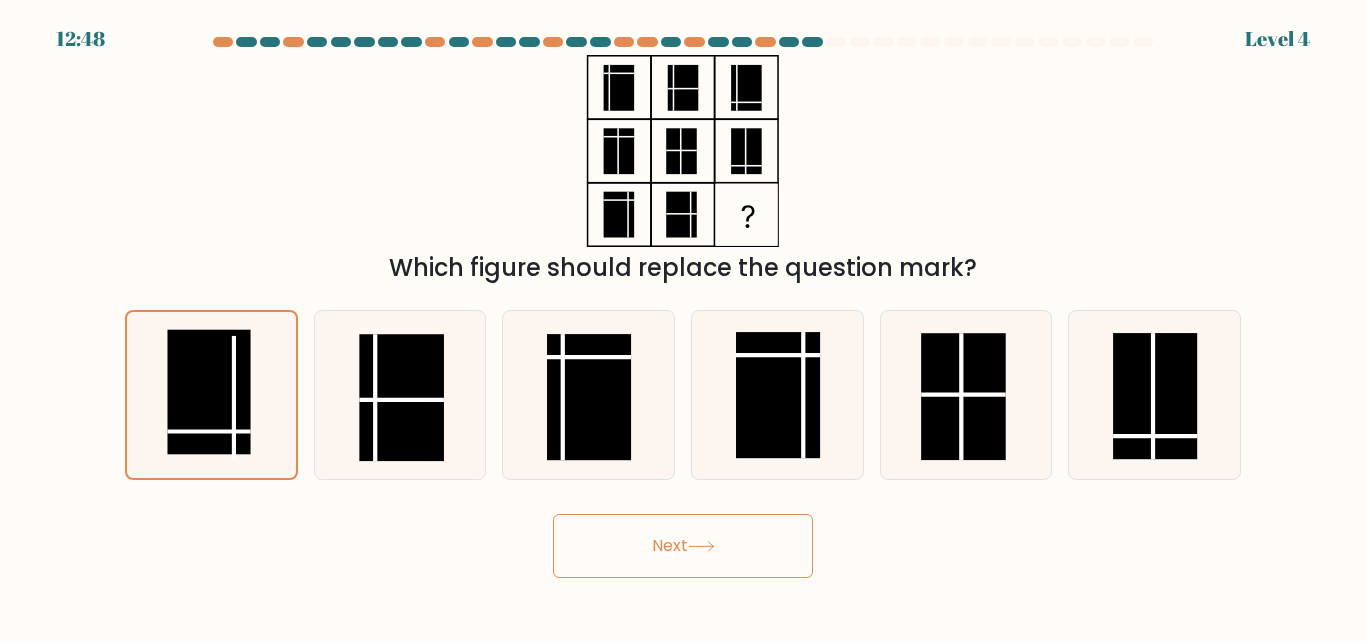 click on "Next" at bounding box center [683, 546] 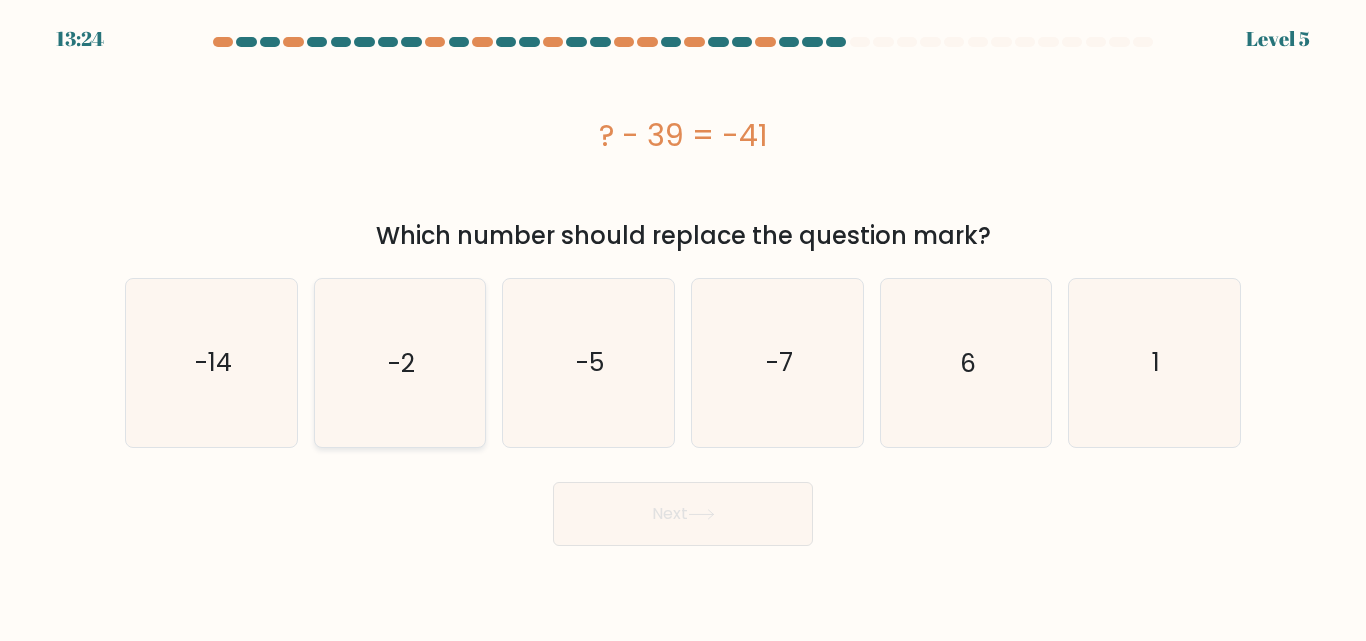 click on "-2" at bounding box center (399, 362) 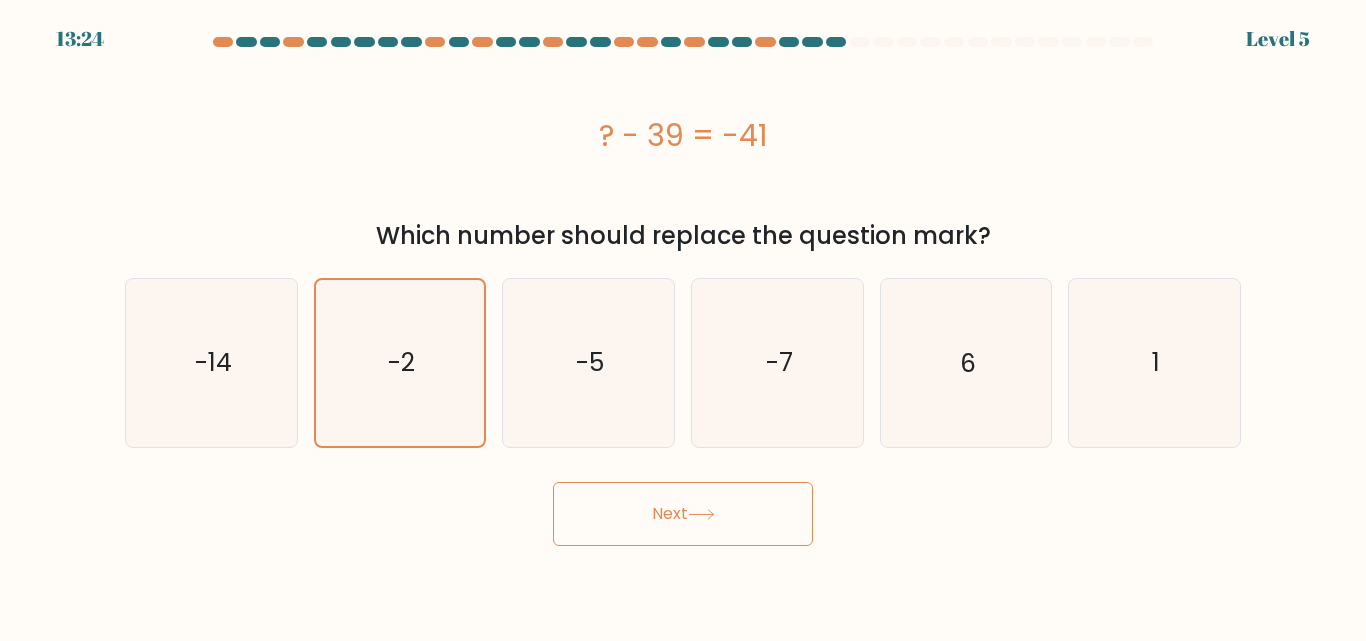click on "Next" at bounding box center (683, 514) 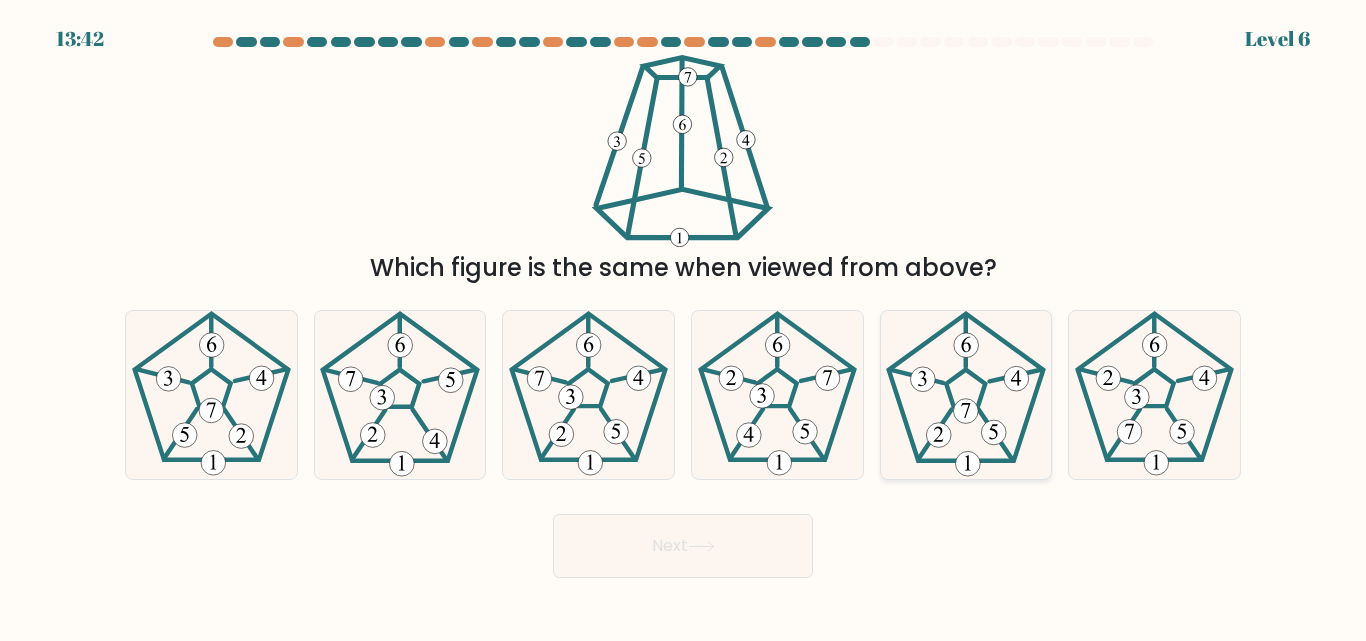 click at bounding box center (968, 463) 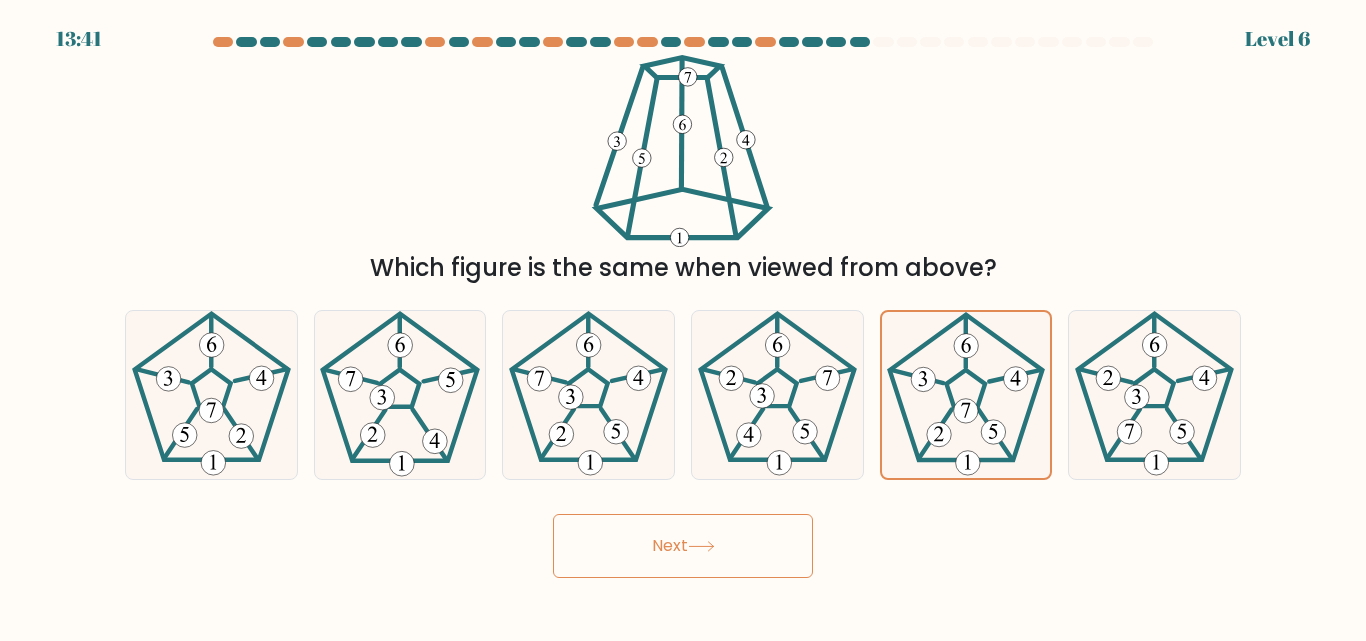 click on "Next" at bounding box center [683, 546] 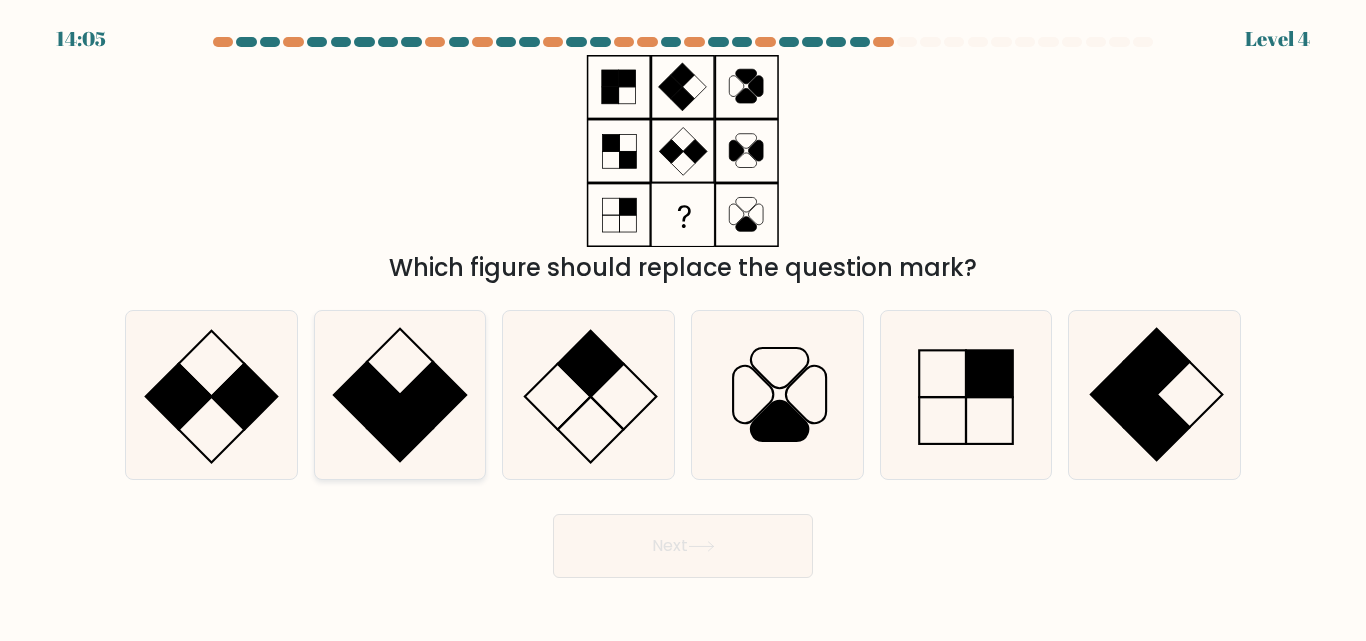 click at bounding box center [367, 395] 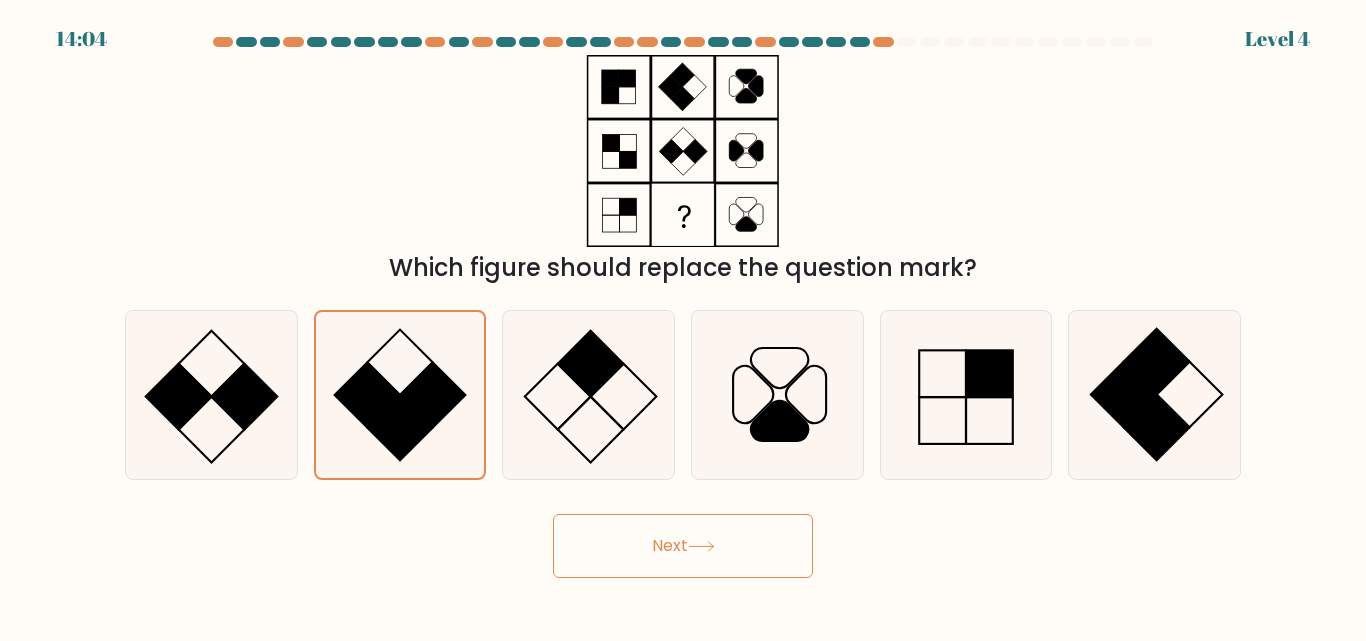 click on "Next" at bounding box center [683, 546] 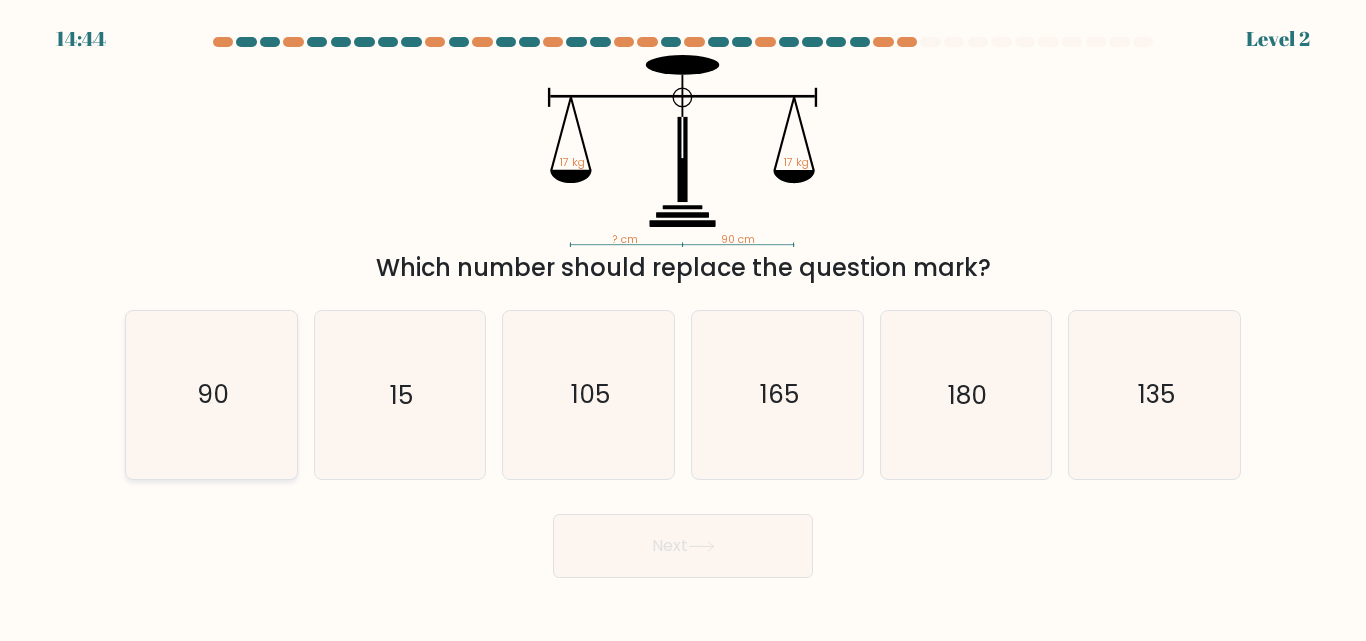 click on "90" at bounding box center (211, 394) 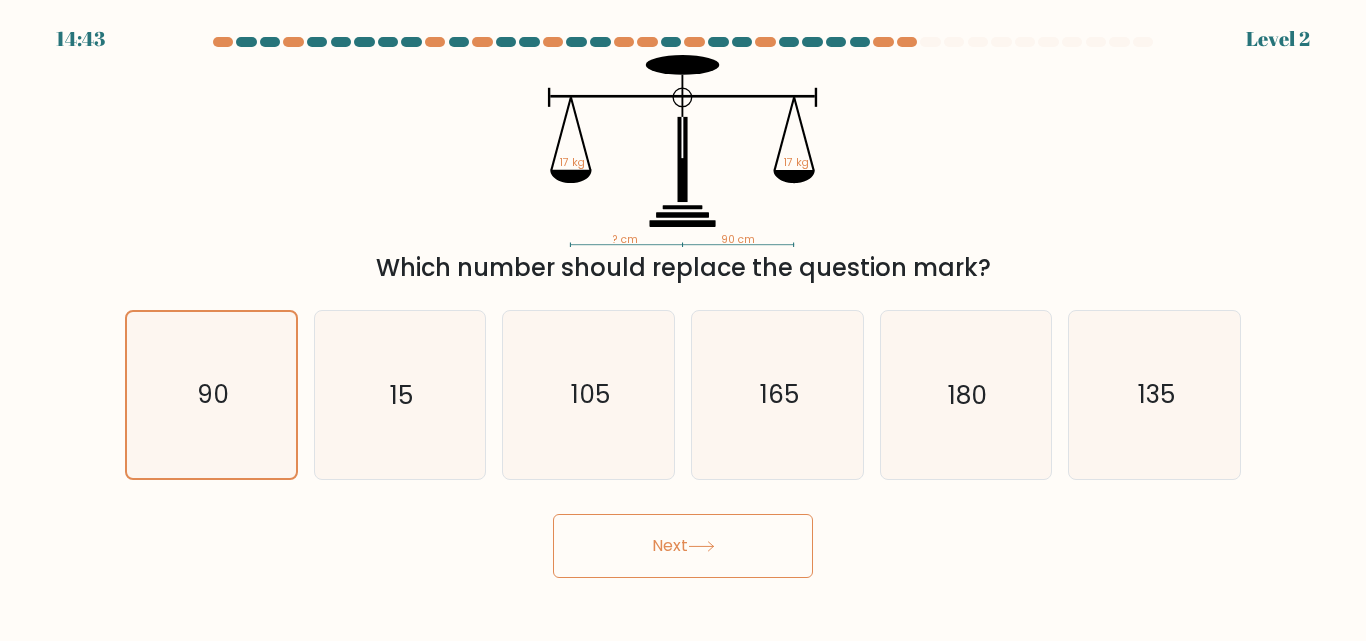 click on "Next" at bounding box center (683, 546) 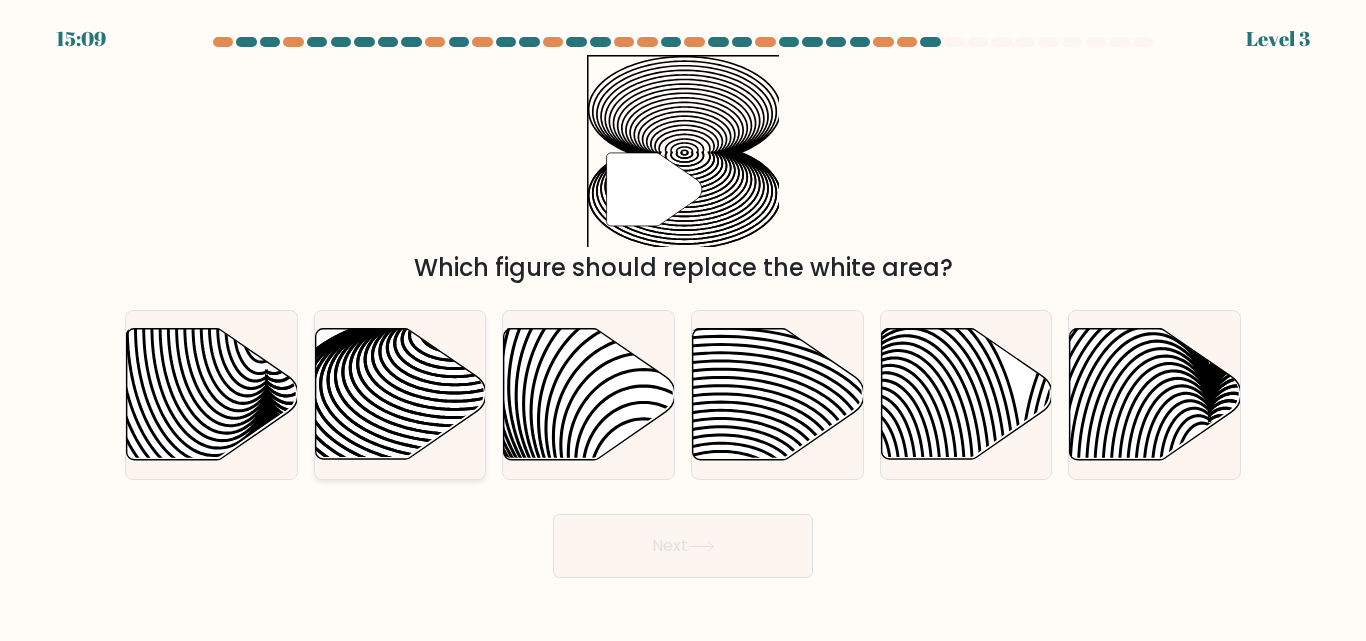 click at bounding box center [400, 394] 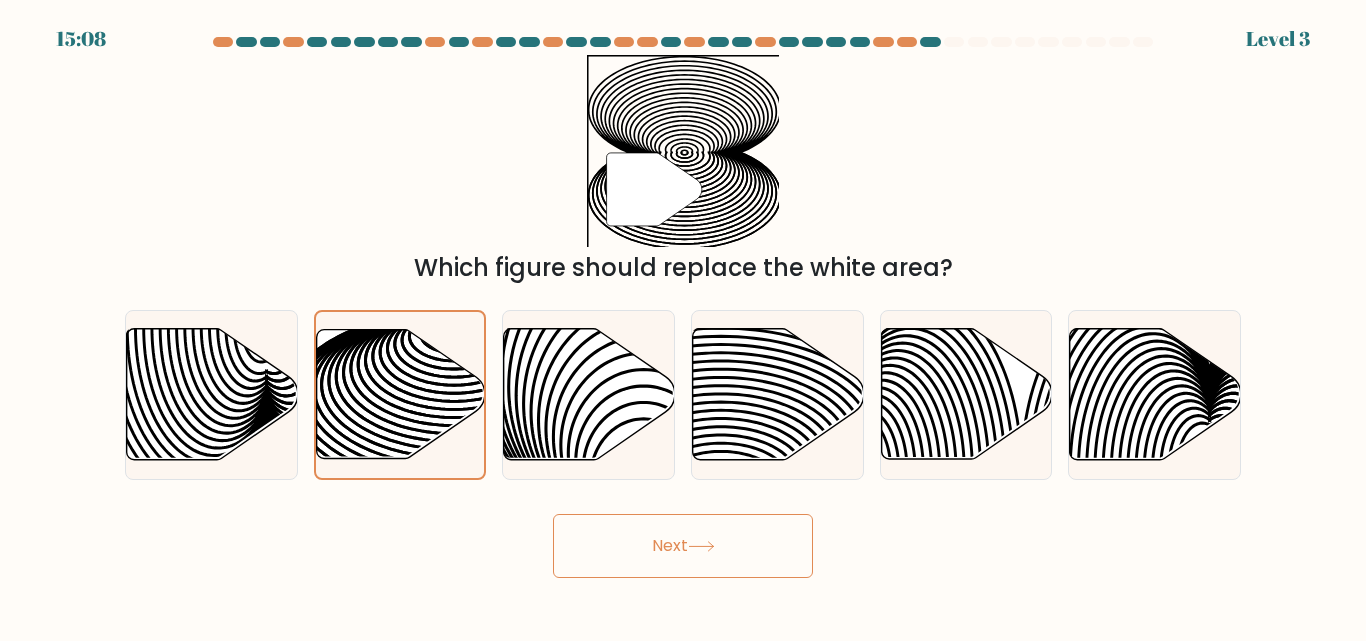 click on "Next" at bounding box center (683, 546) 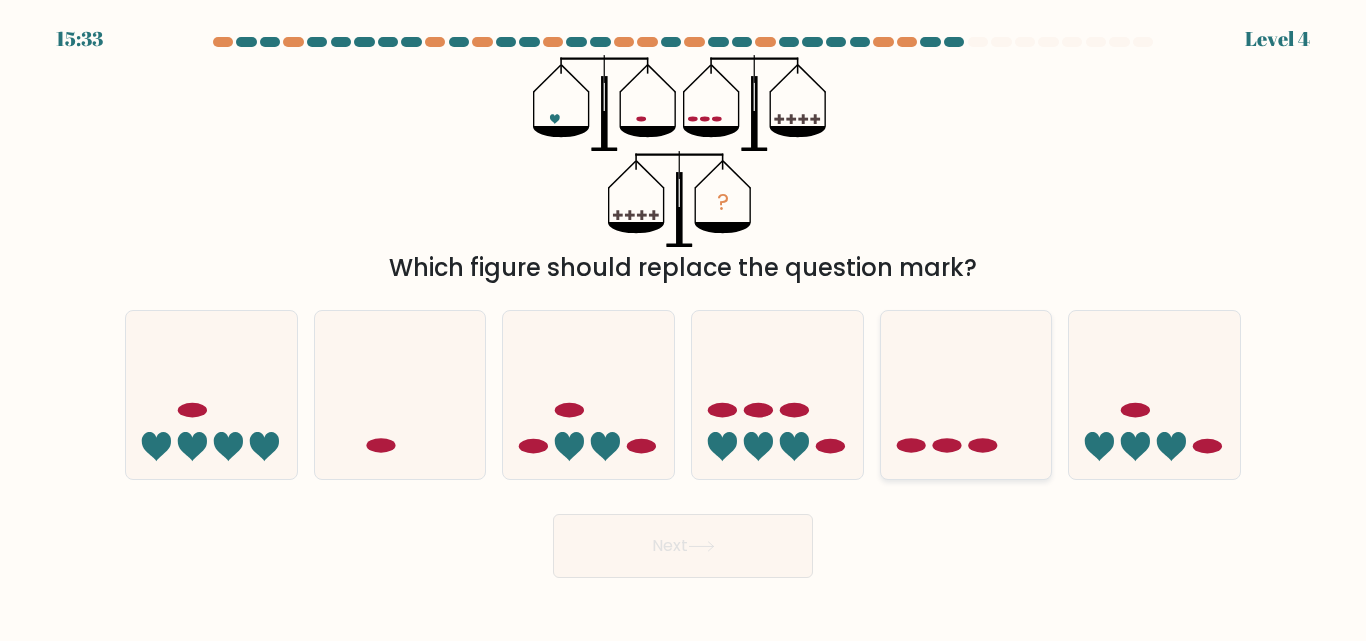 click at bounding box center [966, 394] 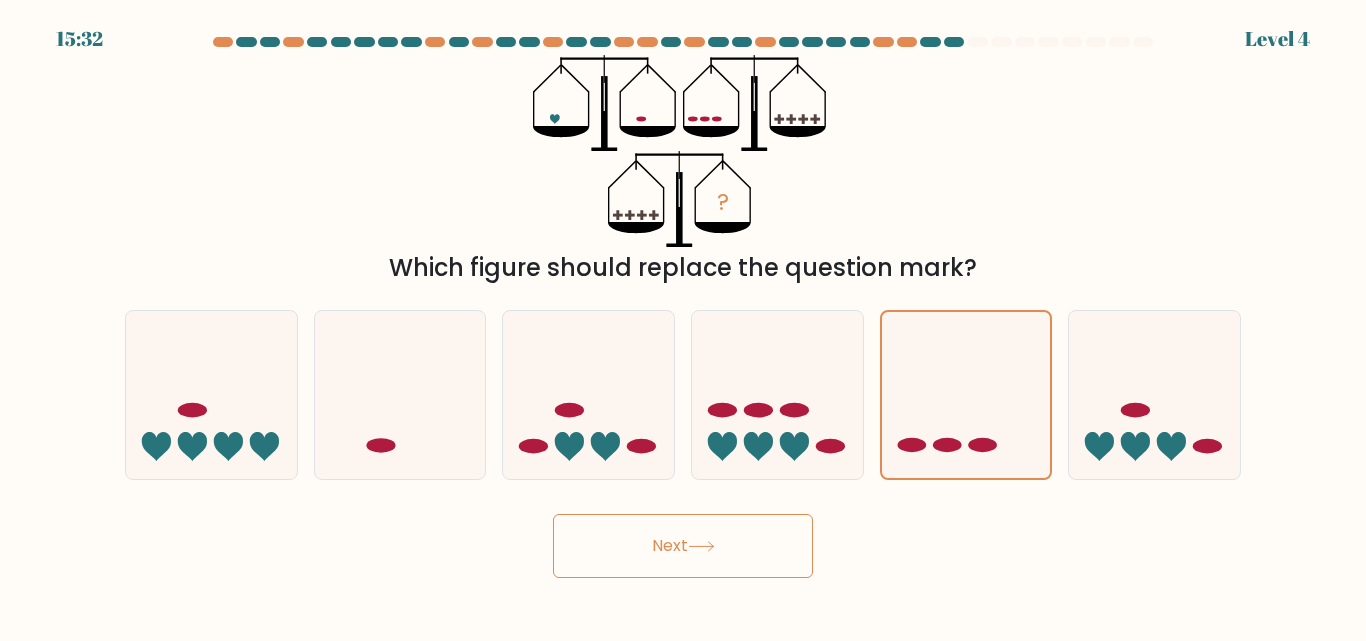 click on "Next" at bounding box center (683, 546) 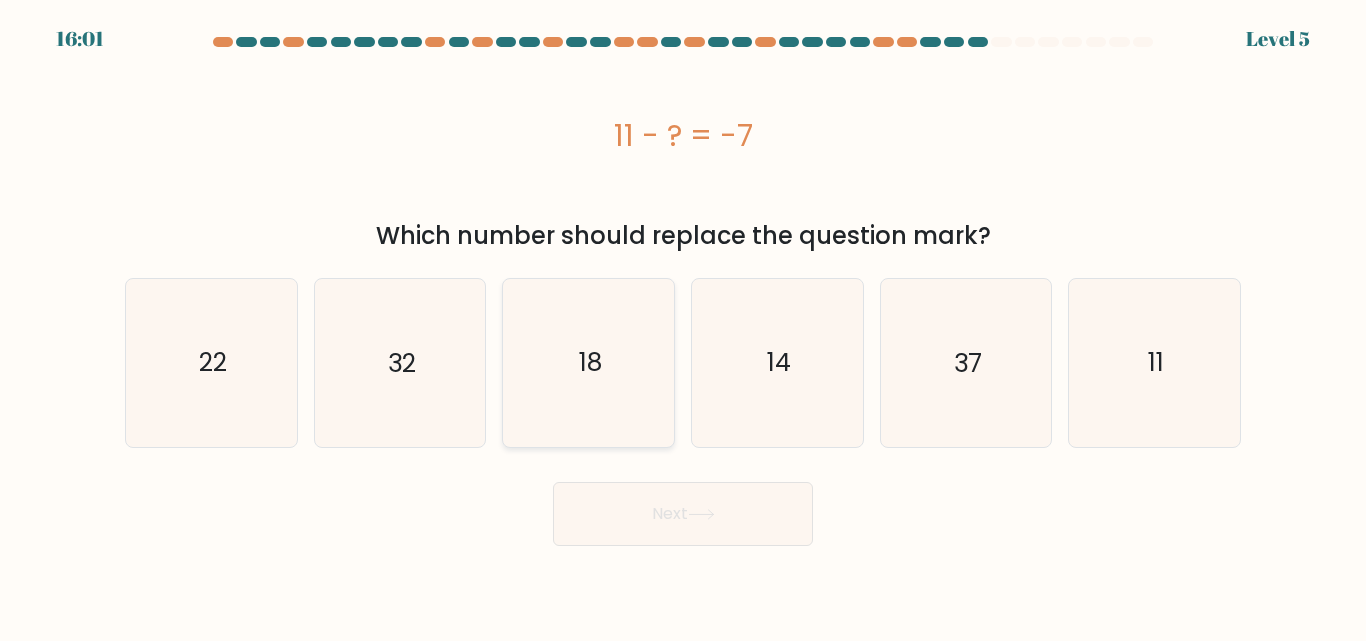 click on "18" at bounding box center (588, 362) 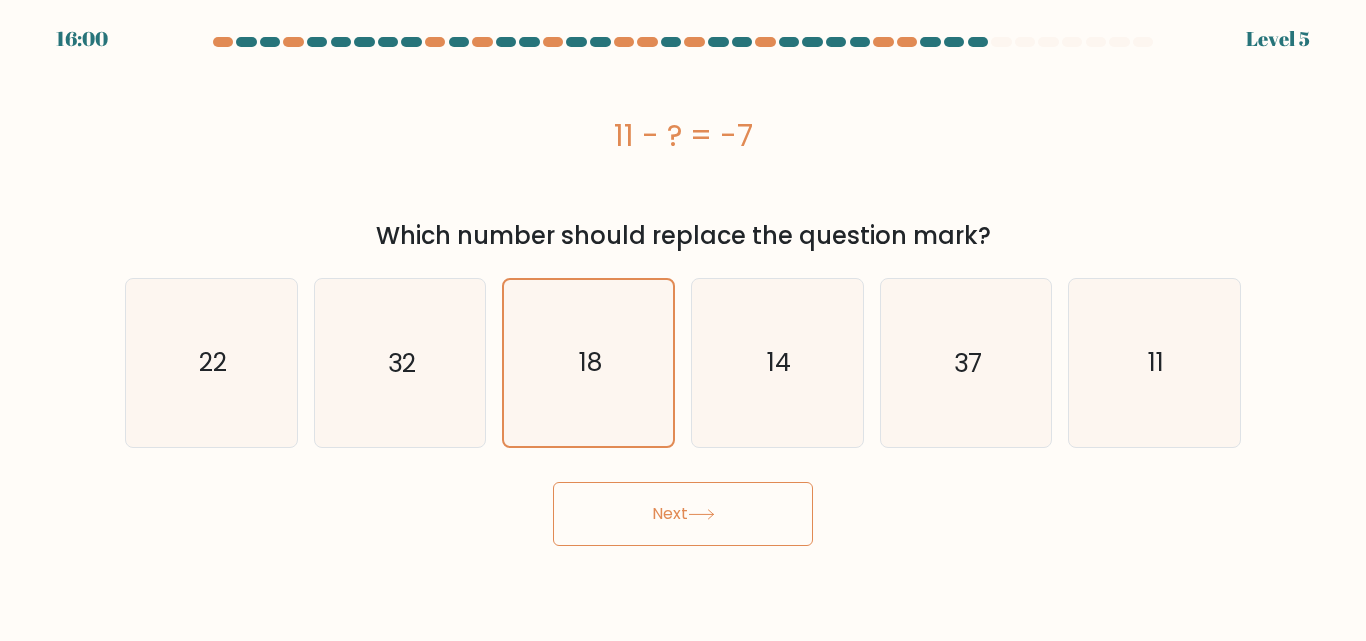 click on "Next" at bounding box center [683, 514] 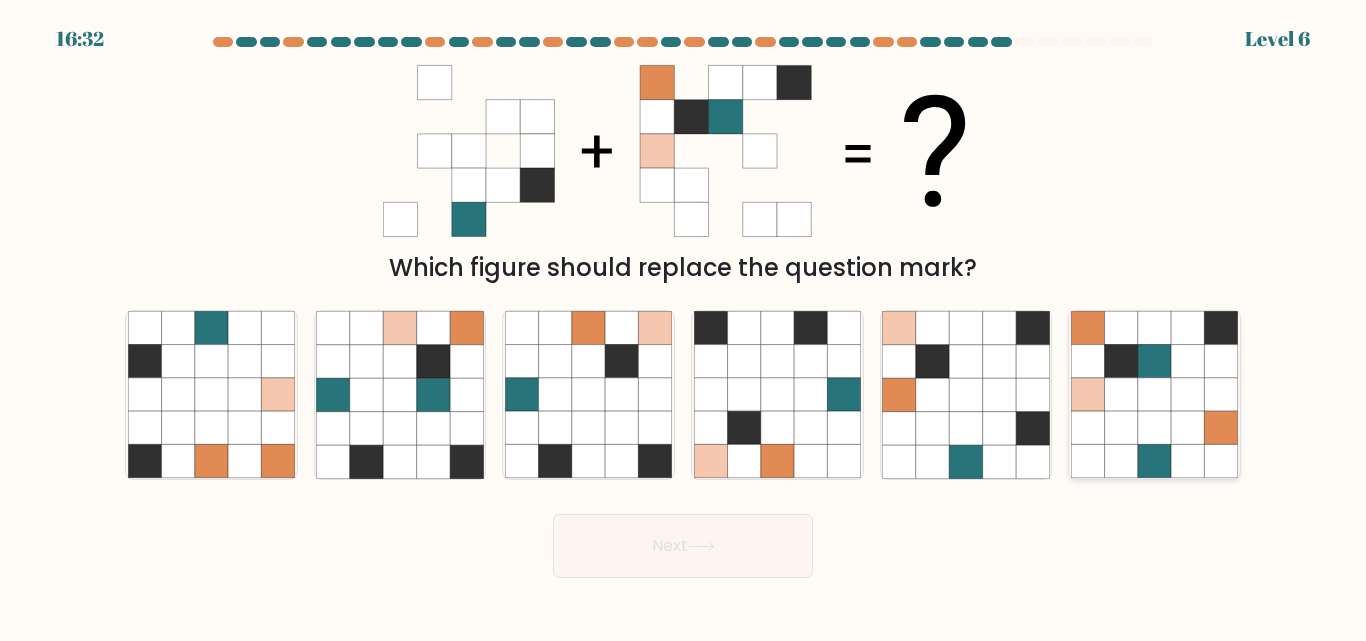 click at bounding box center (1154, 428) 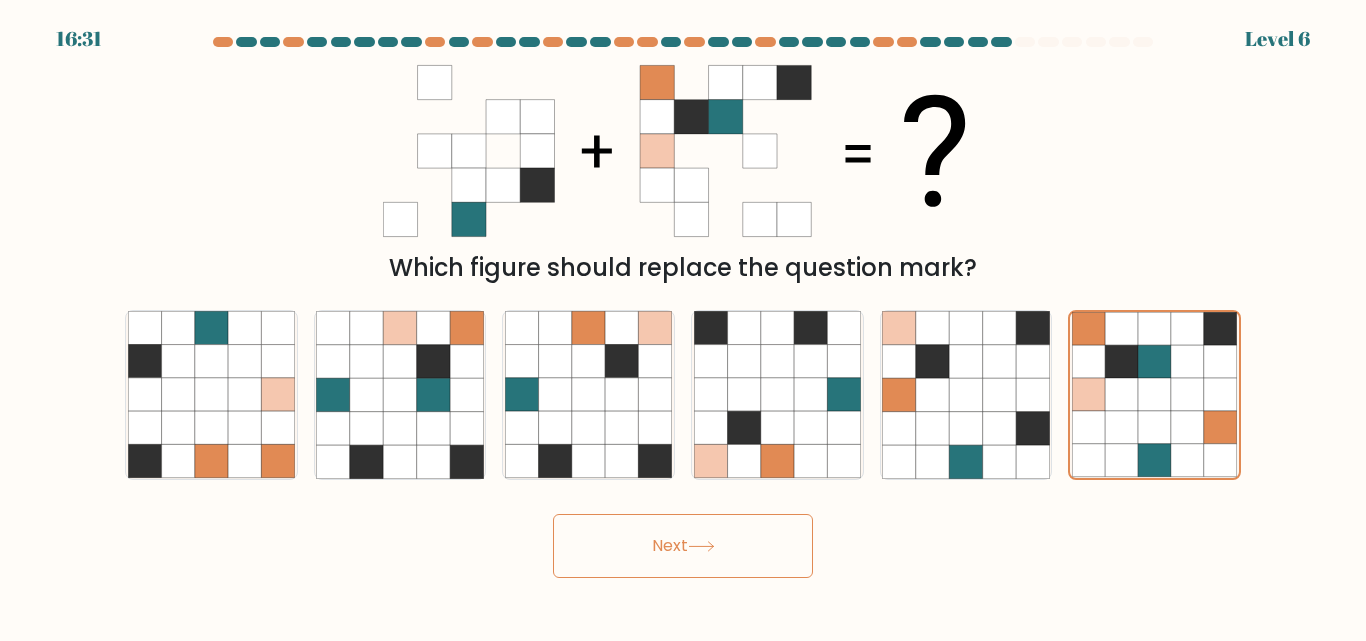 click on "Next" at bounding box center (683, 546) 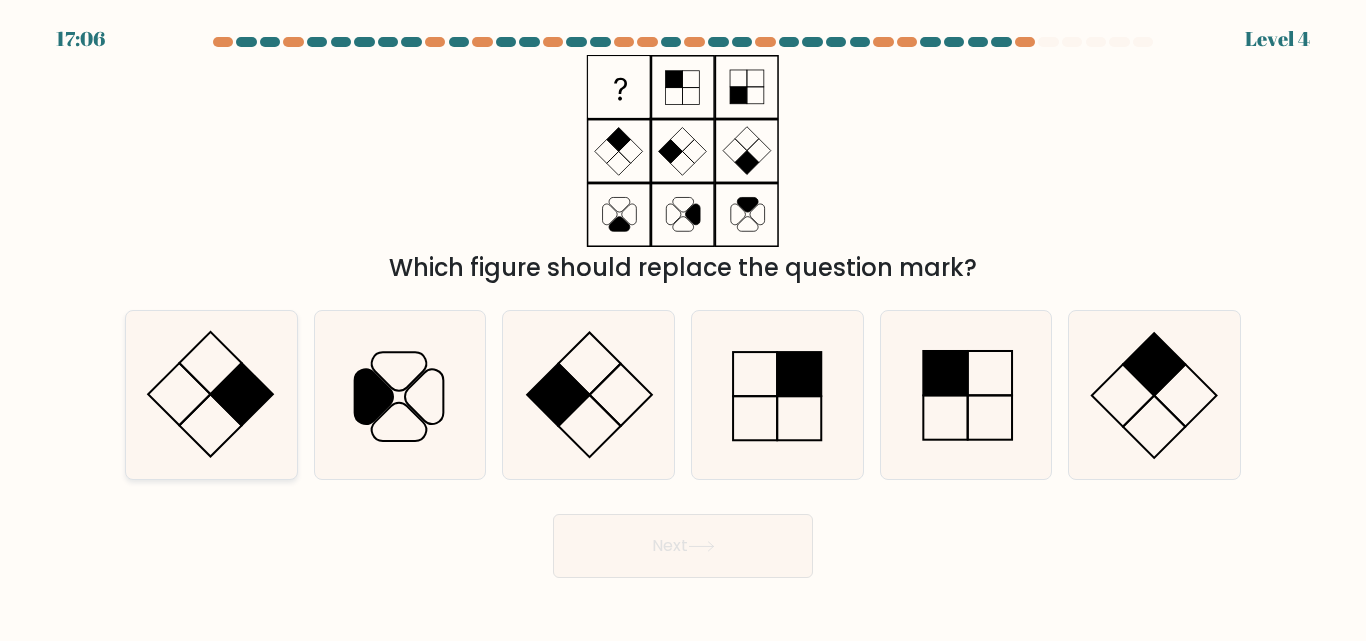 click at bounding box center [210, 426] 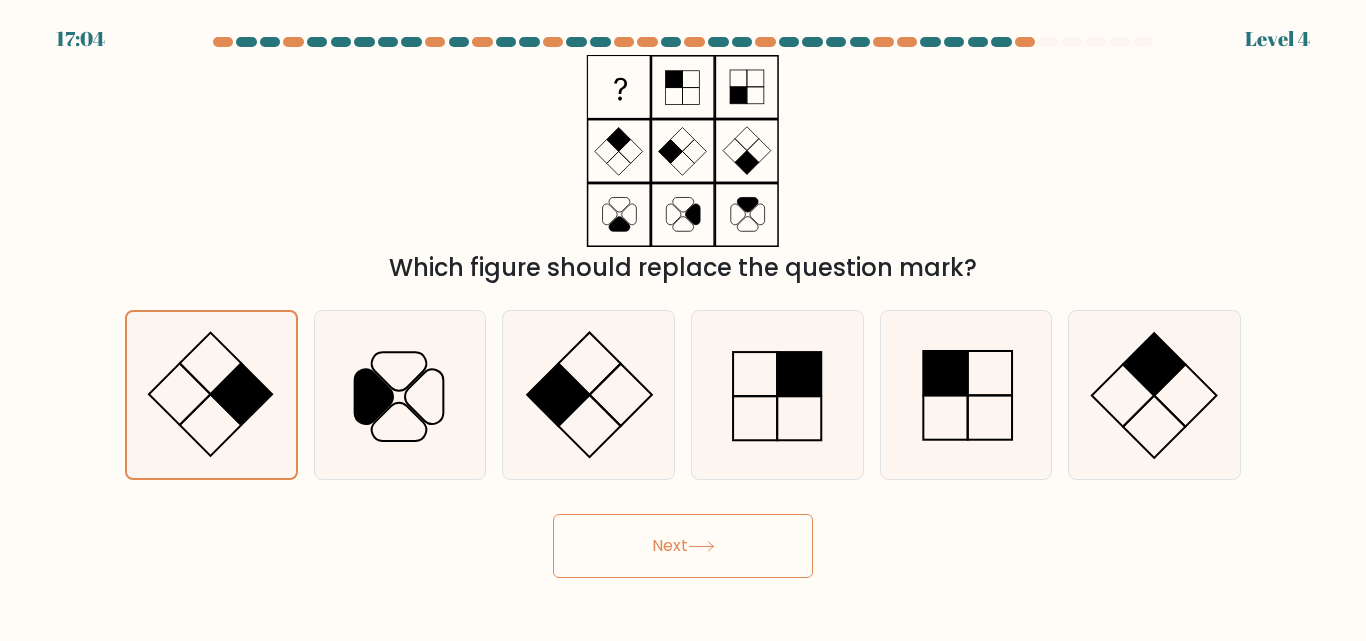 click on "Next" at bounding box center (683, 546) 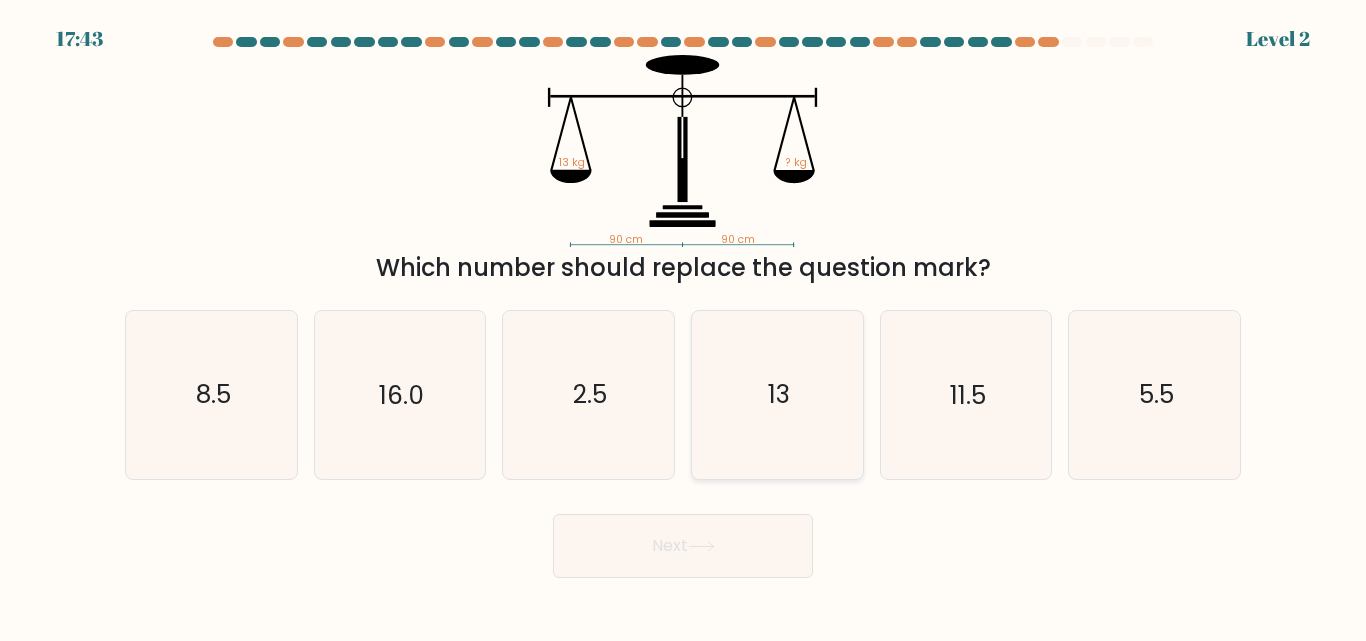 click on "13" at bounding box center [777, 394] 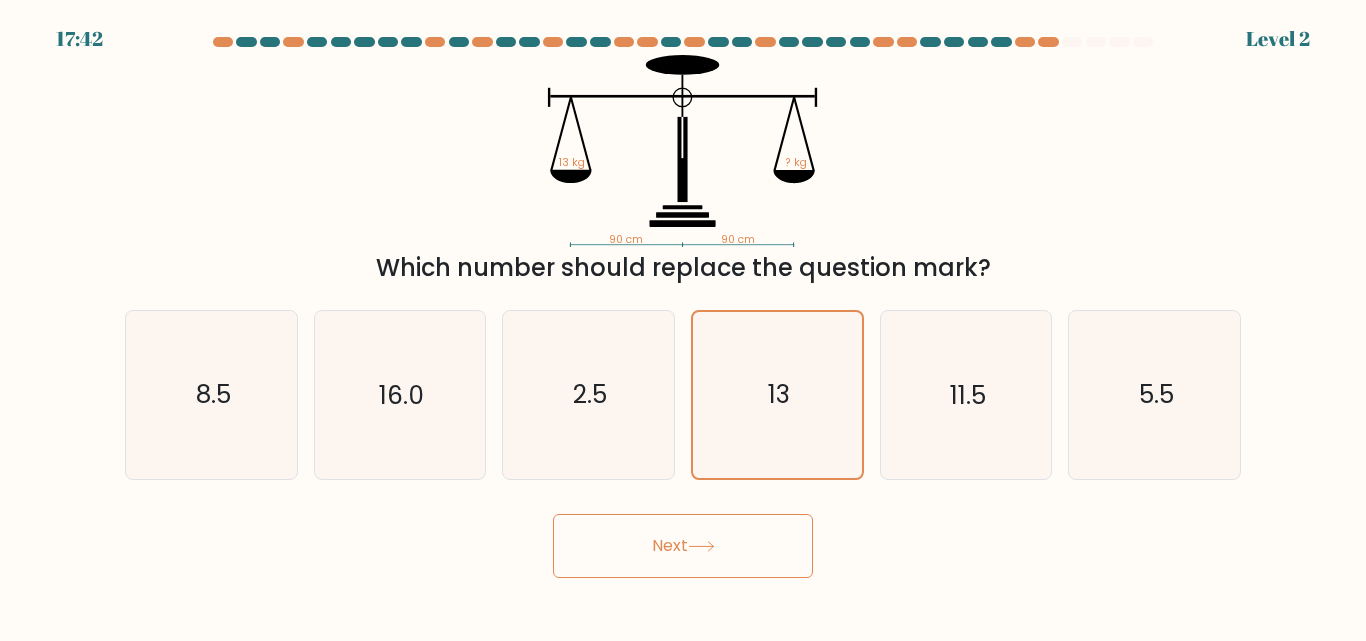 click on "Next" at bounding box center (683, 546) 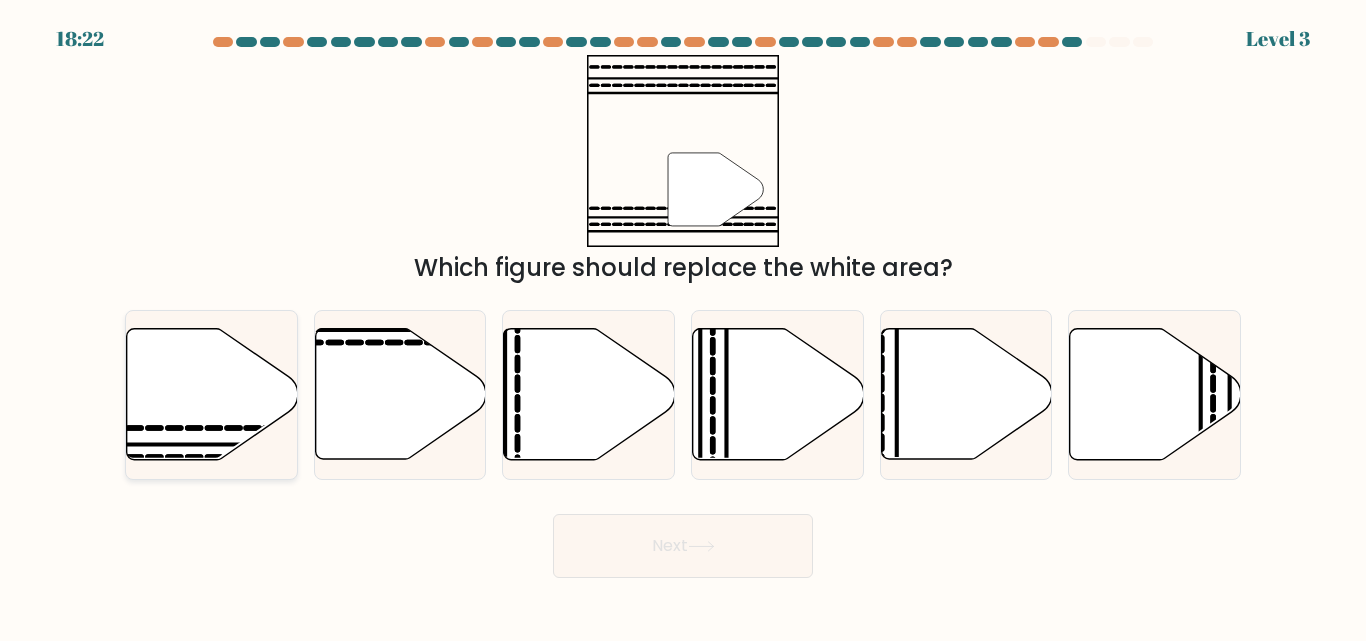 click at bounding box center [212, 394] 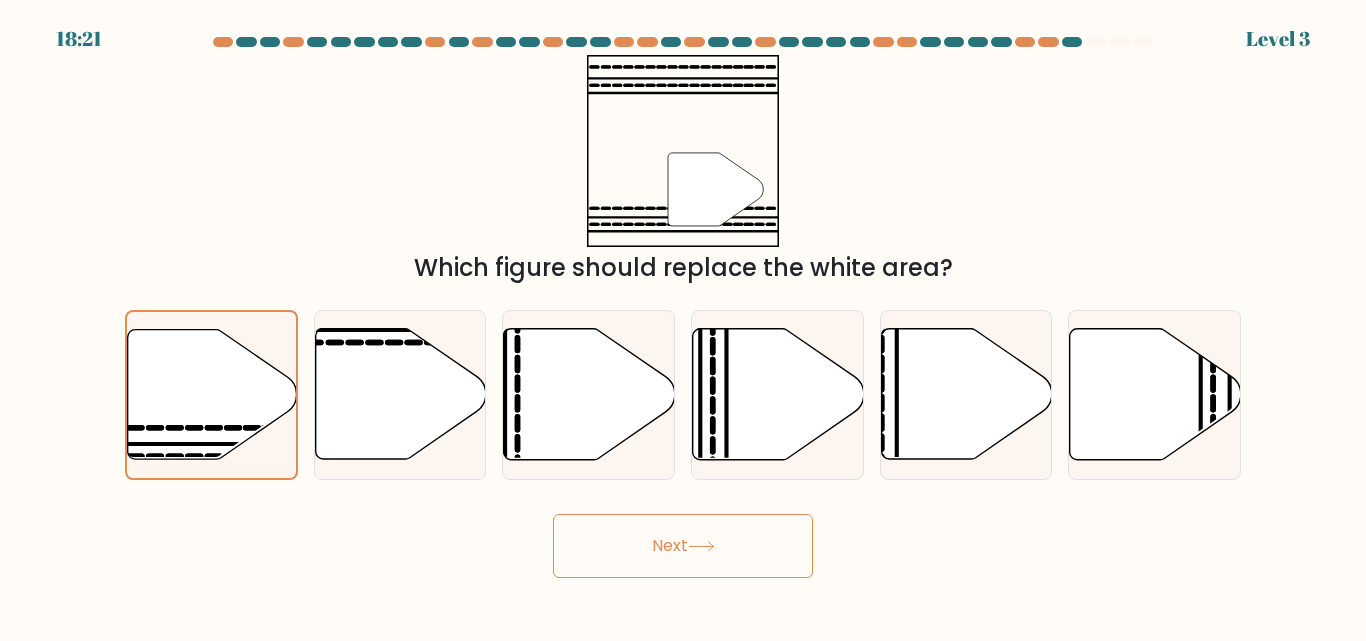 click on "Next" at bounding box center (683, 546) 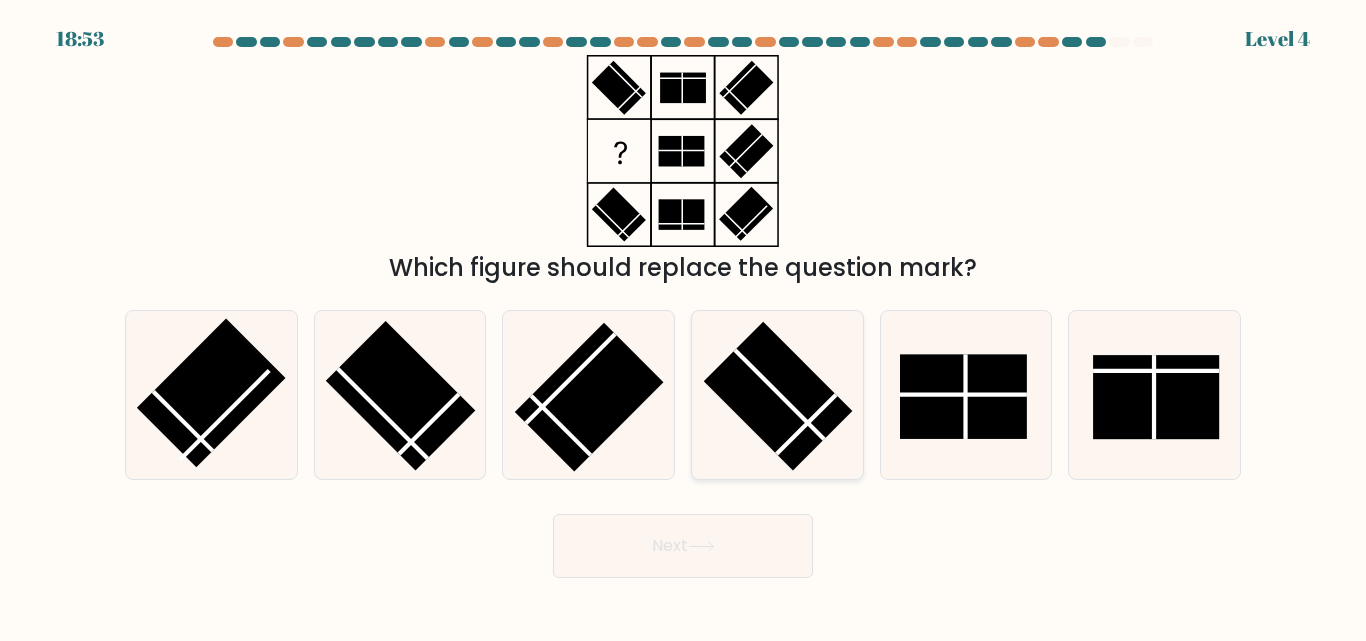 click at bounding box center (777, 396) 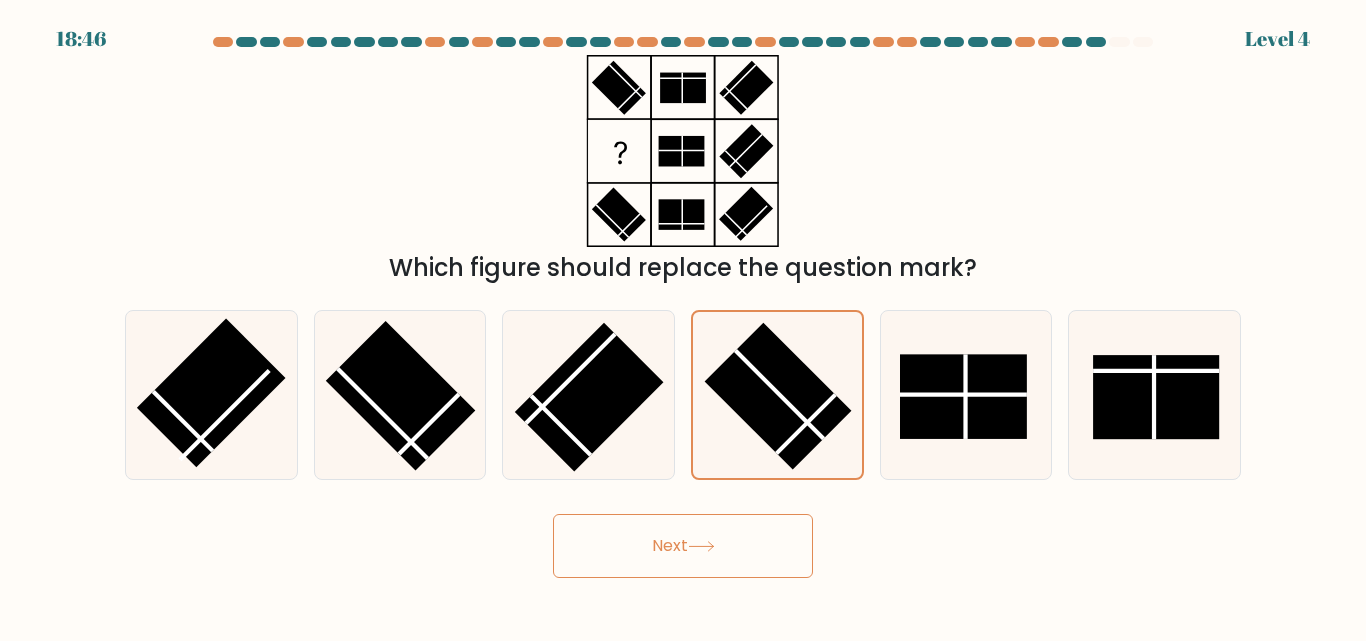 click on "Next" at bounding box center (683, 546) 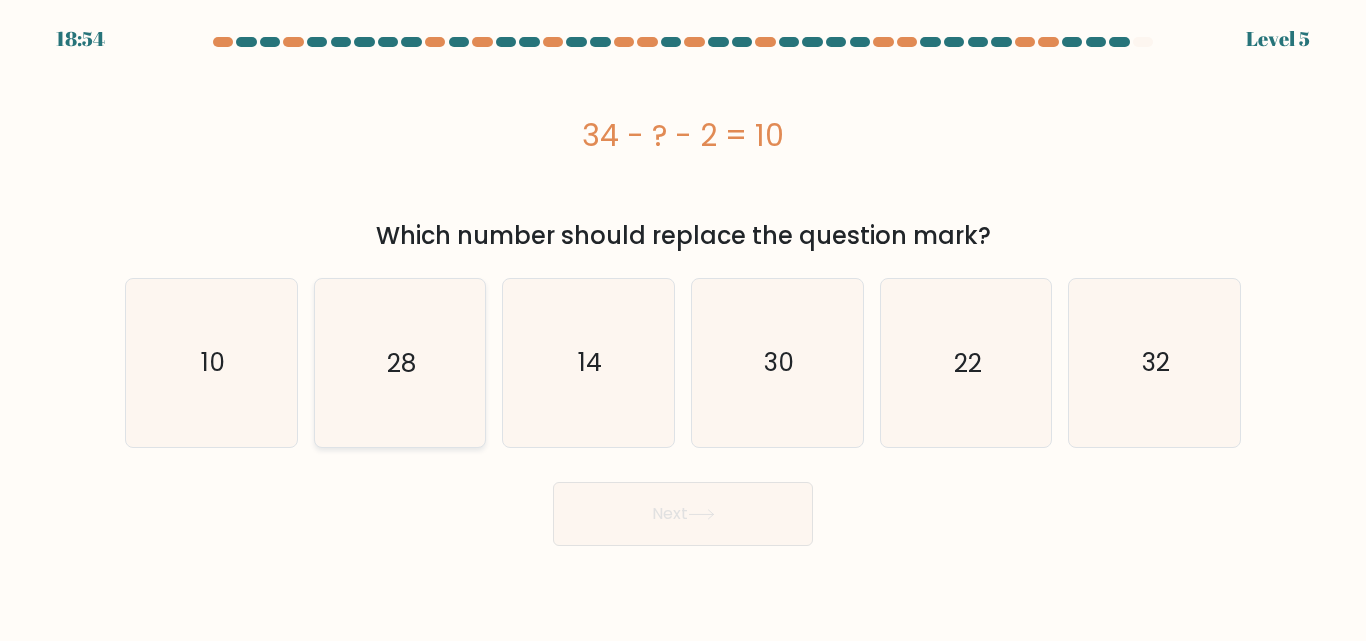 click on "28" at bounding box center [399, 362] 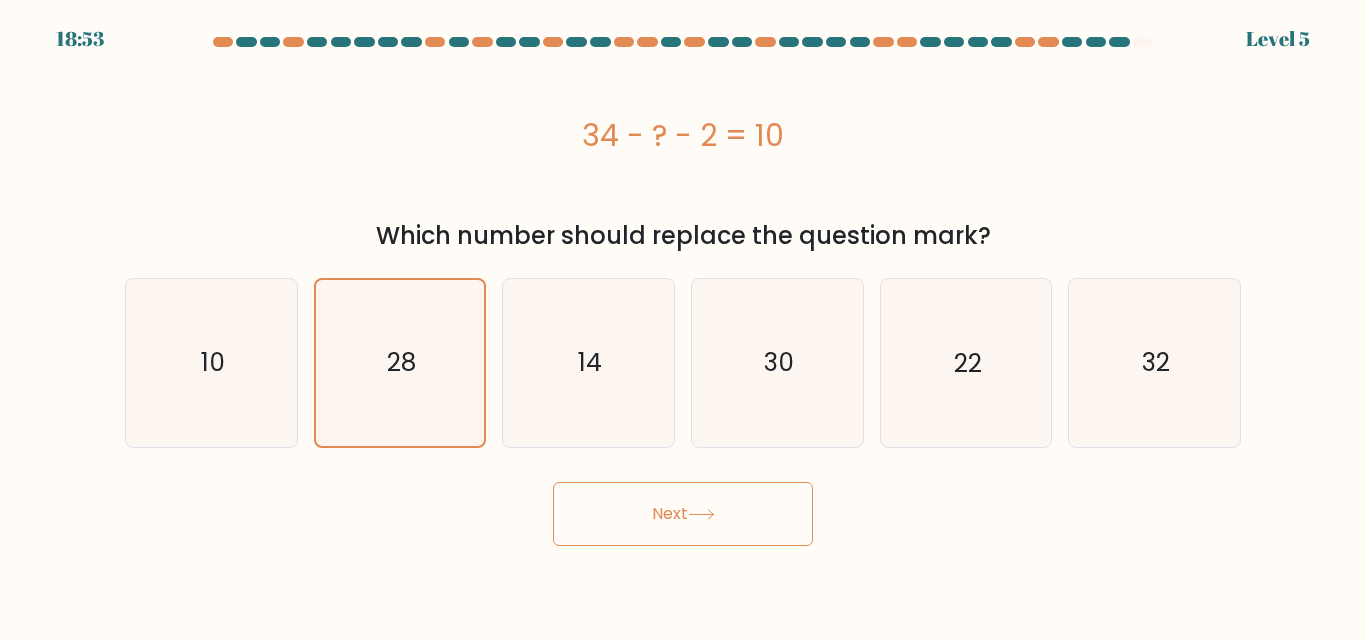 click on "Next" at bounding box center (683, 514) 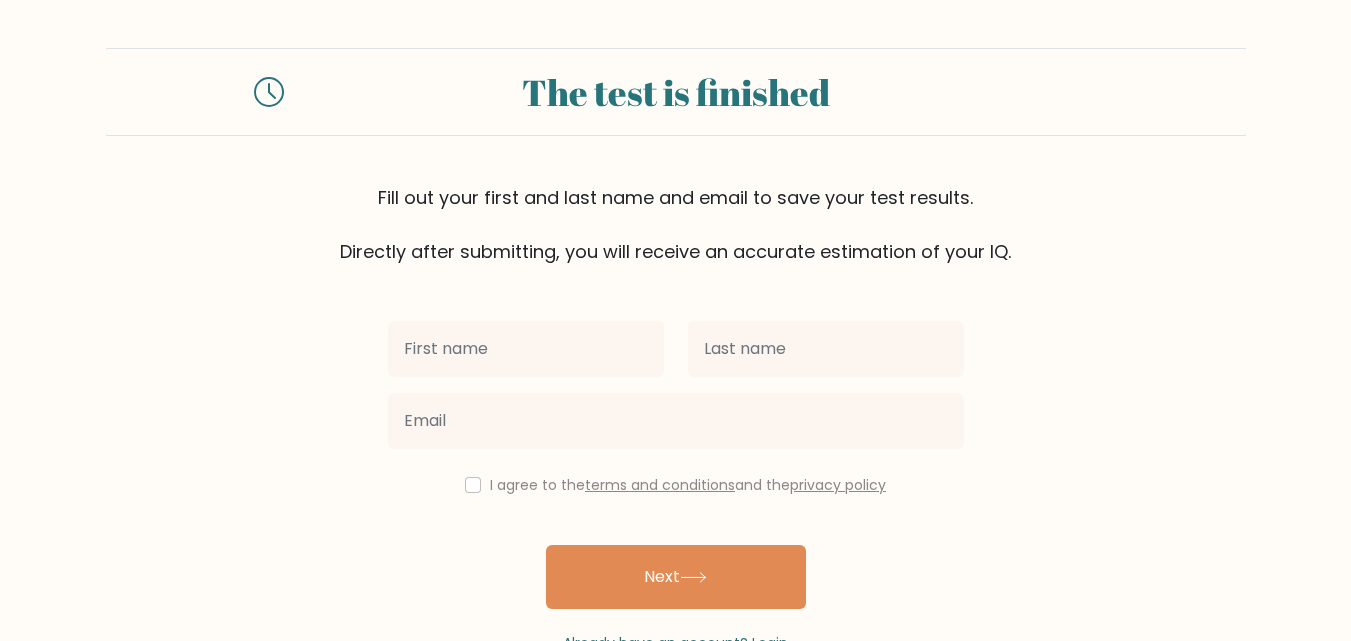 scroll, scrollTop: 0, scrollLeft: 0, axis: both 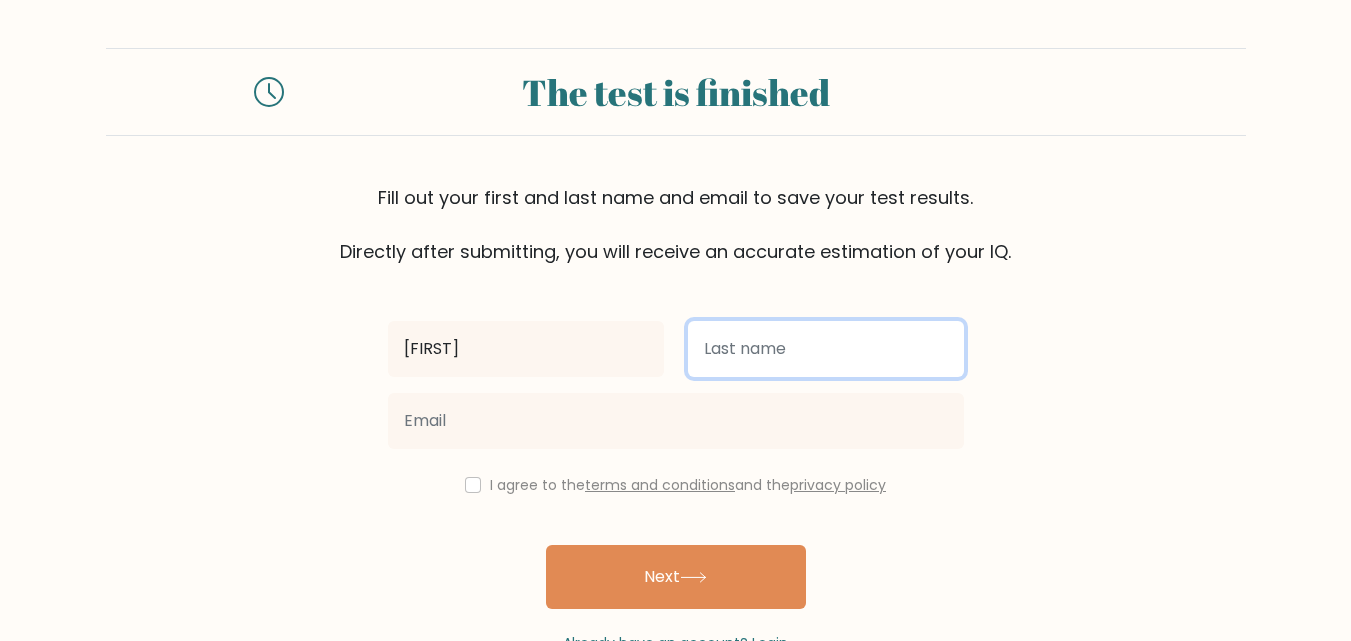 click at bounding box center (826, 349) 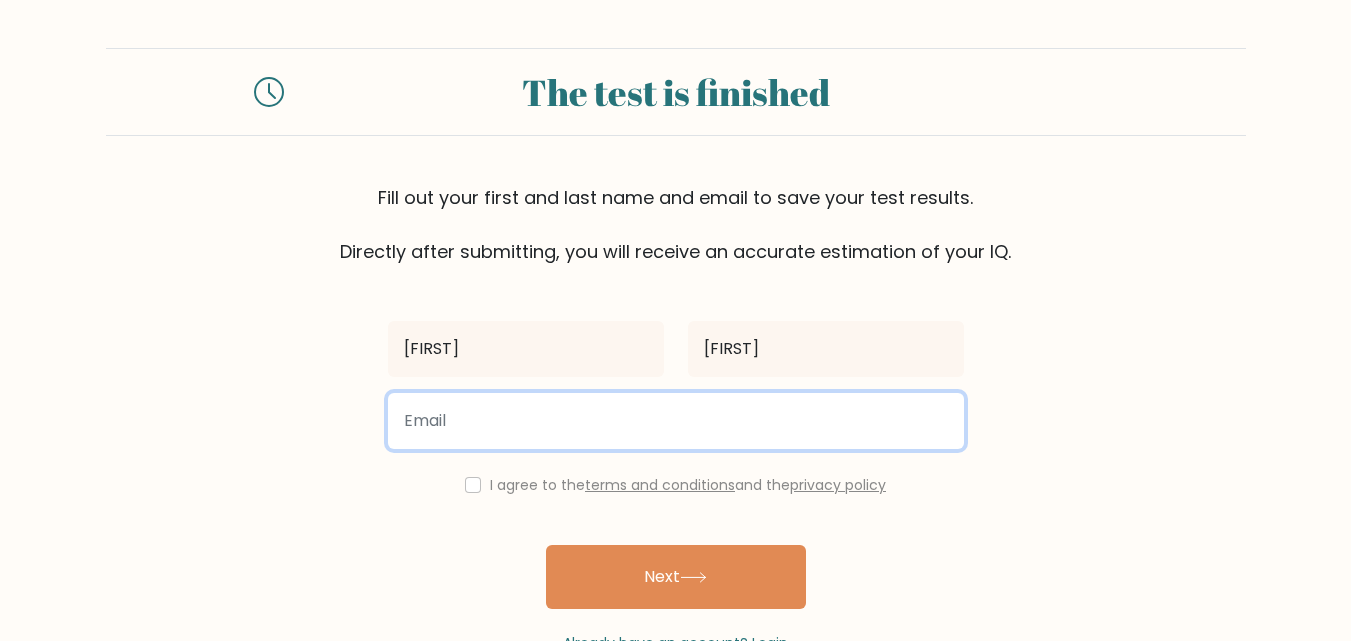 click at bounding box center [676, 421] 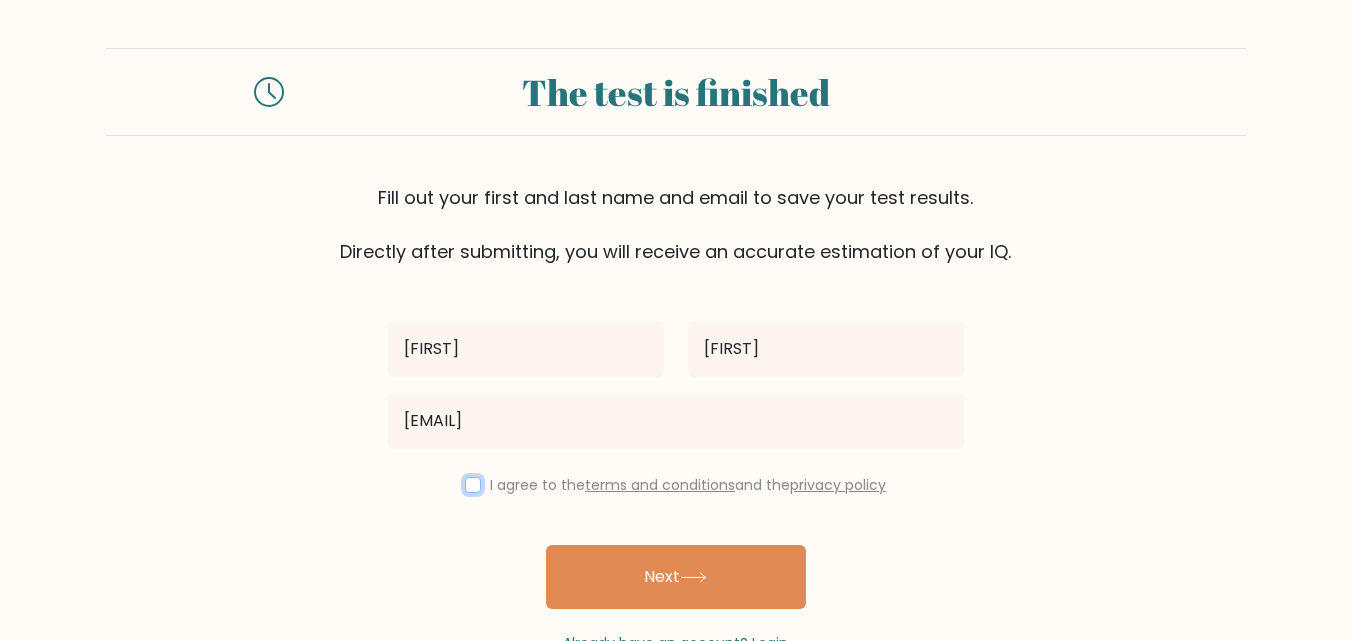 click at bounding box center [473, 485] 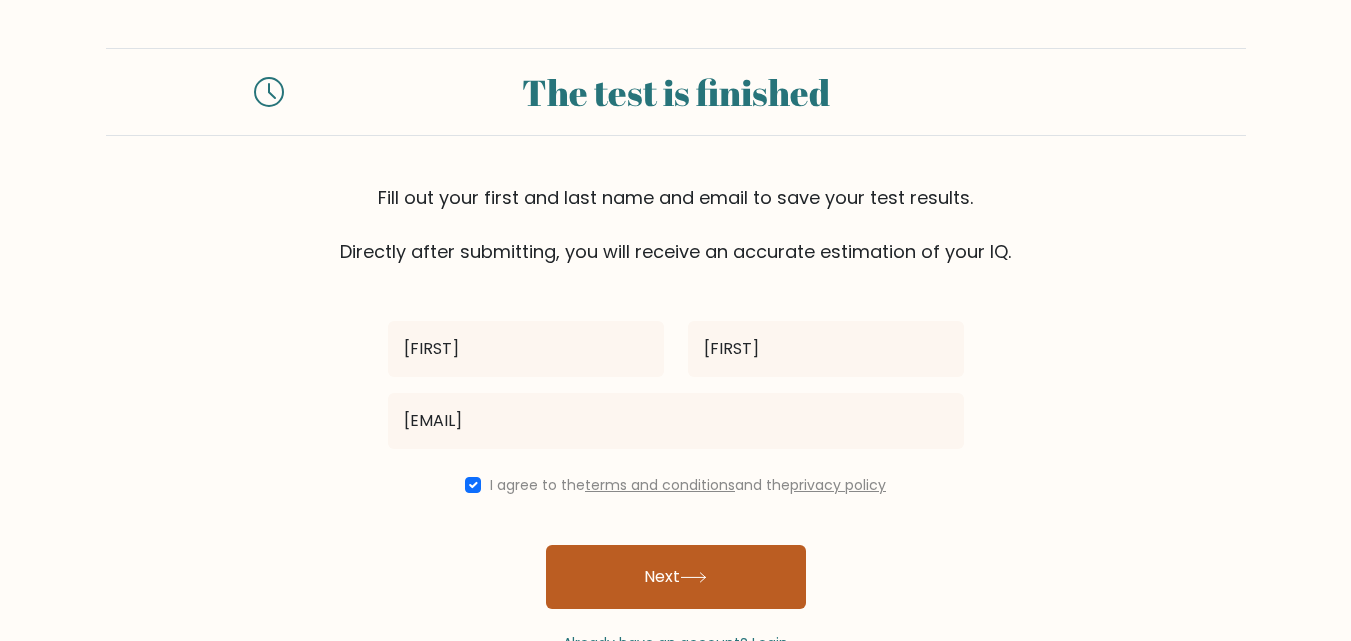 click on "Next" at bounding box center (676, 577) 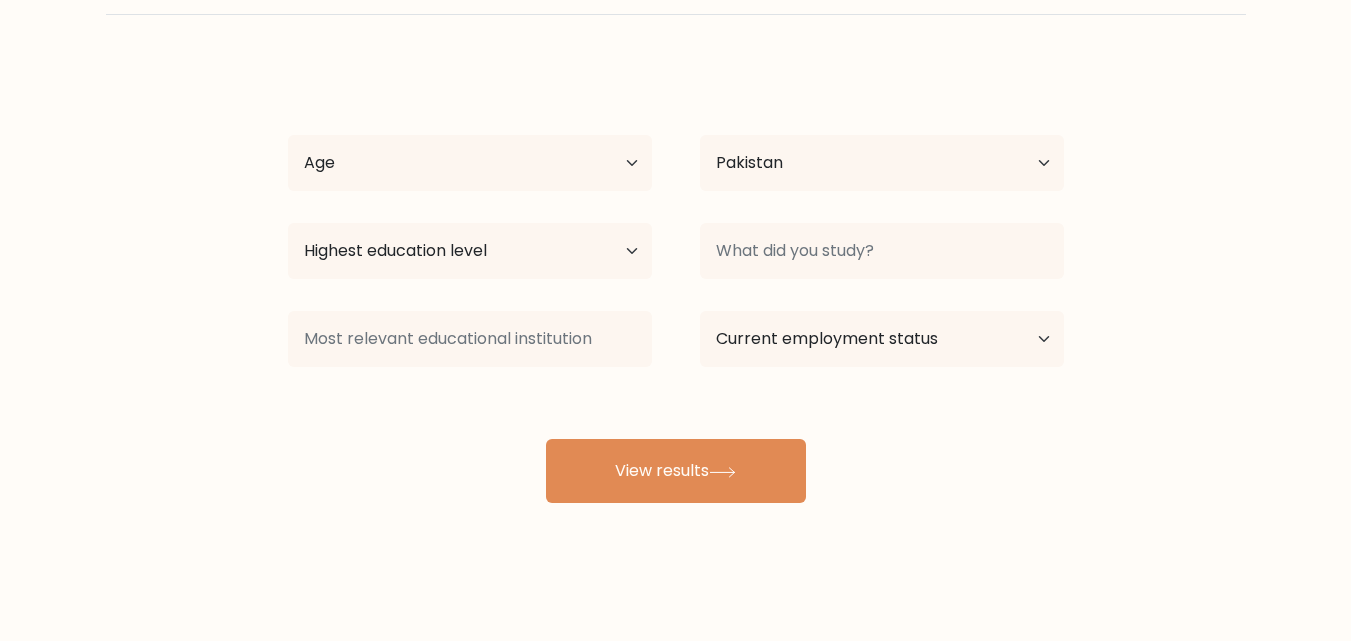 scroll, scrollTop: 117, scrollLeft: 0, axis: vertical 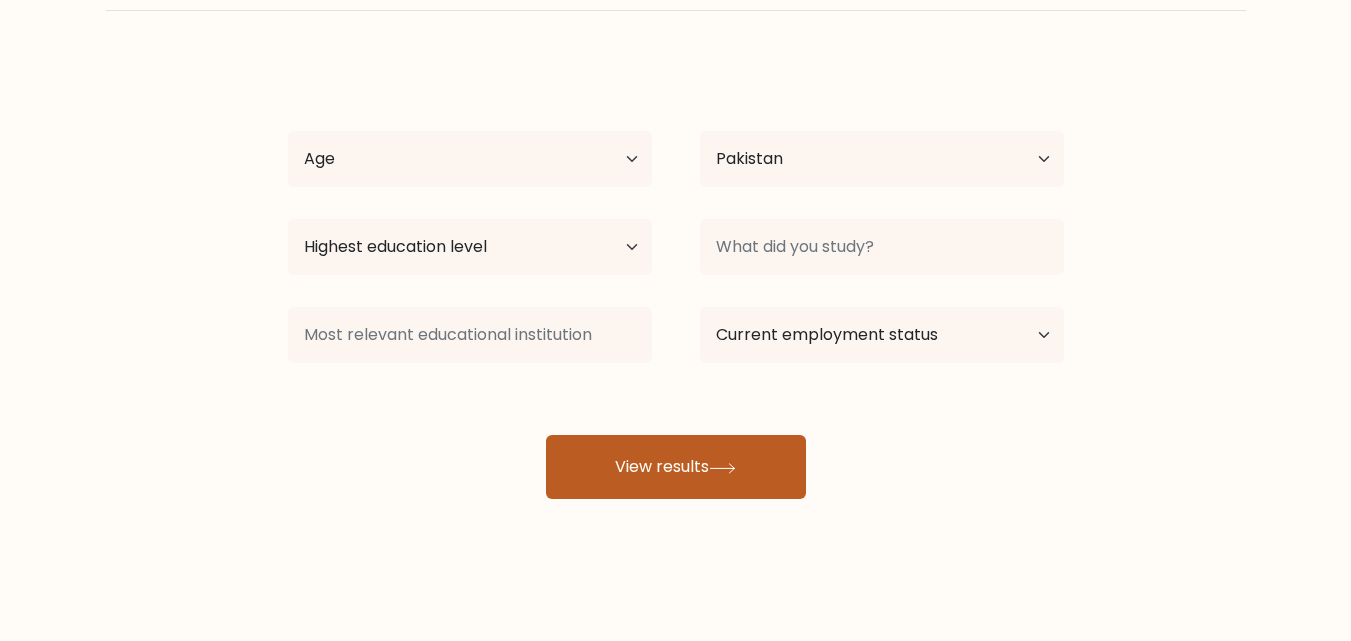 click on "View results" at bounding box center [676, 467] 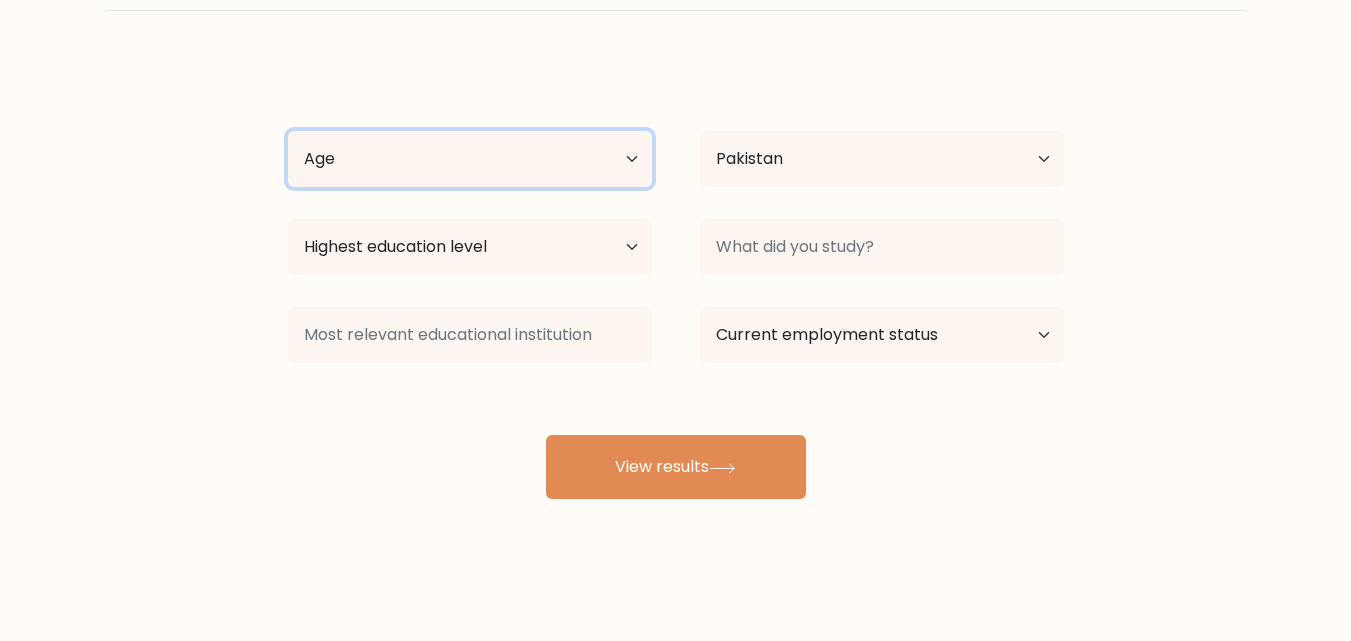 click on "Age
Under 18 years old
18-24 years old
25-34 years old
35-44 years old
45-54 years old
55-64 years old
65 years old and above" at bounding box center (470, 159) 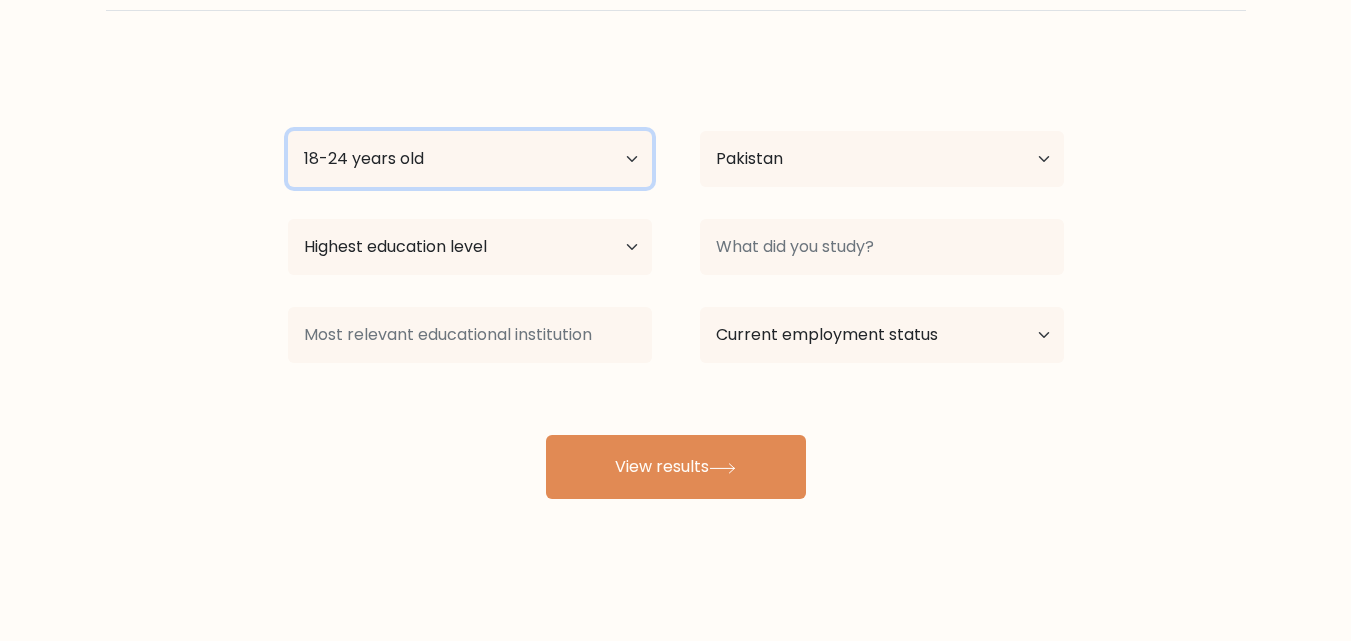 click on "Age
Under 18 years old
18-24 years old
25-34 years old
35-44 years old
45-54 years old
55-64 years old
65 years old and above" at bounding box center [470, 159] 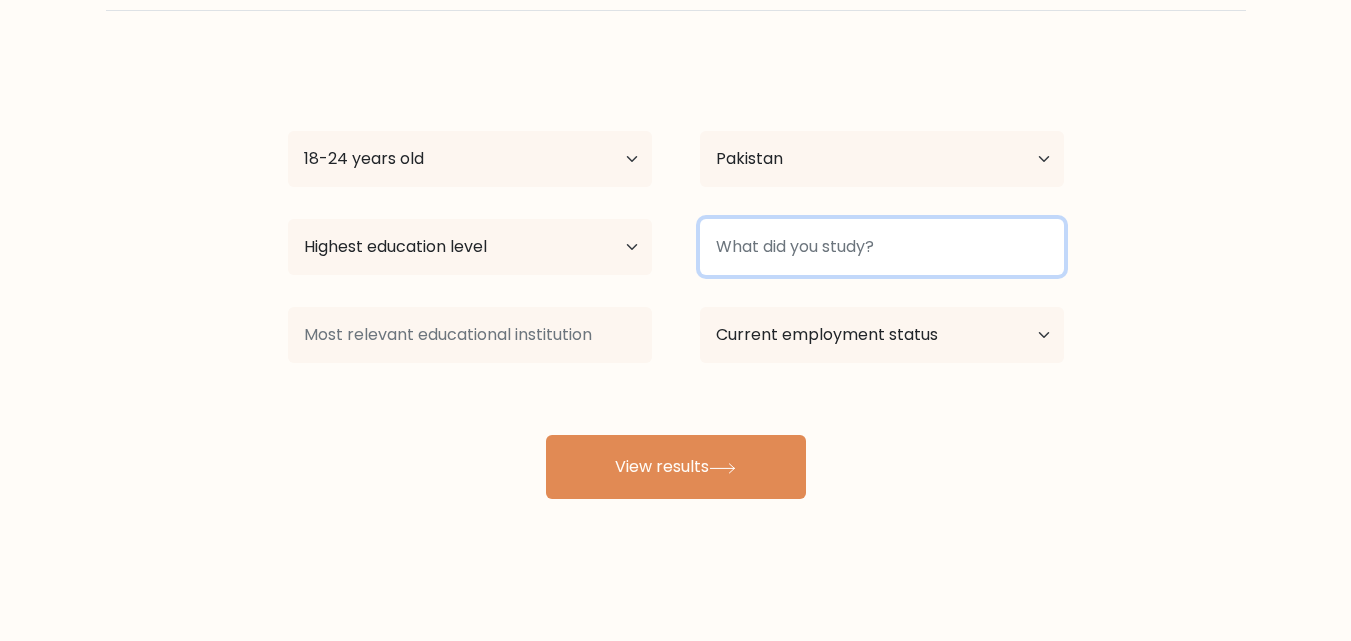 click at bounding box center (882, 247) 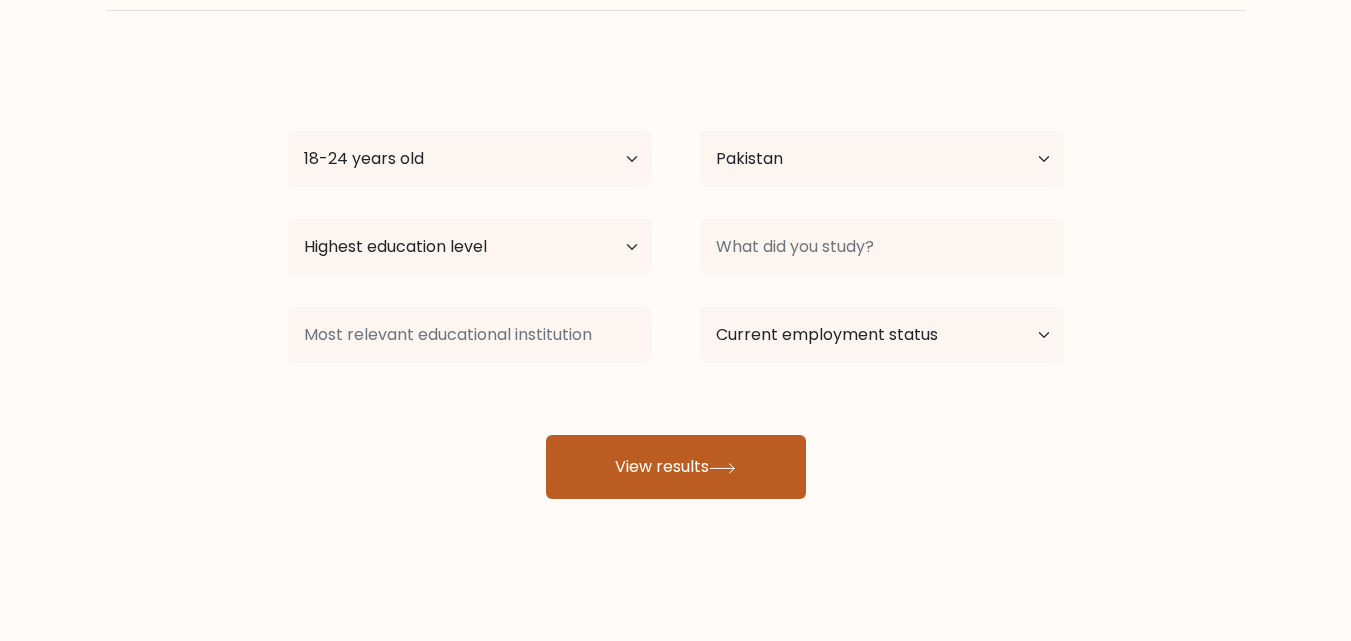 click on "View results" at bounding box center [676, 467] 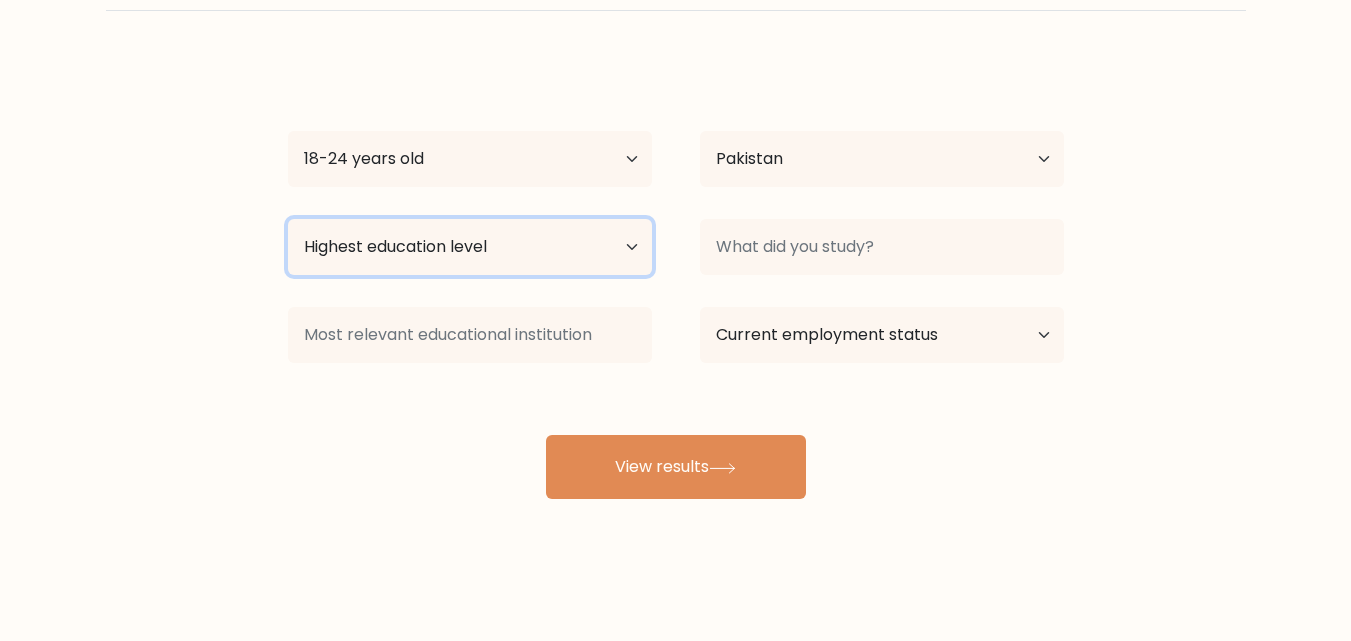 click on "Highest education level
No schooling
Primary
Lower Secondary
Upper Secondary
Occupation Specific
Bachelor's degree
Master's degree
Doctoral degree" at bounding box center (470, 247) 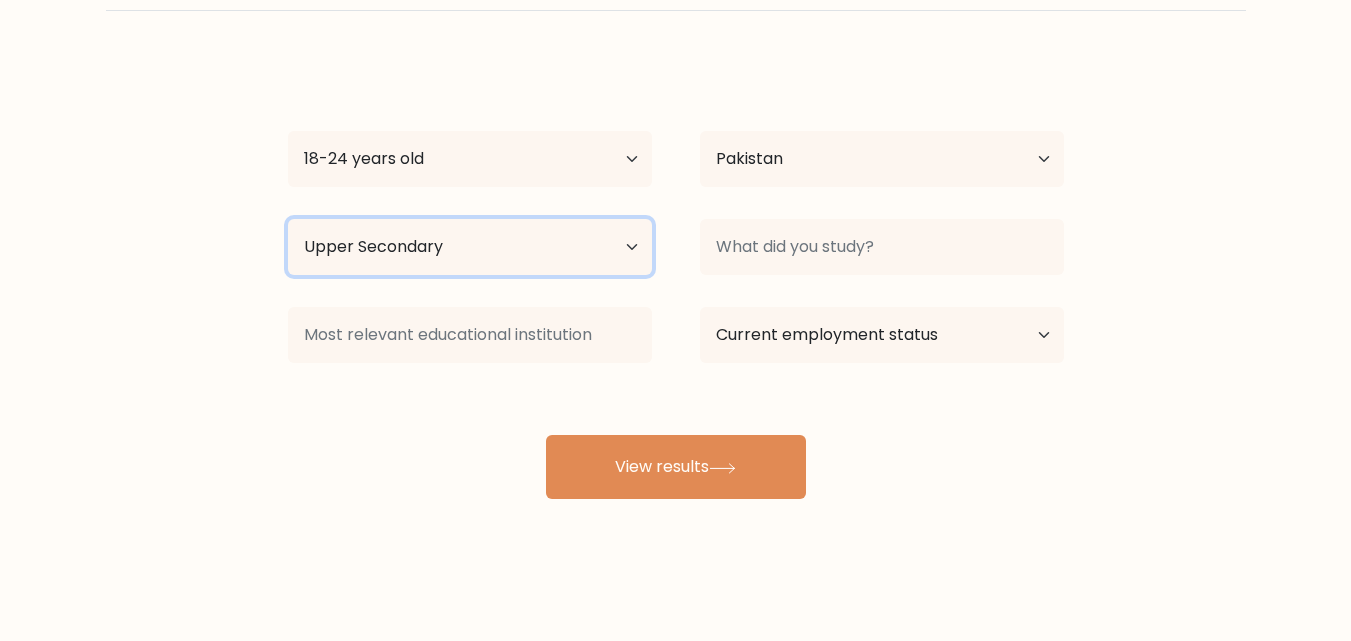 click on "Highest education level
No schooling
Primary
Lower Secondary
Upper Secondary
Occupation Specific
Bachelor's degree
Master's degree
Doctoral degree" at bounding box center (470, 247) 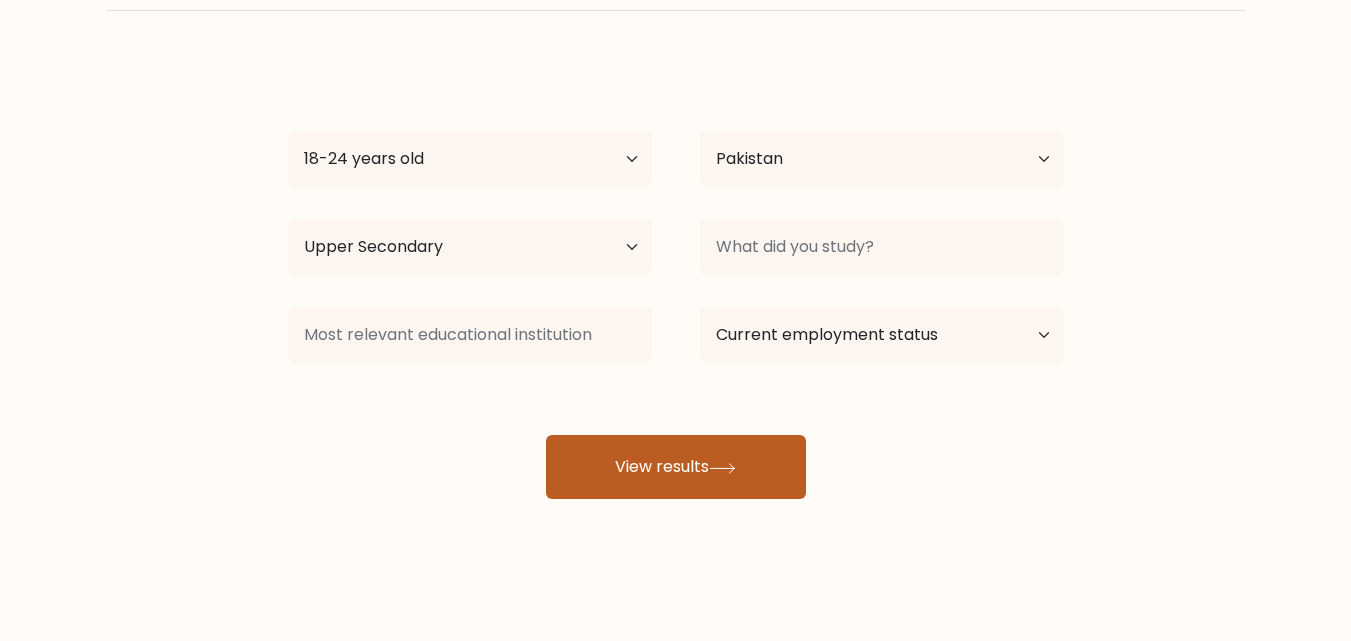 click on "View results" at bounding box center (676, 467) 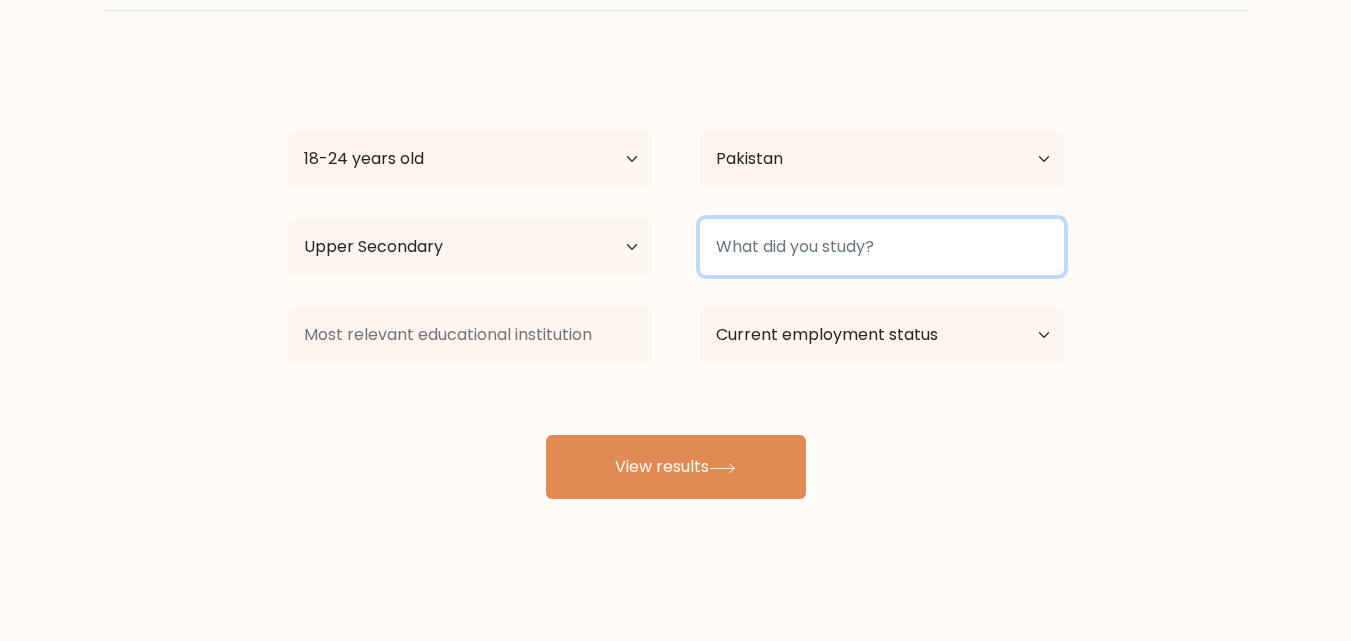 click at bounding box center [882, 247] 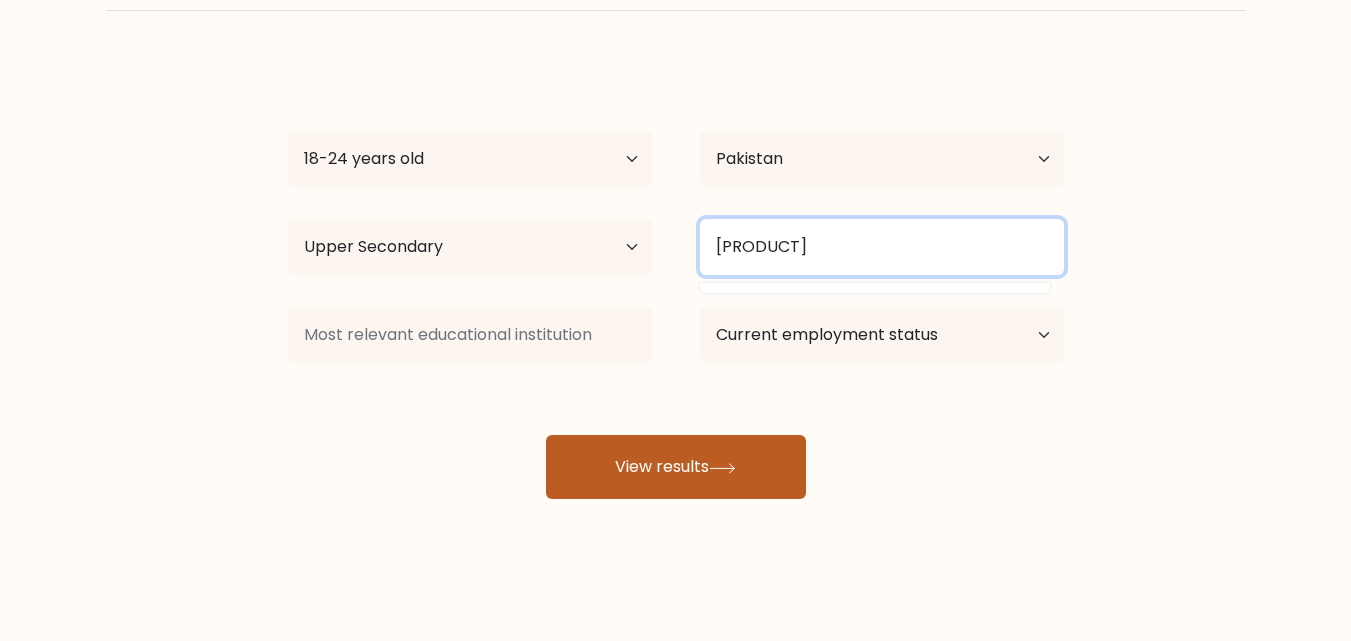 type on "cours" 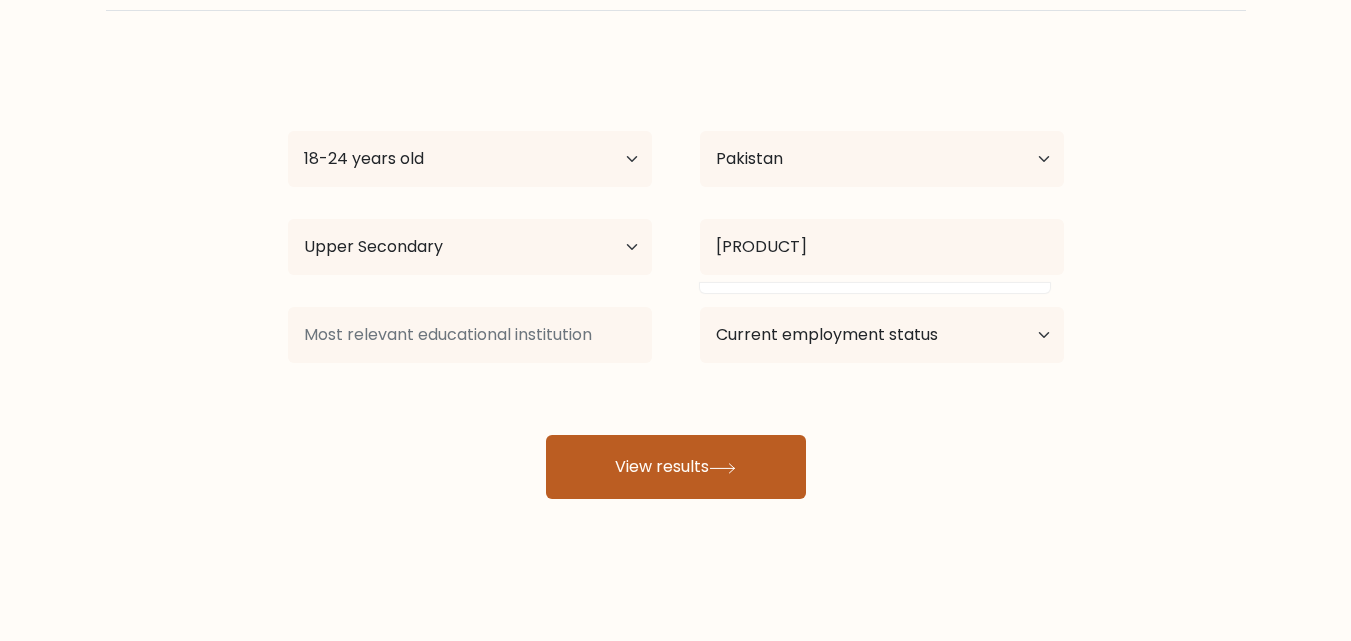 click at bounding box center (722, 468) 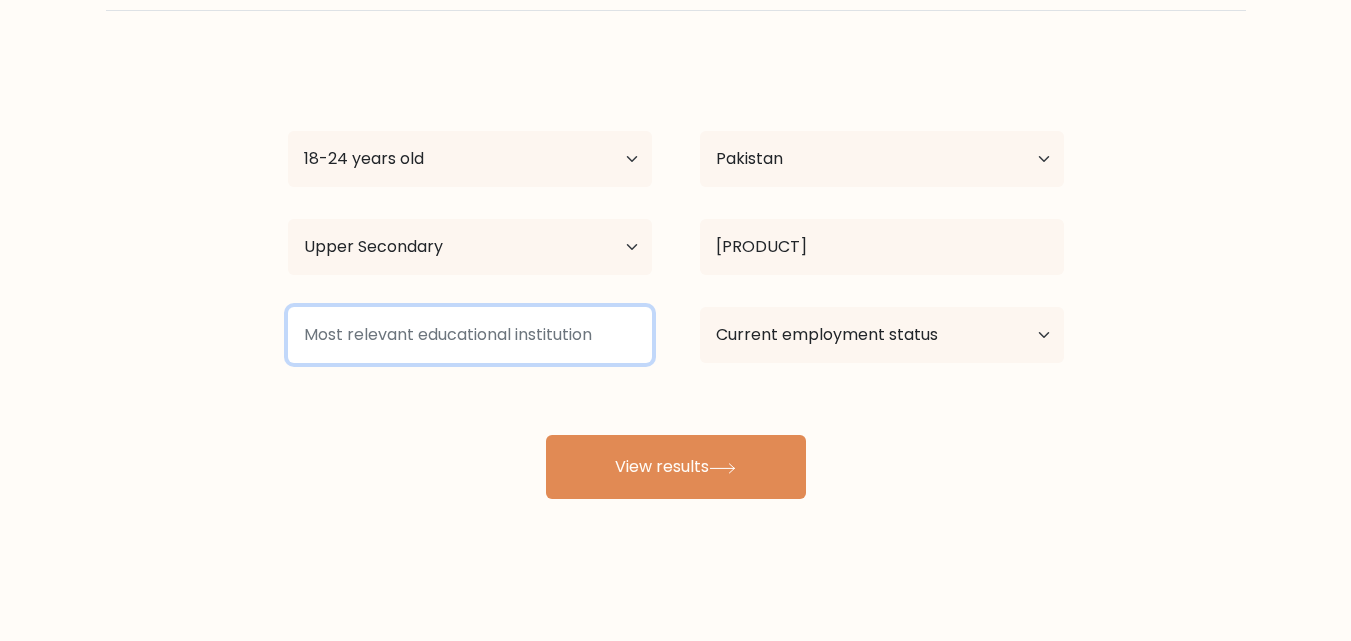 click at bounding box center (470, 335) 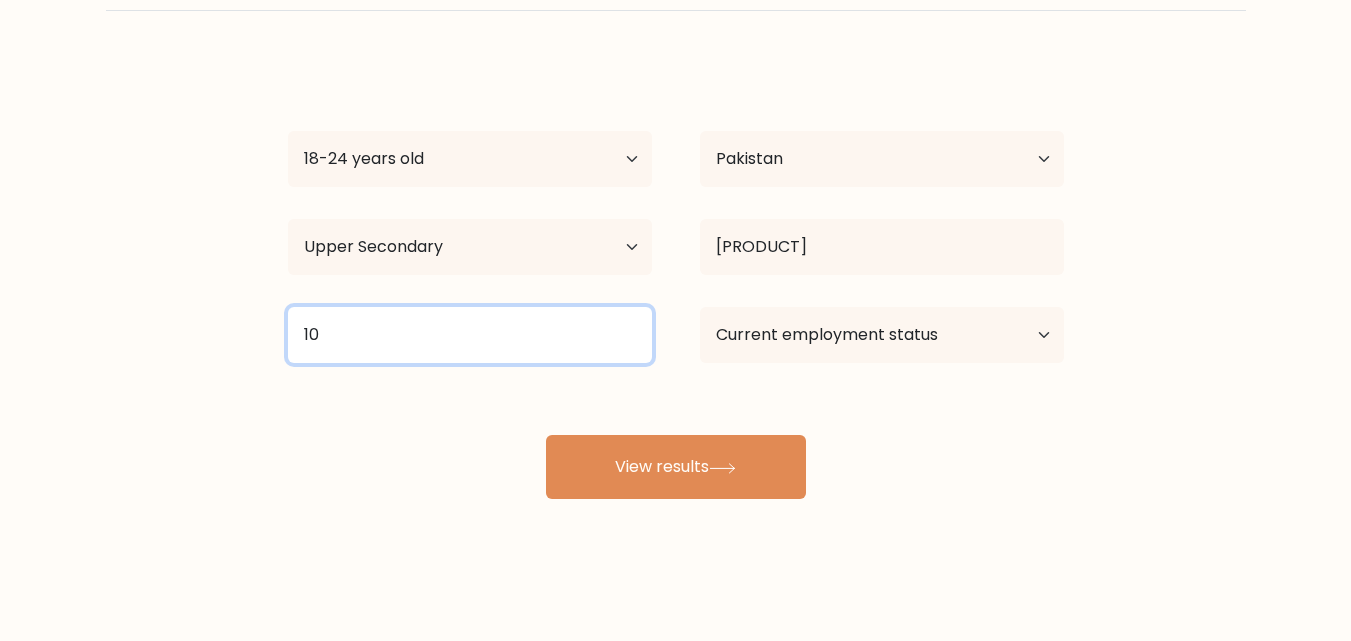 type on "10" 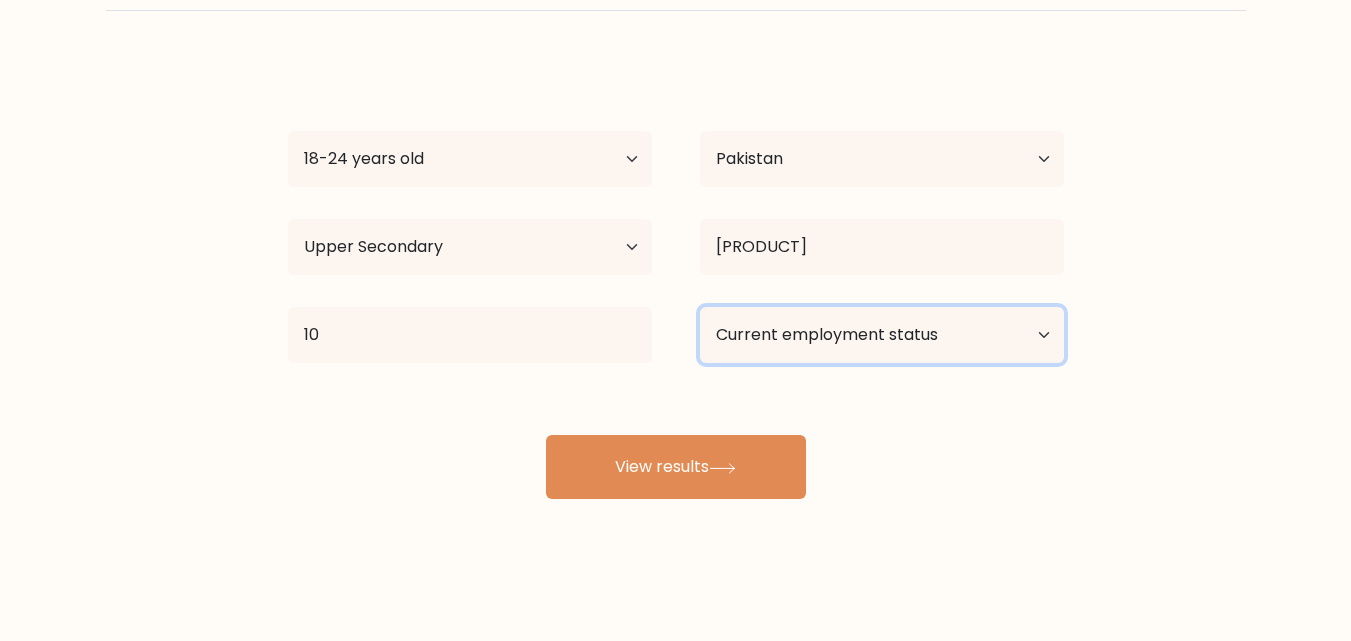 select on "employed" 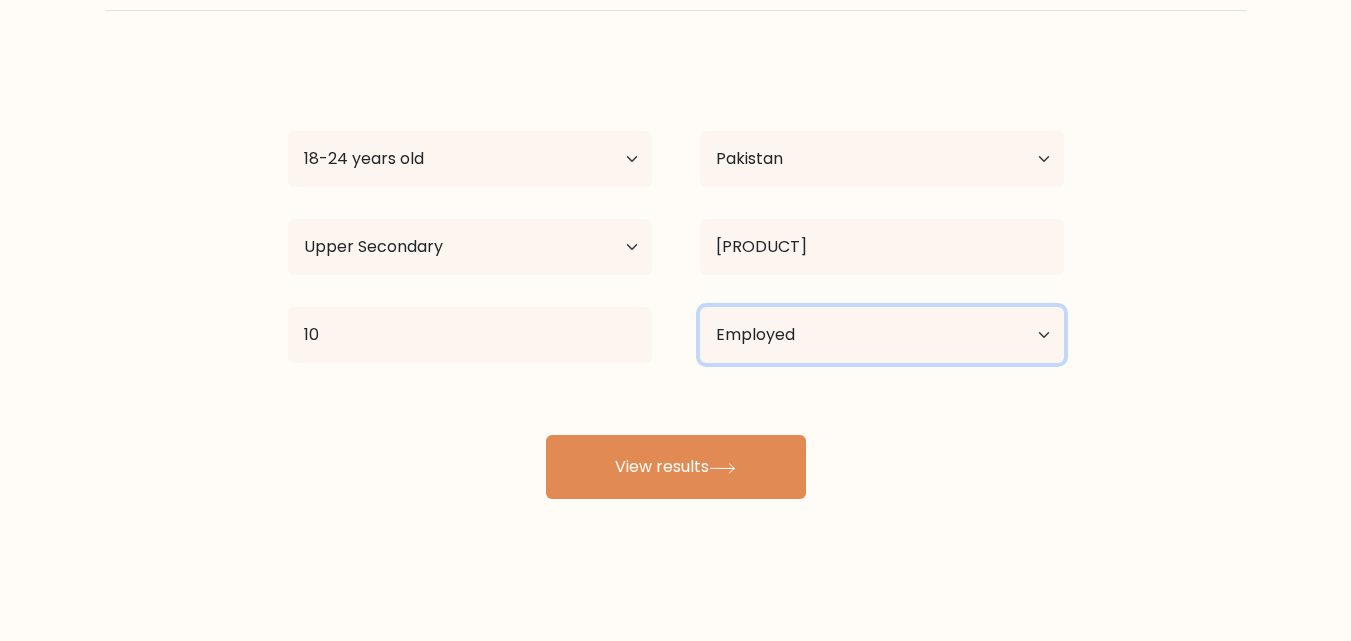 click on "Current employment status
Employed
Student
Retired
Other / prefer not to answer" at bounding box center (882, 335) 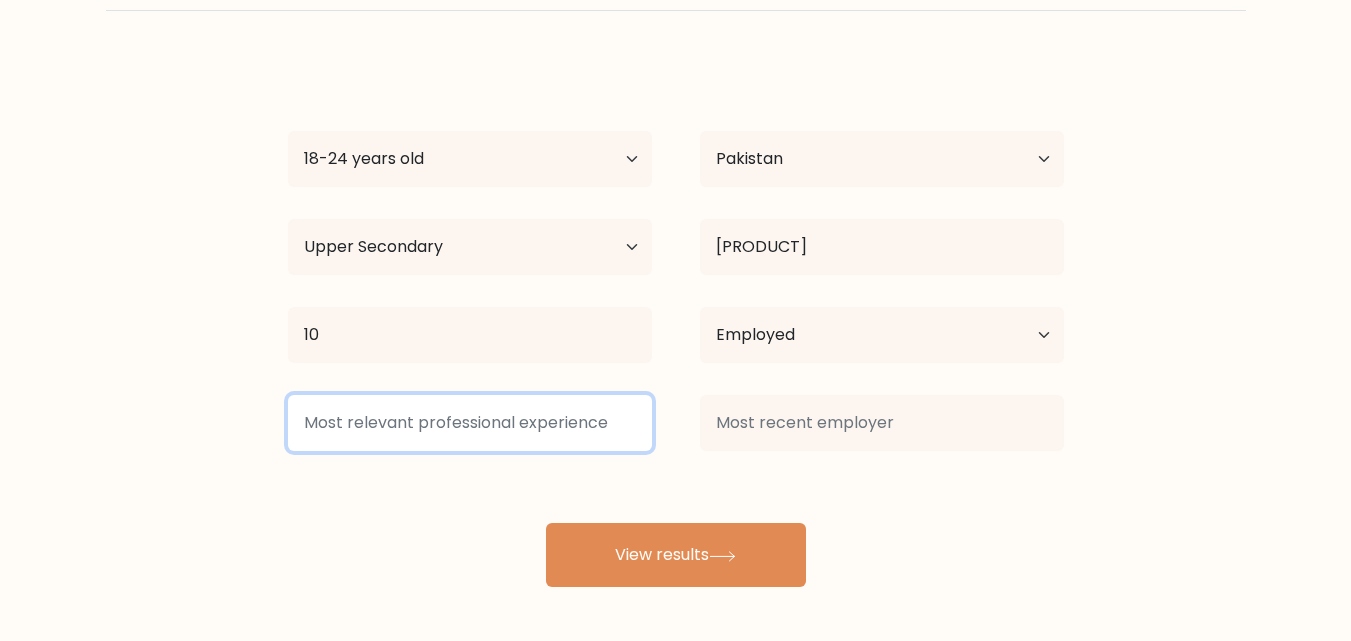 click at bounding box center [470, 423] 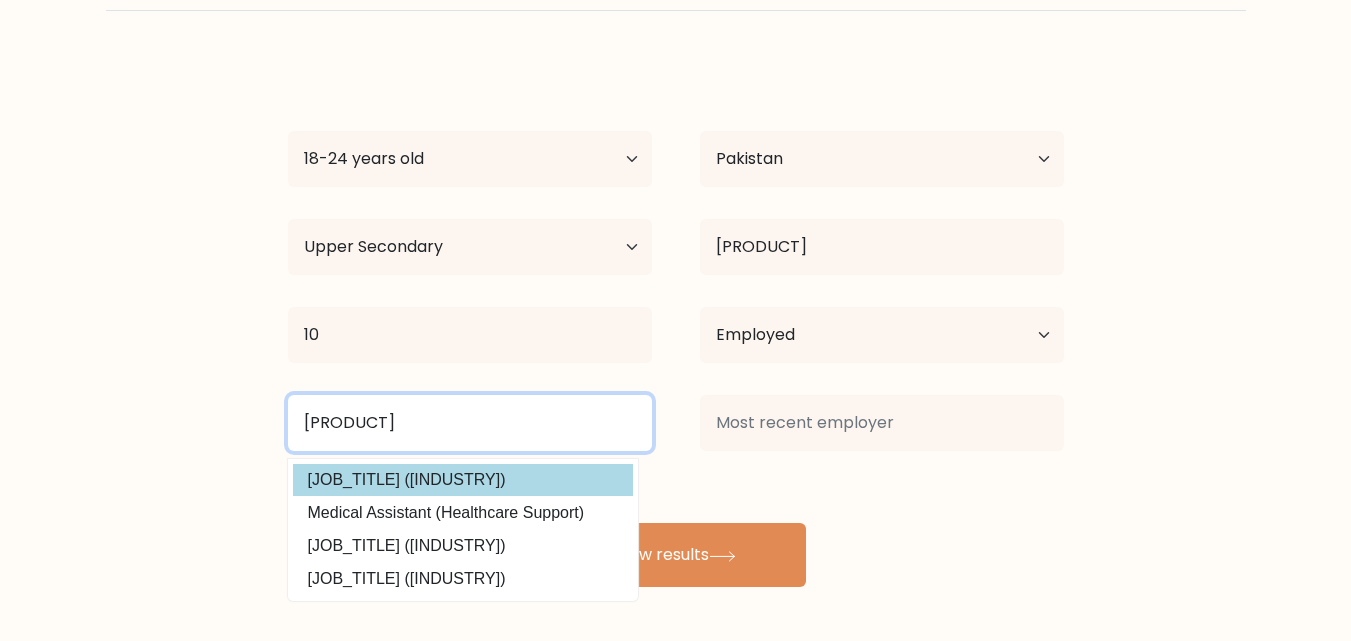 type on "cm" 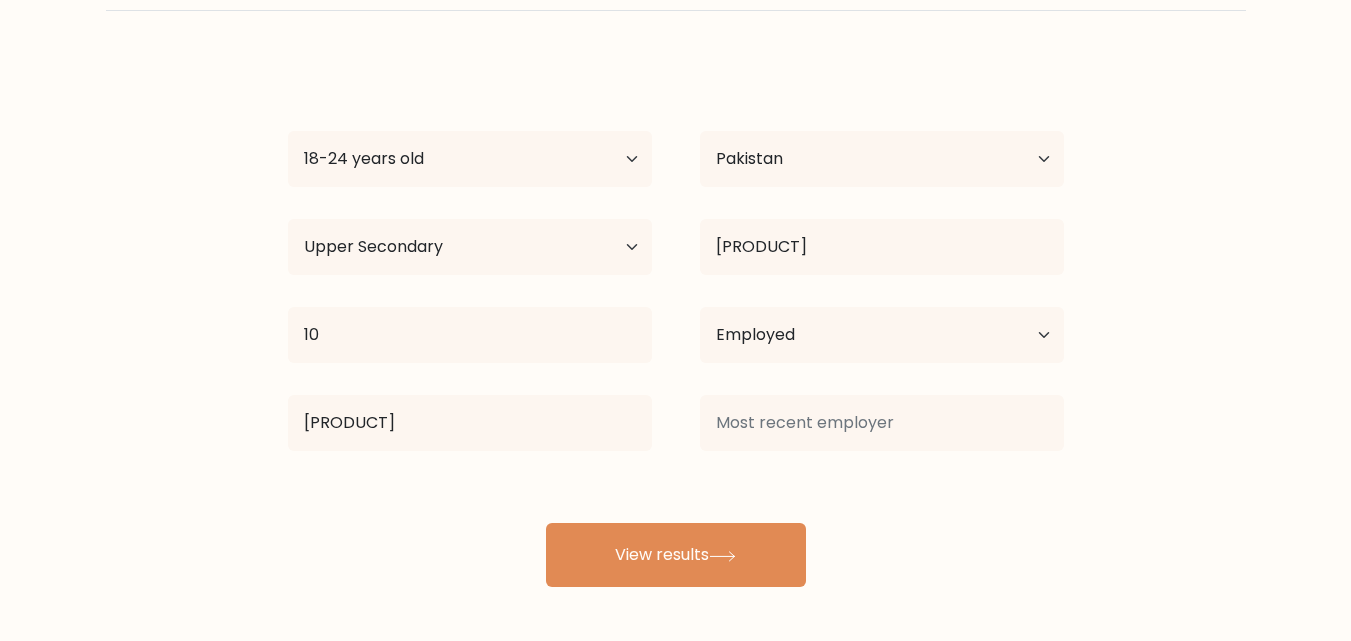 click on "hamza
riaz
Age
Under 18 years old
18-24 years old
25-34 years old
35-44 years old
45-54 years old
55-64 years old
65 years old and above
Country
Afghanistan
Albania
Algeria
American Samoa
Andorra
Angola
Anguilla
Antarctica
Antigua and Barbuda
Argentina
Armenia
Aruba
Australia
Austria
Azerbaijan
Bahamas
Bahrain
Bangladesh
Barbados
Belarus
Belgium
Belize
Benin
Bermuda
Bhutan
Bolivia
Bonaire, Sint Eustatius and Saba
Bosnia and Herzegovina
Botswana
Bouvet Island
Brazil
Brunei" at bounding box center (676, 323) 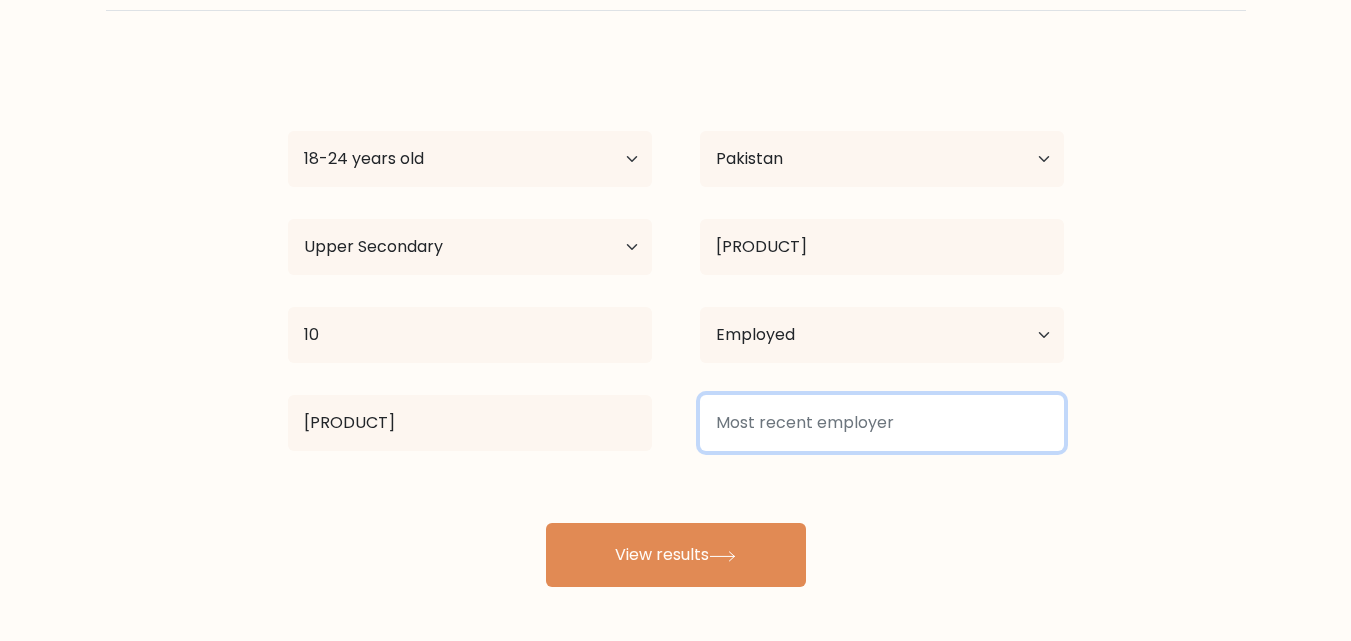 click at bounding box center (882, 423) 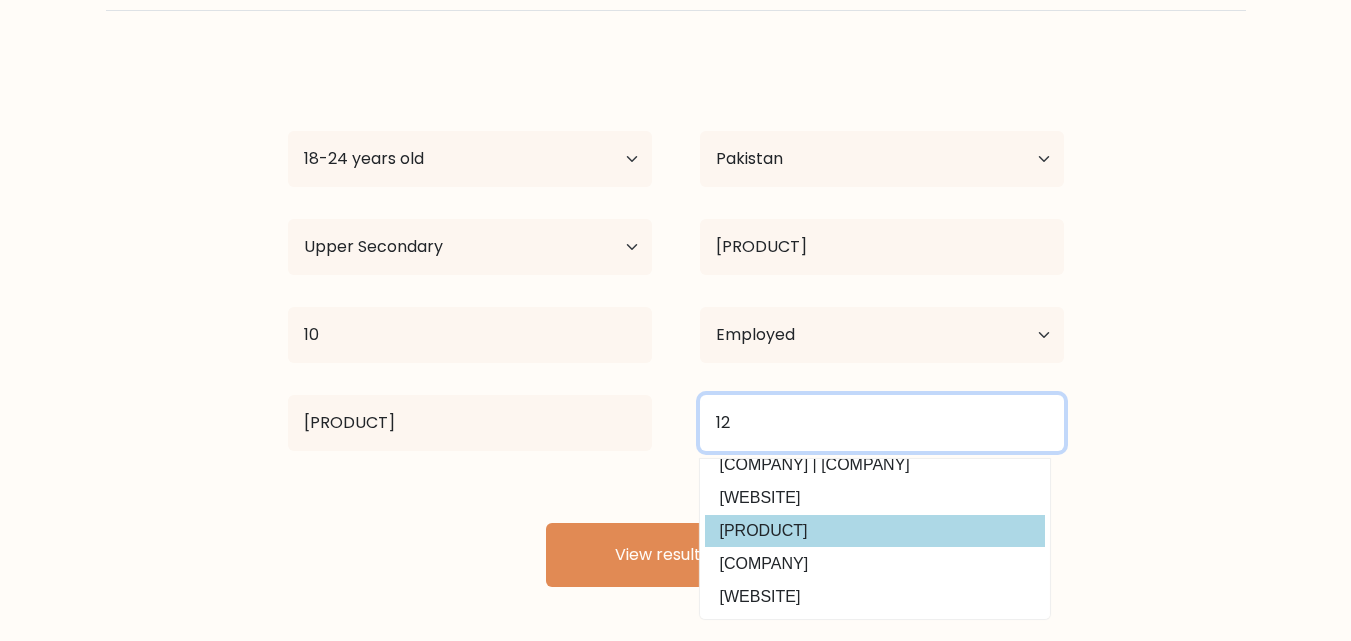 scroll, scrollTop: 195, scrollLeft: 0, axis: vertical 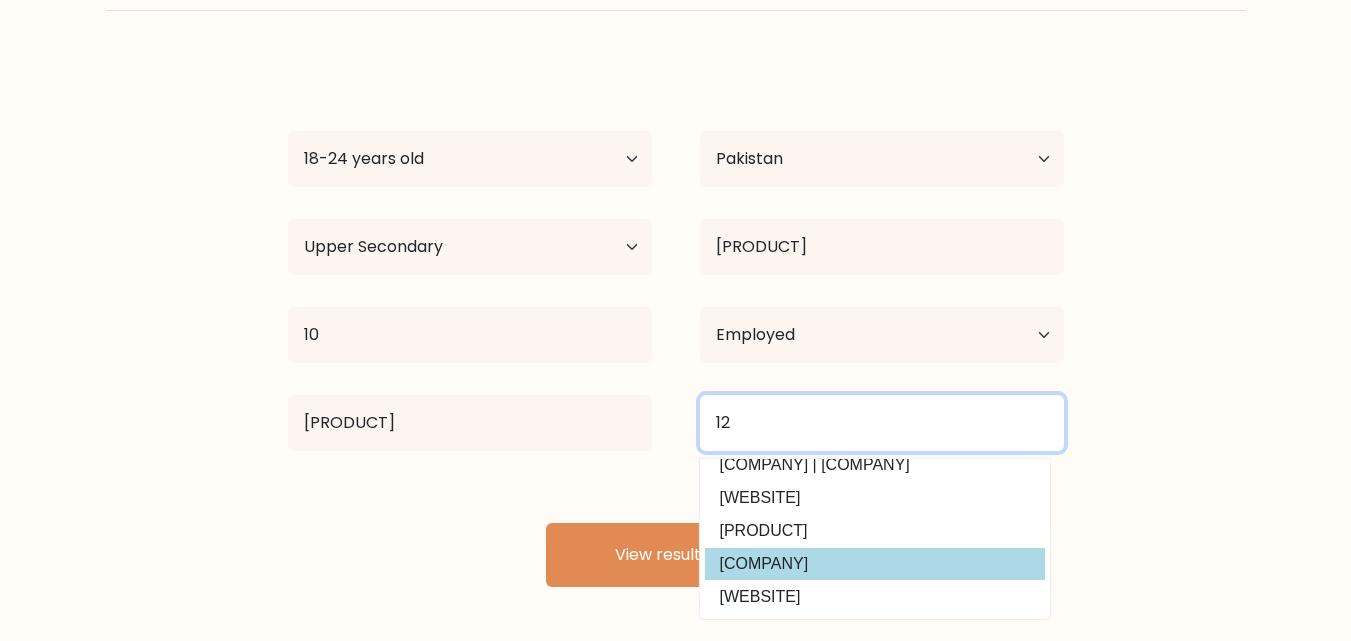 type on "12" 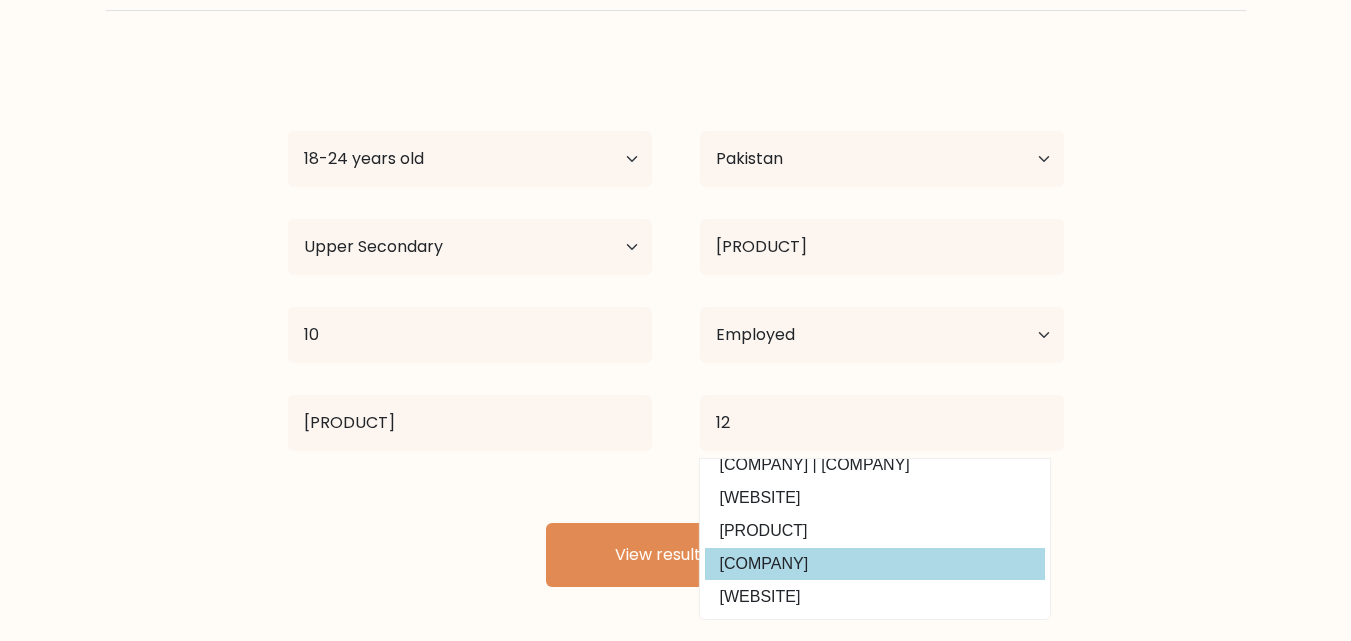 click on "hamza
riaz
Age
Under 18 years old
18-24 years old
25-34 years old
35-44 years old
45-54 years old
55-64 years old
65 years old and above
Country
Afghanistan
Albania
Algeria
American Samoa
Andorra
Angola
Anguilla
Antarctica
Antigua and Barbuda
Argentina
Armenia
Aruba
Australia
Austria
Azerbaijan
Bahamas
Bahrain
Bangladesh
Barbados
Belarus
Belgium
Belize
Benin
Bermuda
Bhutan
Bolivia
Bonaire, Sint Eustatius and Saba
Bosnia and Herzegovina
Botswana
Bouvet Island
Brazil
Brunei" at bounding box center [676, 323] 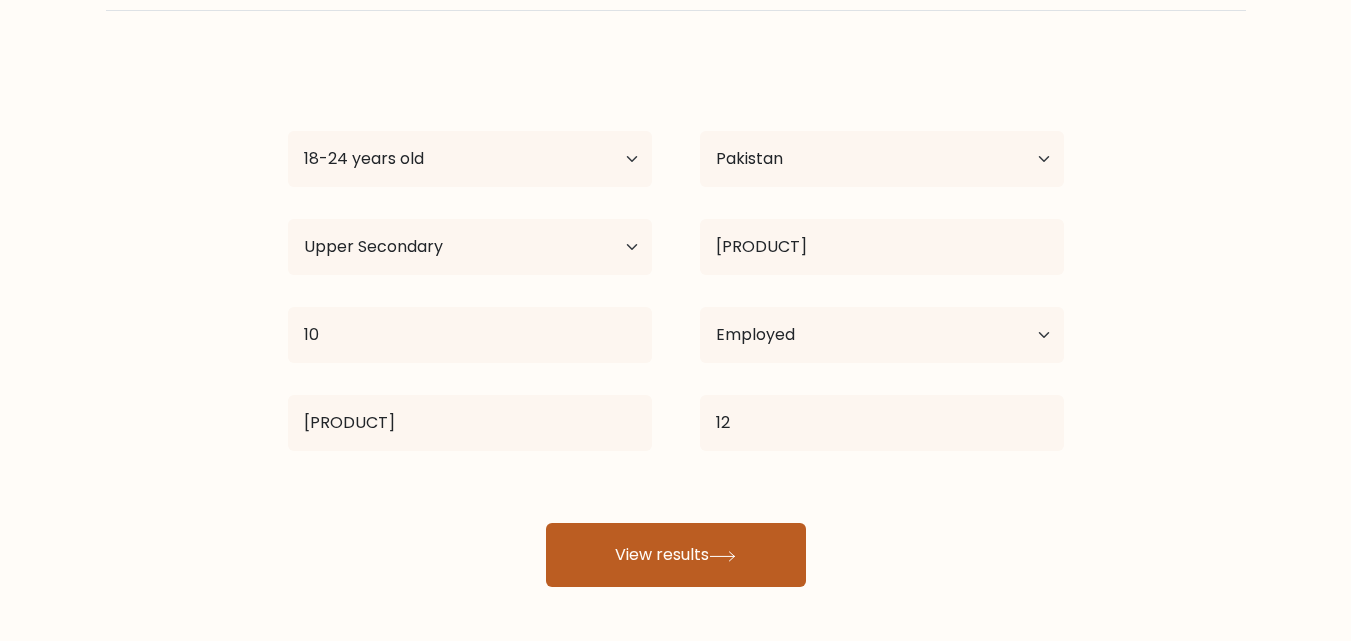 click at bounding box center [722, 556] 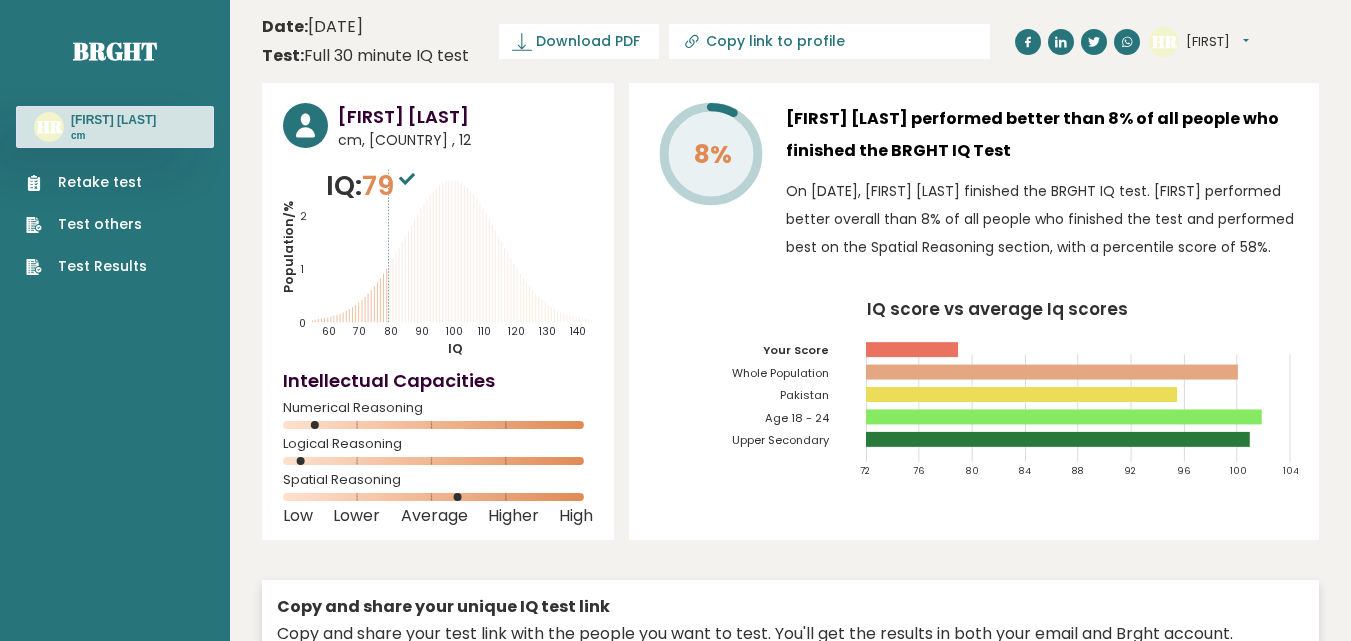 scroll, scrollTop: 0, scrollLeft: 0, axis: both 